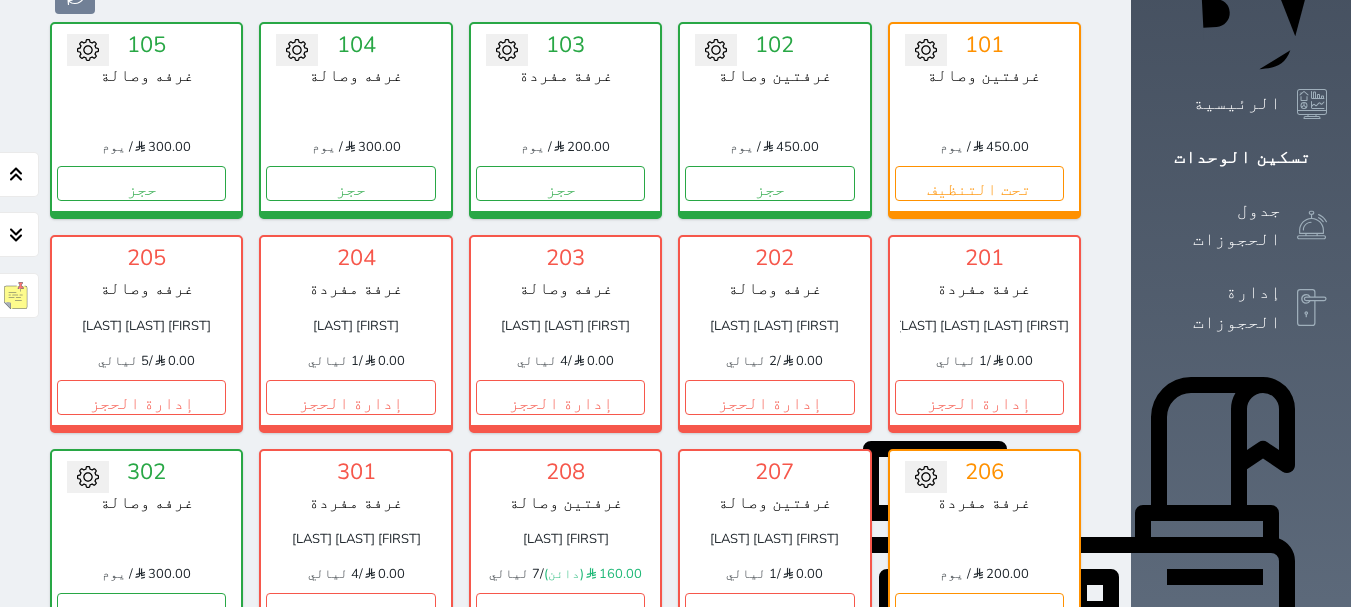 scroll, scrollTop: 0, scrollLeft: 0, axis: both 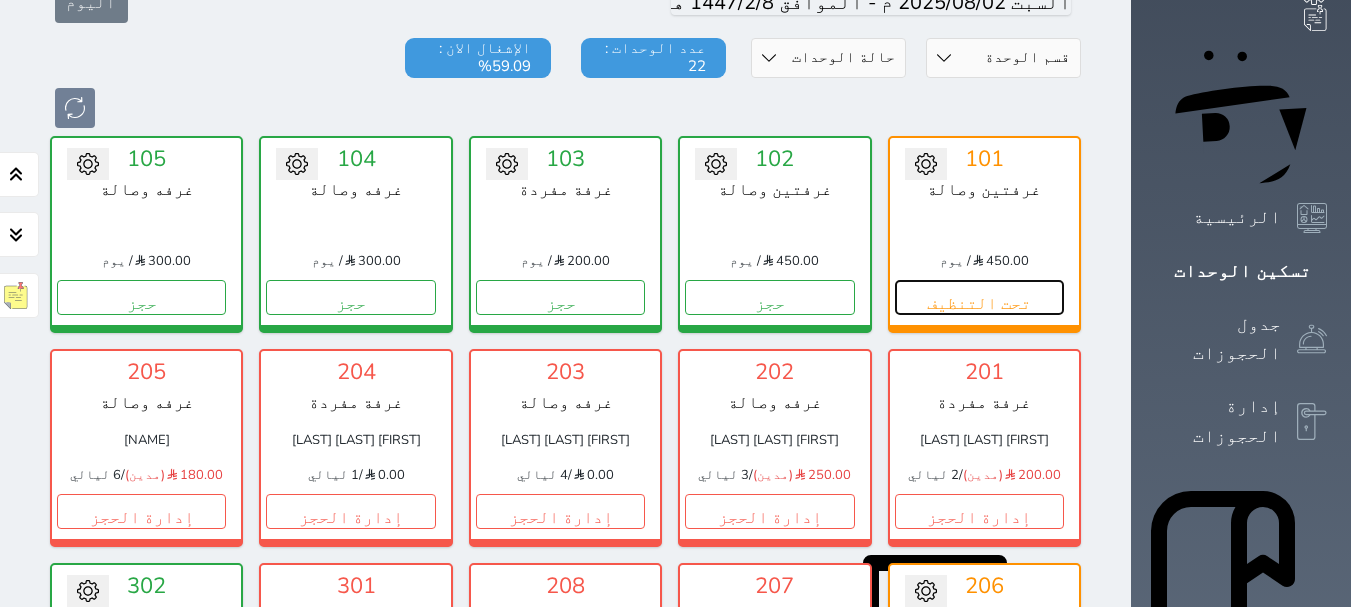 drag, startPoint x: 1097, startPoint y: 261, endPoint x: 1099, endPoint y: 200, distance: 61.03278 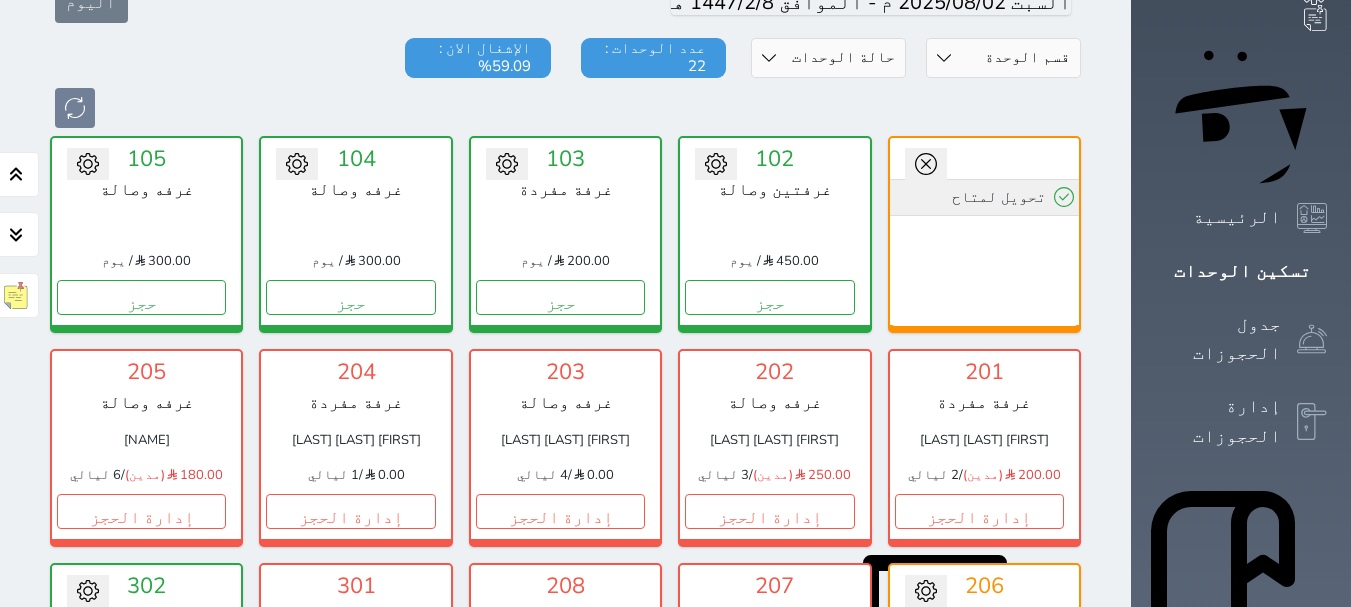 click on "تحويل لمتاح" at bounding box center (984, 197) 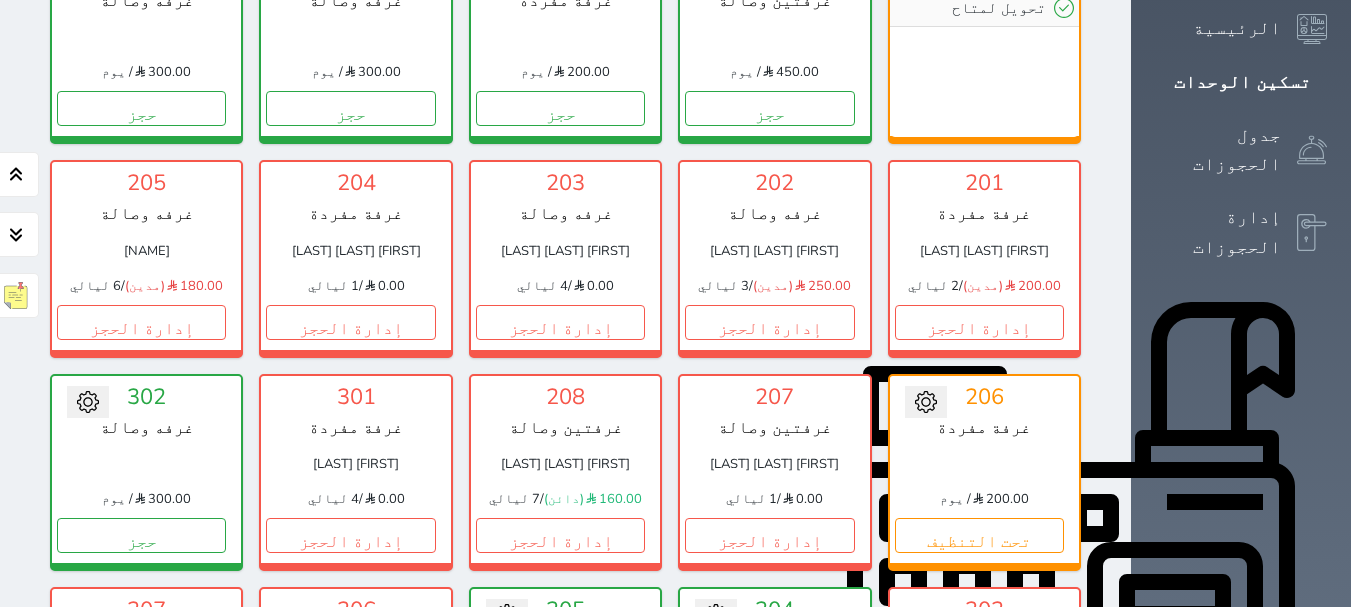 scroll, scrollTop: 378, scrollLeft: 0, axis: vertical 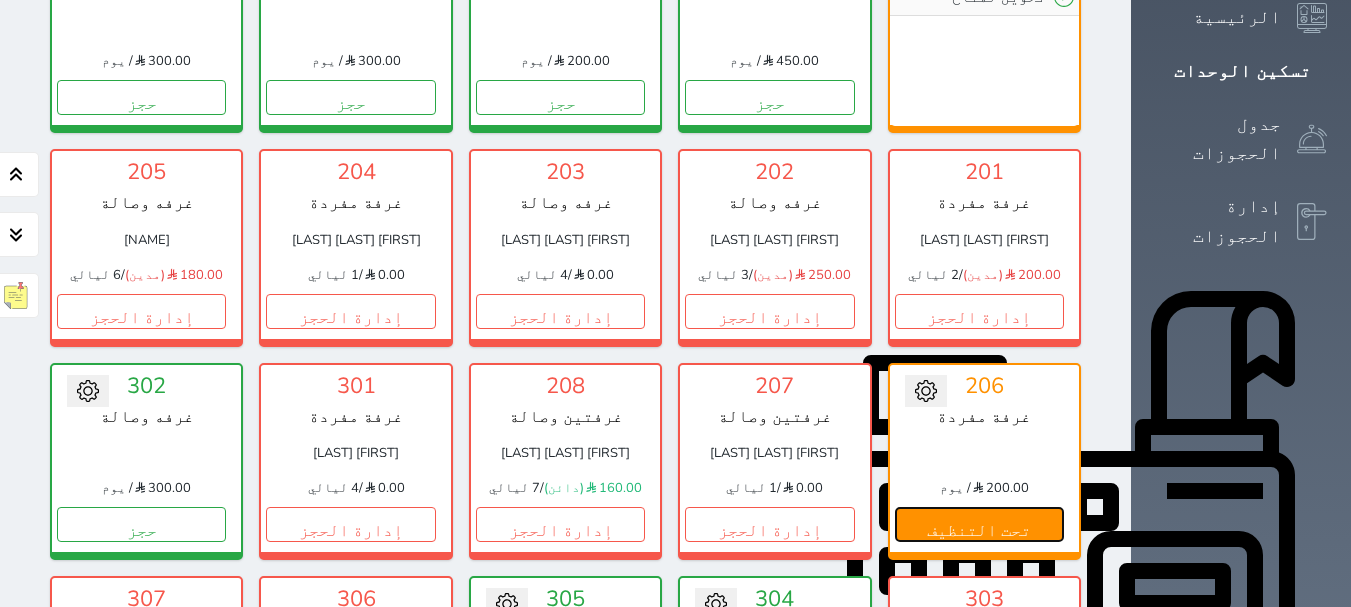 click on "تحت التنظيف" at bounding box center (979, 524) 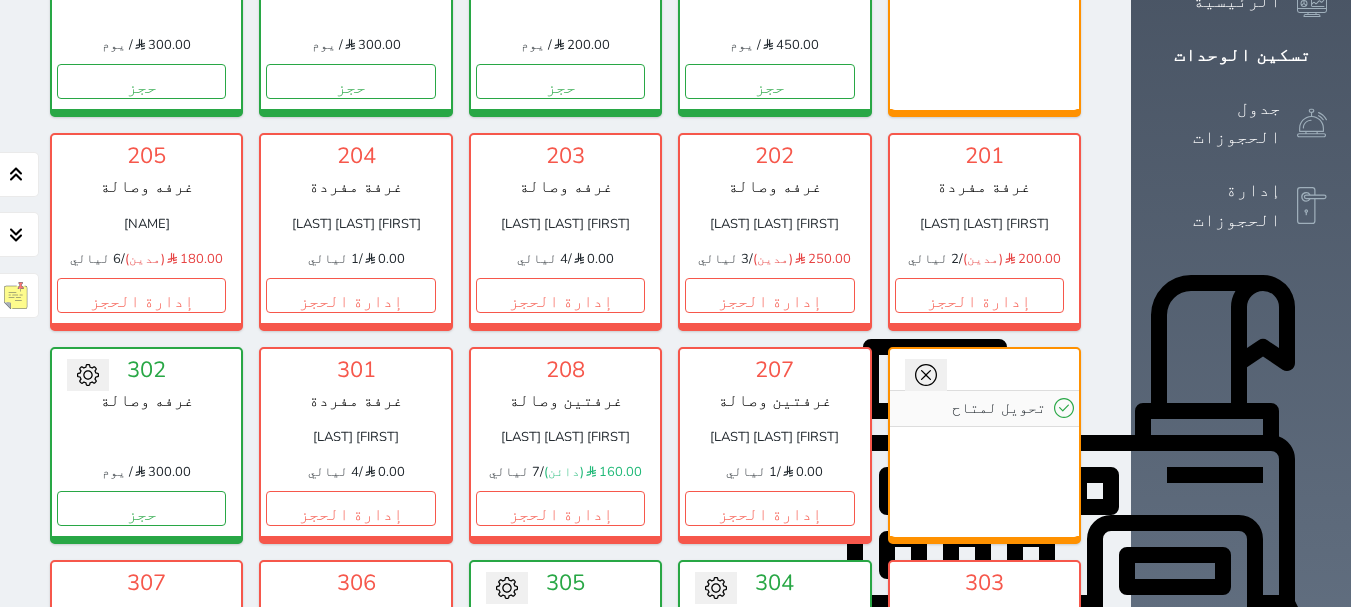 scroll, scrollTop: 378, scrollLeft: 0, axis: vertical 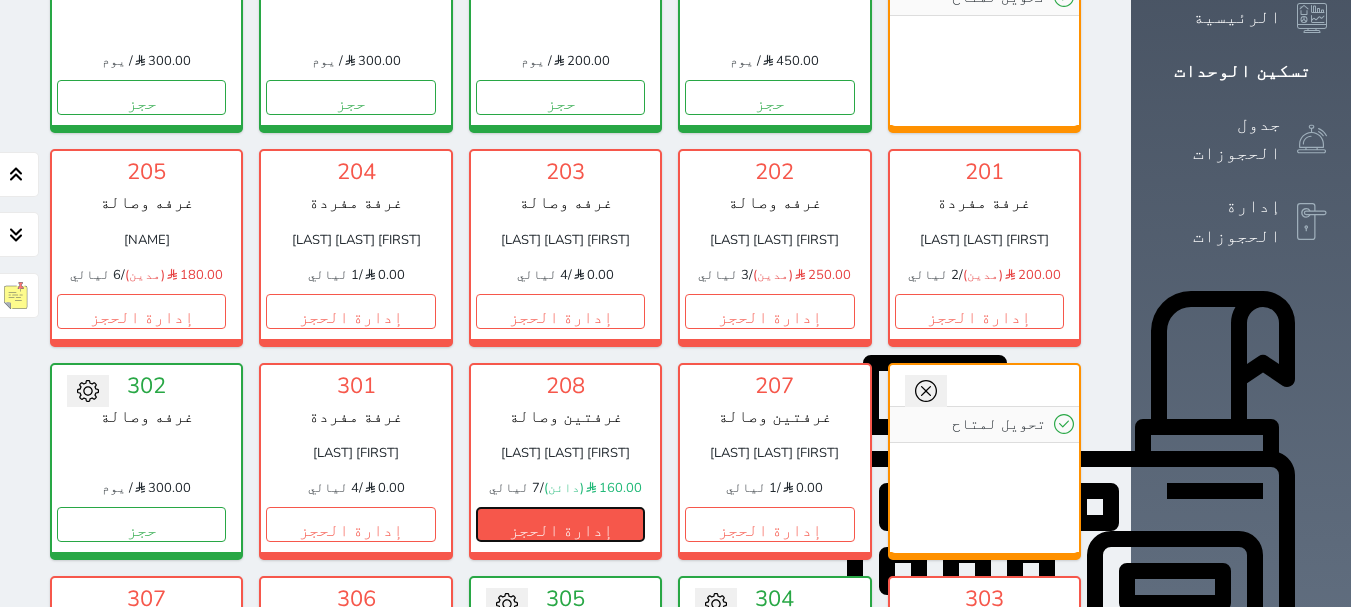 click on "إدارة الحجز" at bounding box center [560, 524] 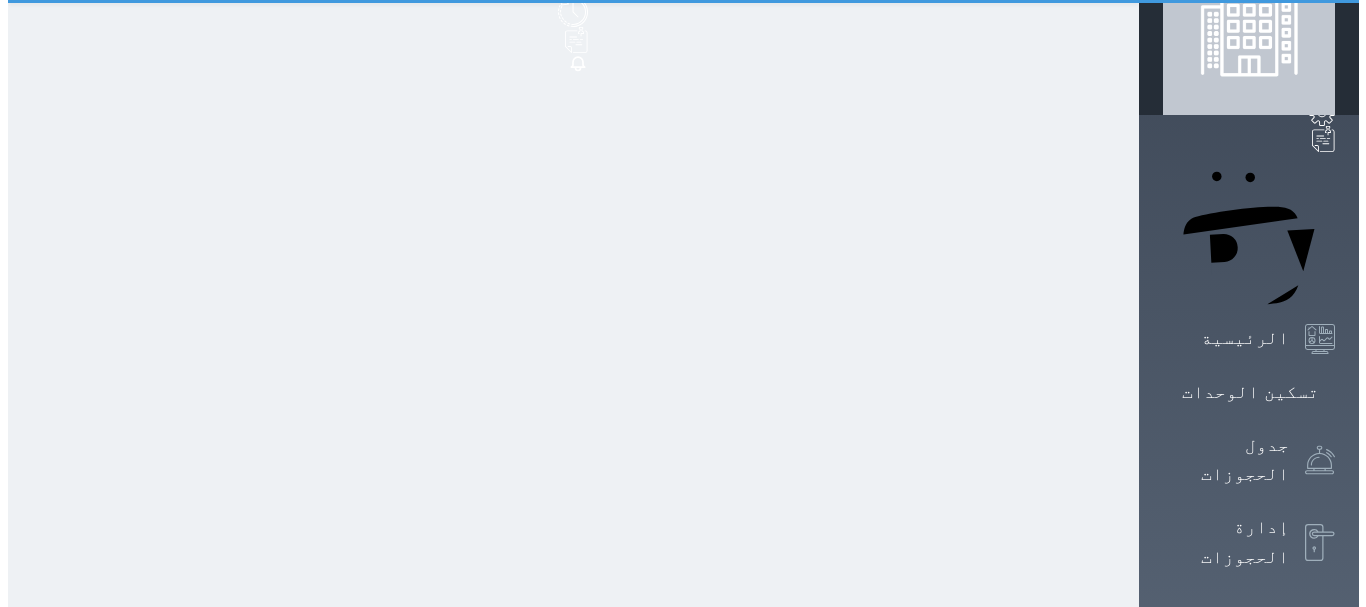 scroll, scrollTop: 0, scrollLeft: 0, axis: both 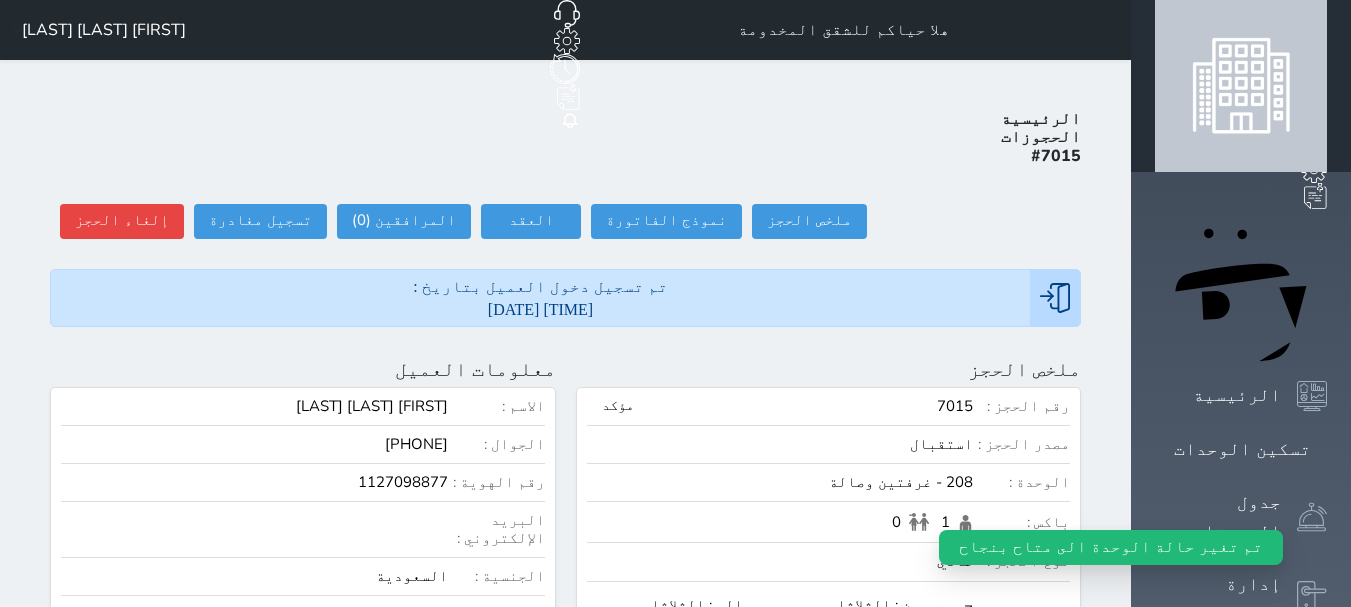 select 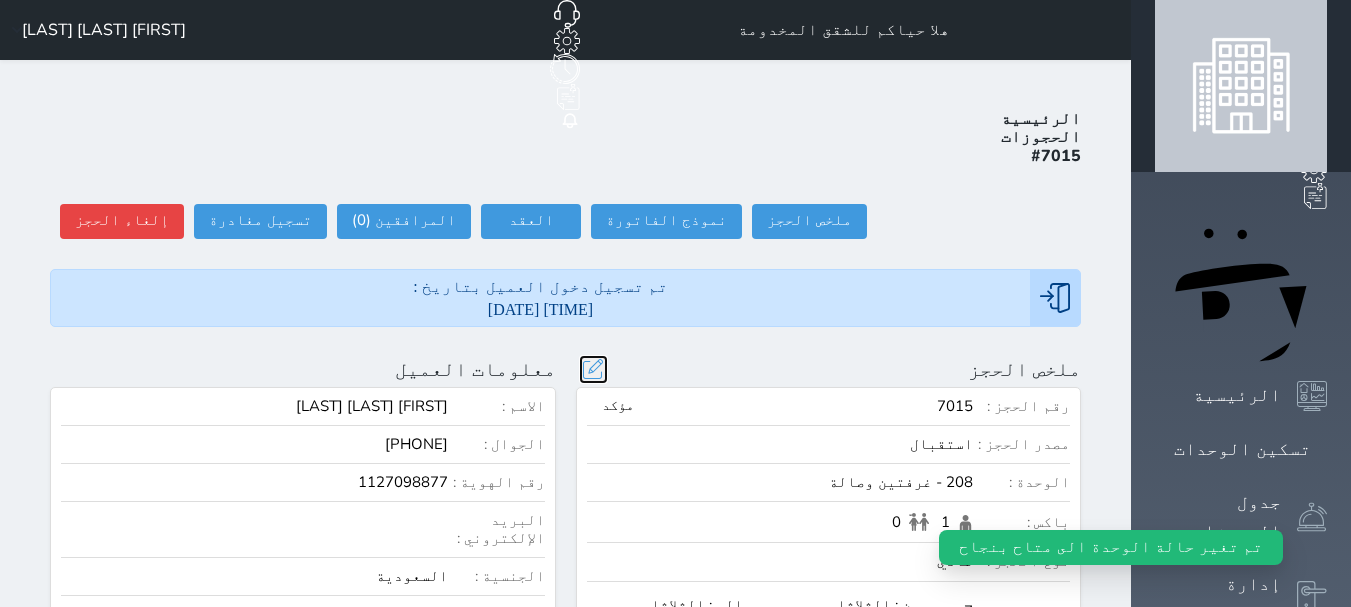 click at bounding box center [593, 369] 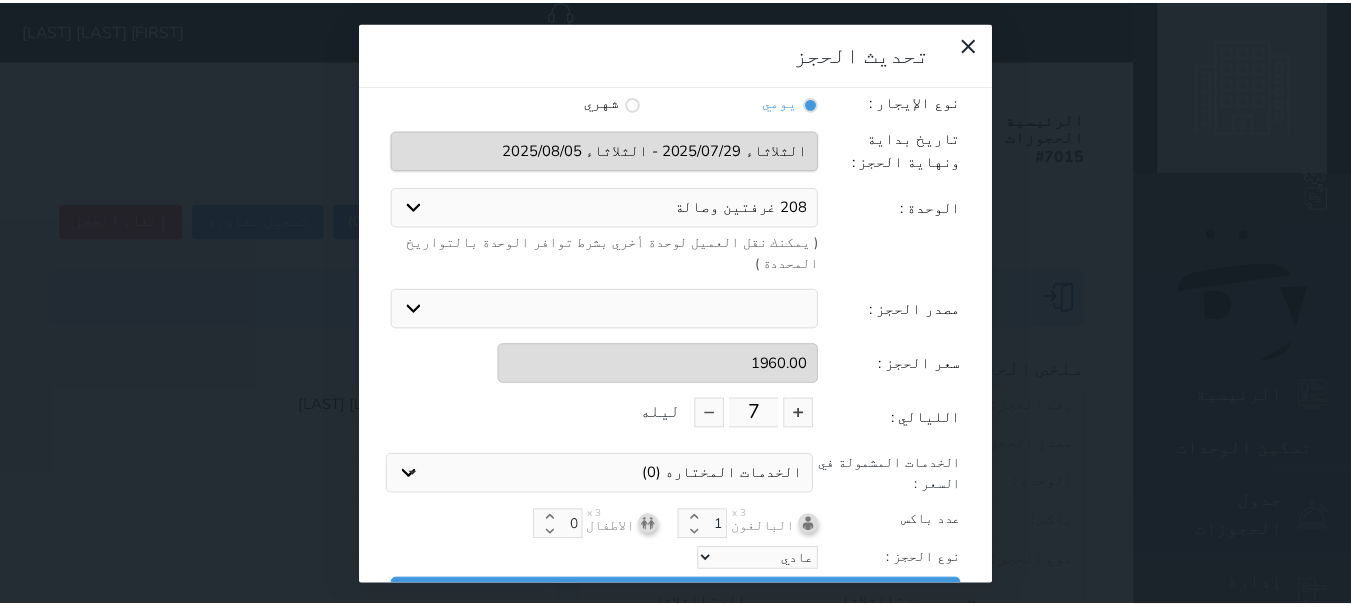 scroll, scrollTop: 104, scrollLeft: 0, axis: vertical 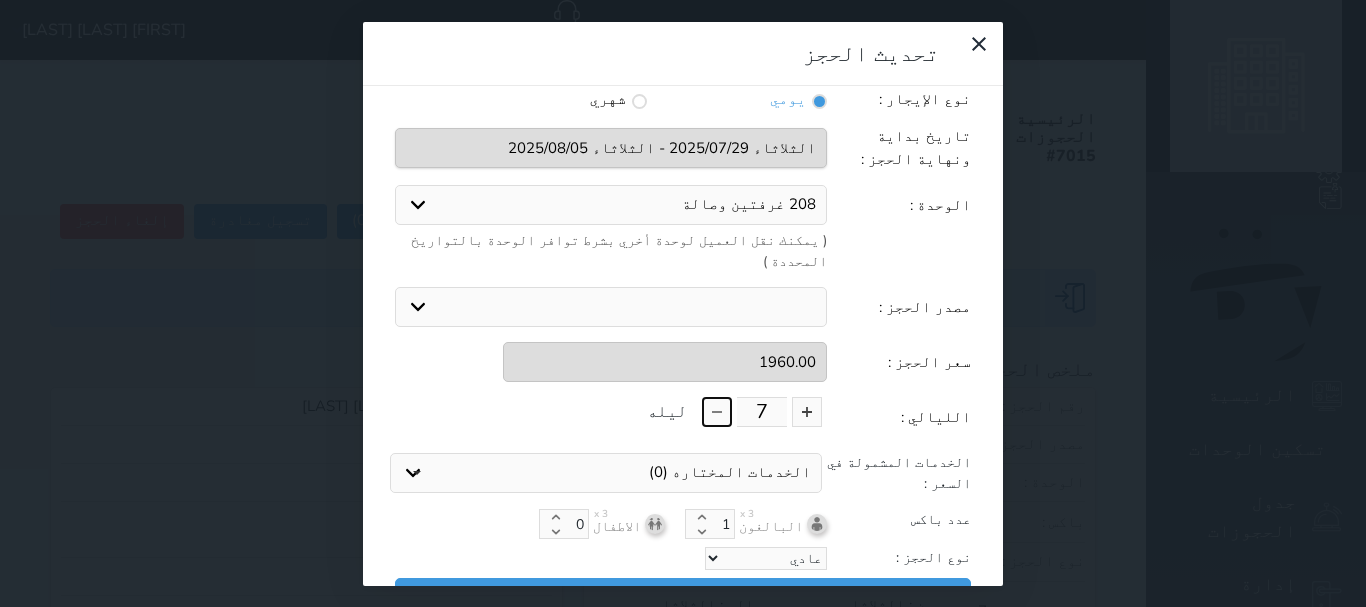 click at bounding box center (717, 412) 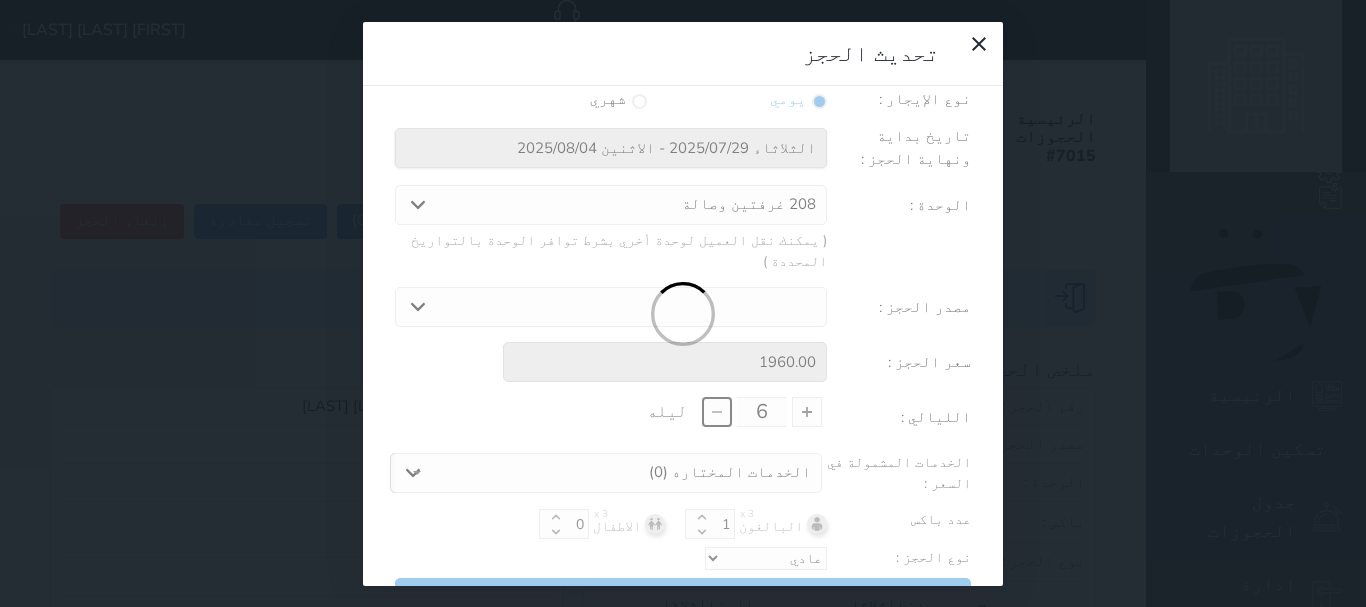 type on "1680.00" 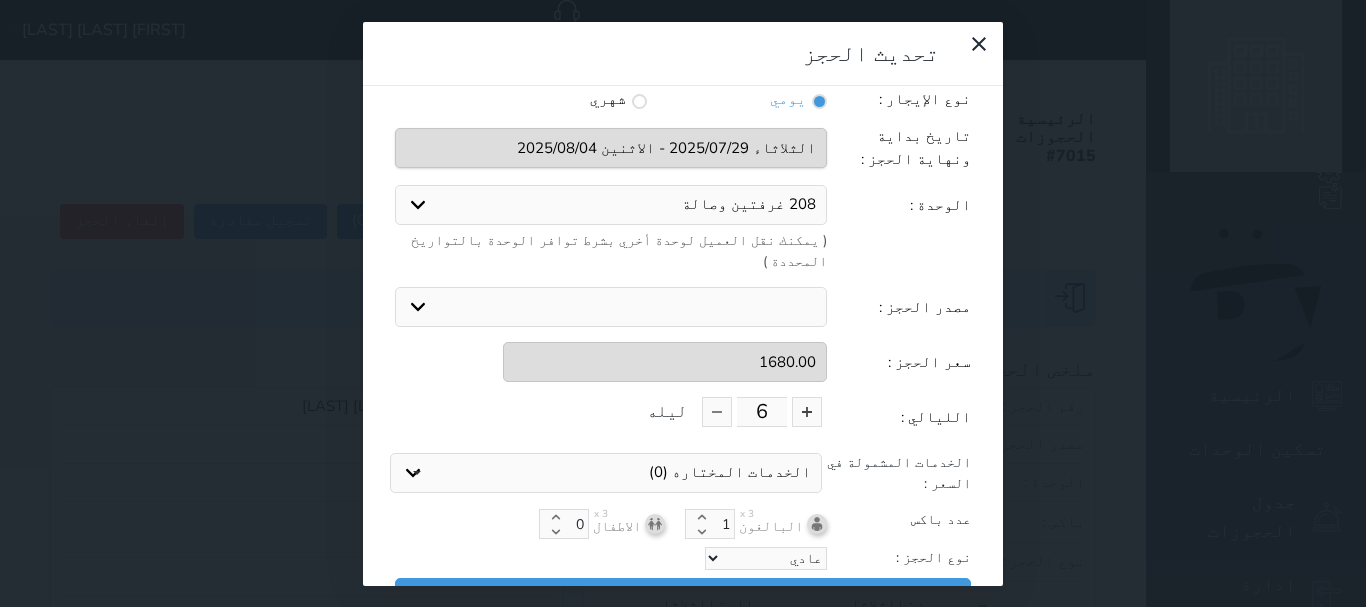 click on "تحديث الحجز
بعض المدخلات تم تعطيلها ولا يمكن تعديلها فى عملية تحديث الحجز لوجود فواتير على هذا الحجز
نوع الإيجار :     يومي     شهري   تاريخ بداية ونهاية الحجز :     الوحدة :   208 غرفتين وصالة   101 غرفتين وصالة 102 غرفتين وصالة 103 غرفة مفردة 104 غرفه وصالة 105 غرفه وصالة 302 غرفه وصالة 304 غرفة مفردة 305 غرفه وصالة   ( يمكنك نقل العميل لوحدة أخري بشرط توافر الوحدة بالتواريخ المحددة )   مصدر الحجز :   استقبال الموقع الإلكتروني بوكينج المسافر اكسبيديا مواقع التواصل الإجتماعي اويو اخرى     سعر الحجز :   1680.00         الليالي :     6     ليله      الخدمات المختاره (0) ×" at bounding box center [683, 303] 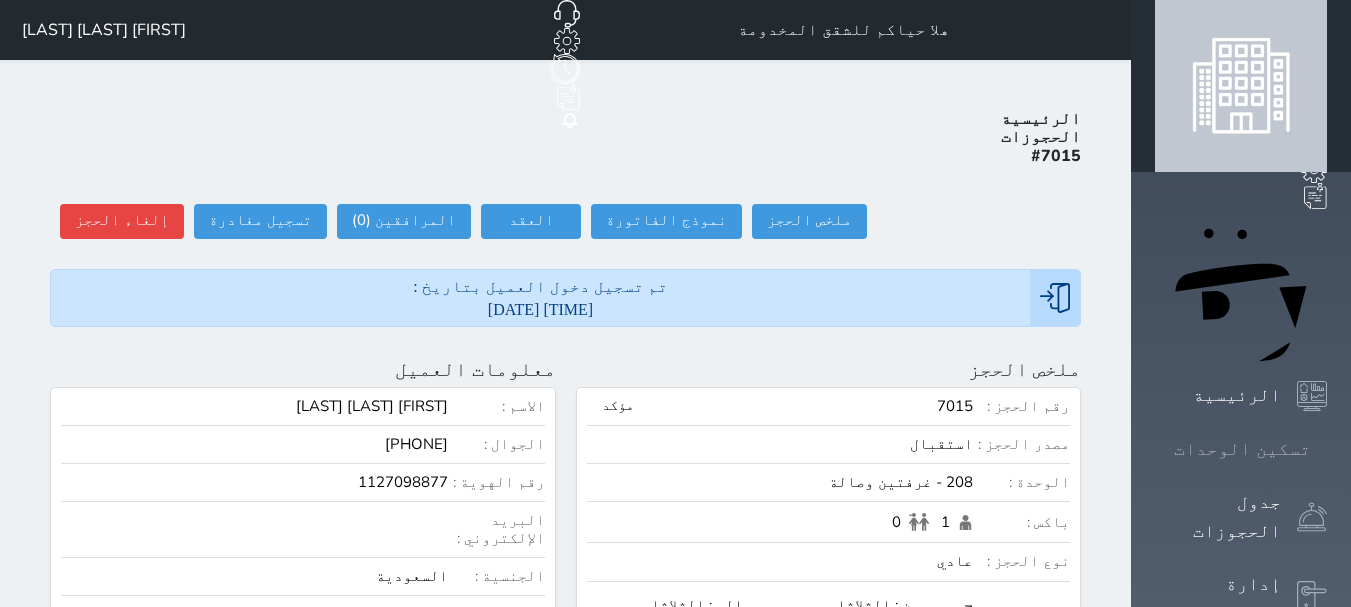 click at bounding box center [1327, 449] 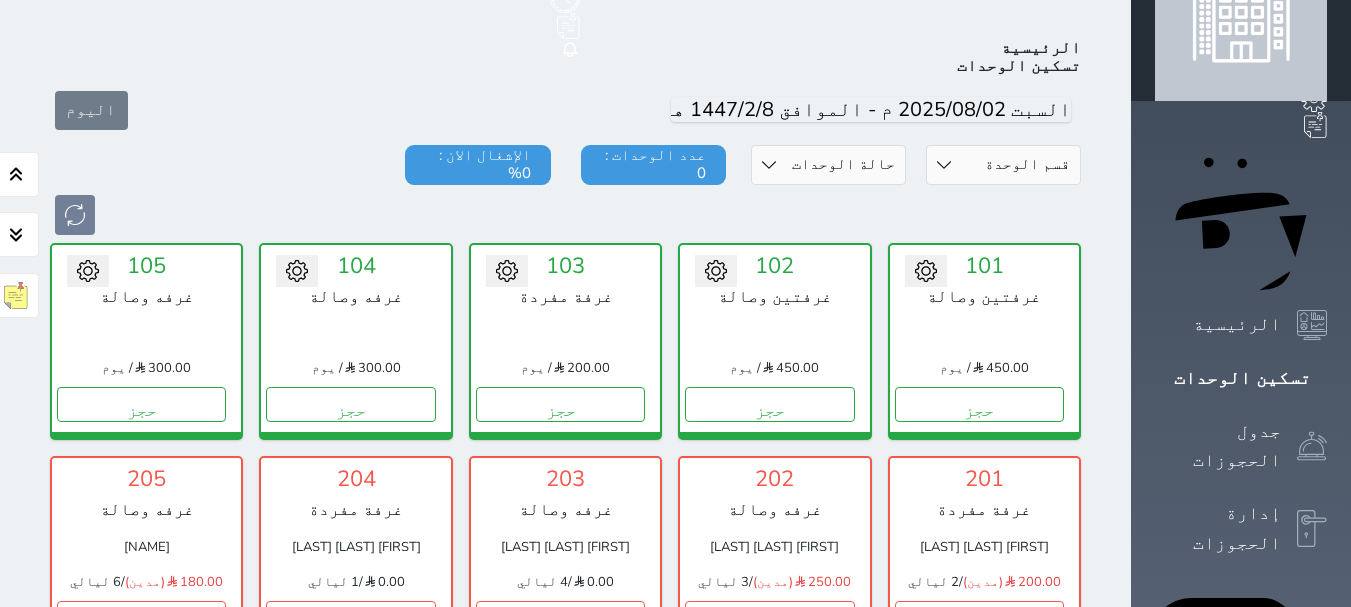 scroll, scrollTop: 78, scrollLeft: 0, axis: vertical 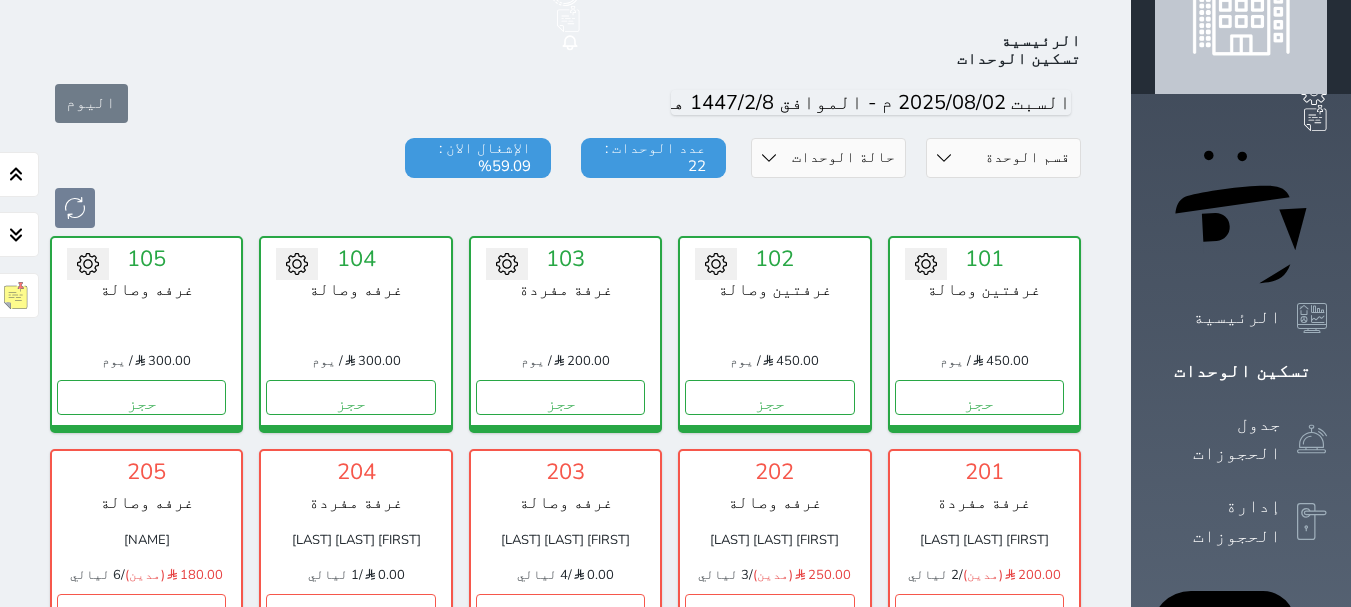click on "تحت التنظيف" at bounding box center (979, 824) 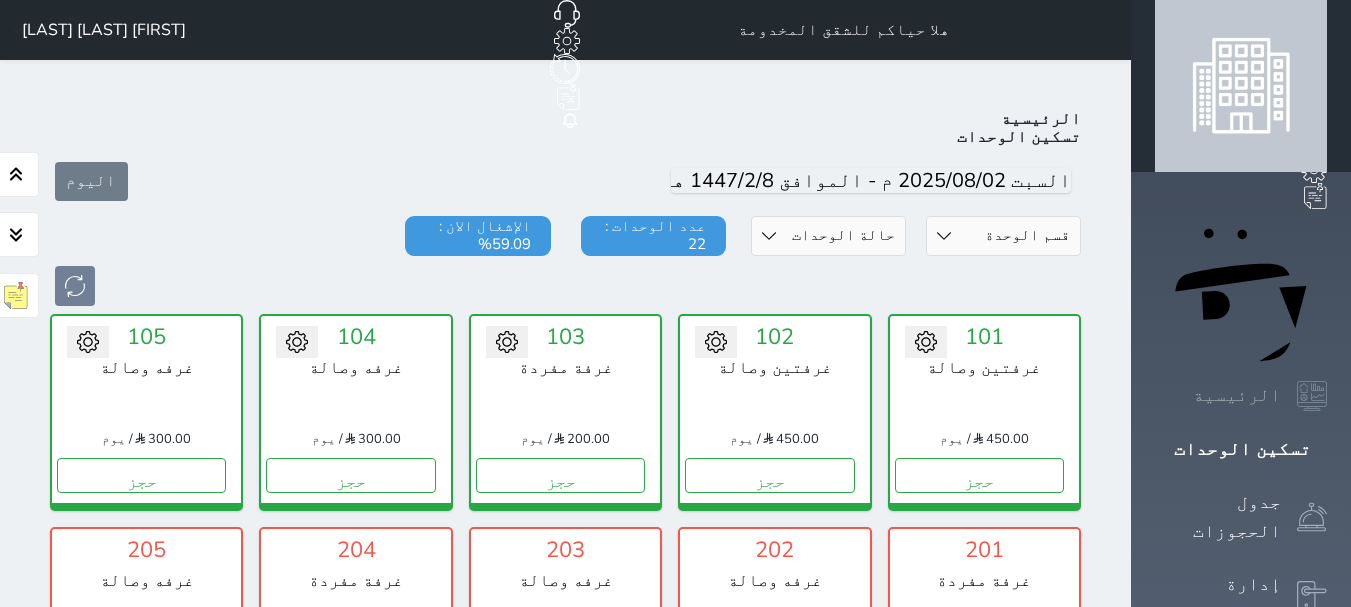 click on "الرئيسية" at bounding box center (1241, 396) 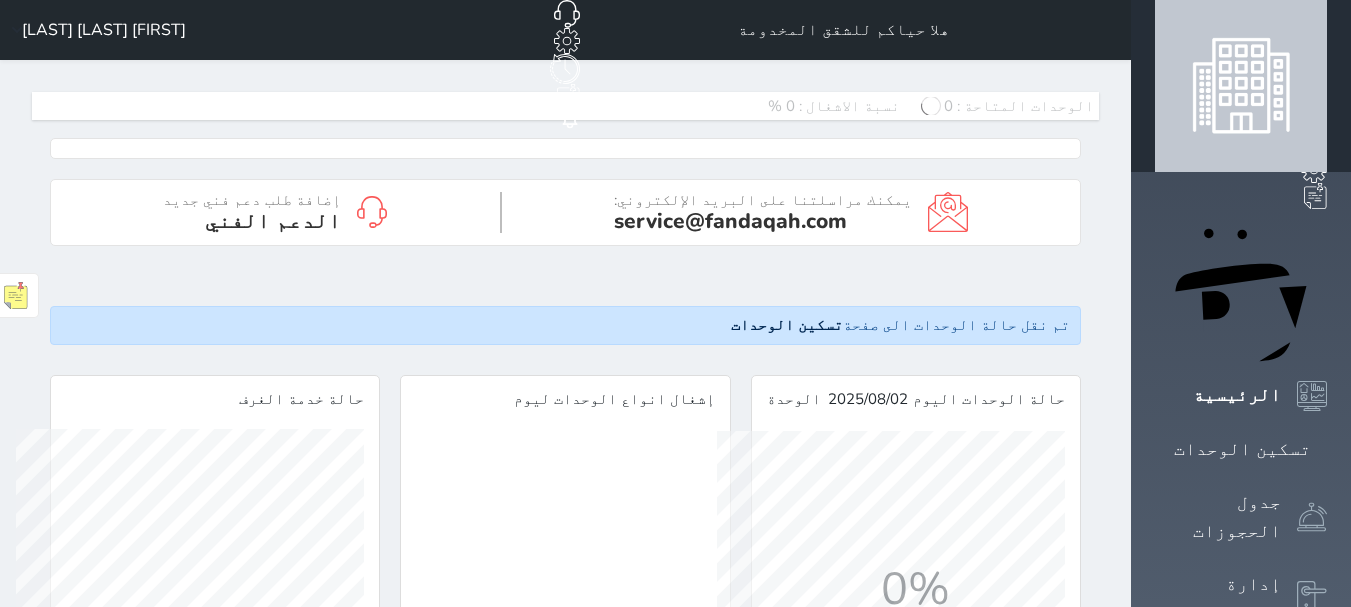 scroll, scrollTop: 999652, scrollLeft: 999652, axis: both 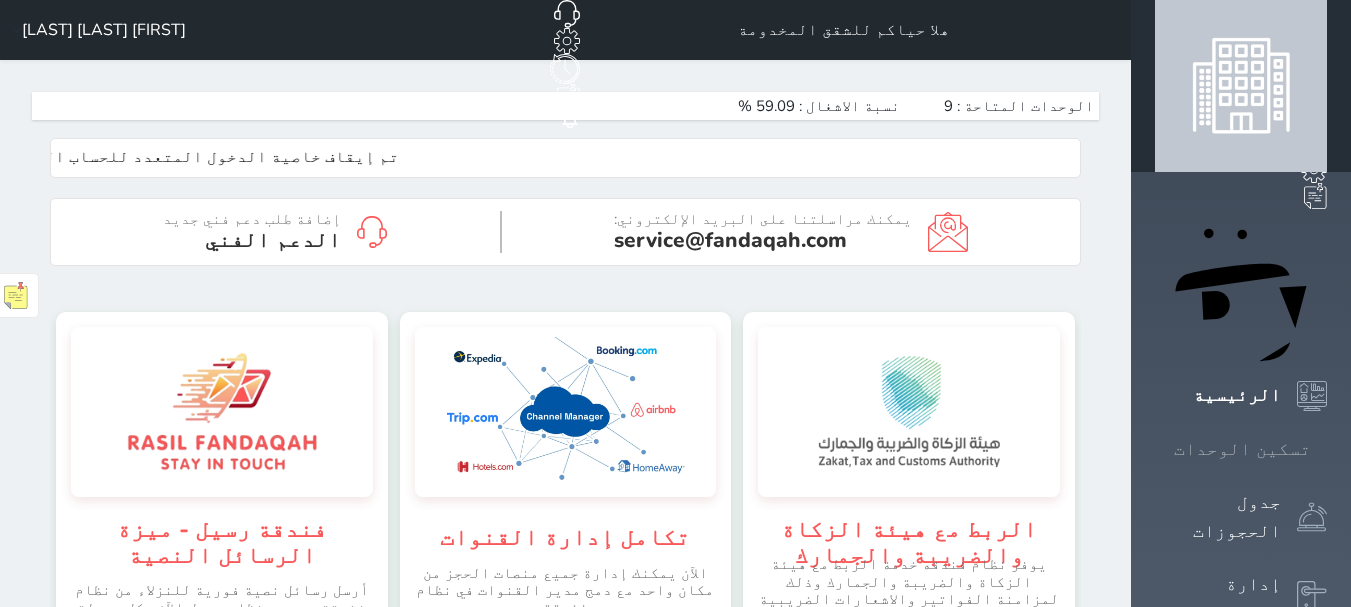 click at bounding box center [1327, 449] 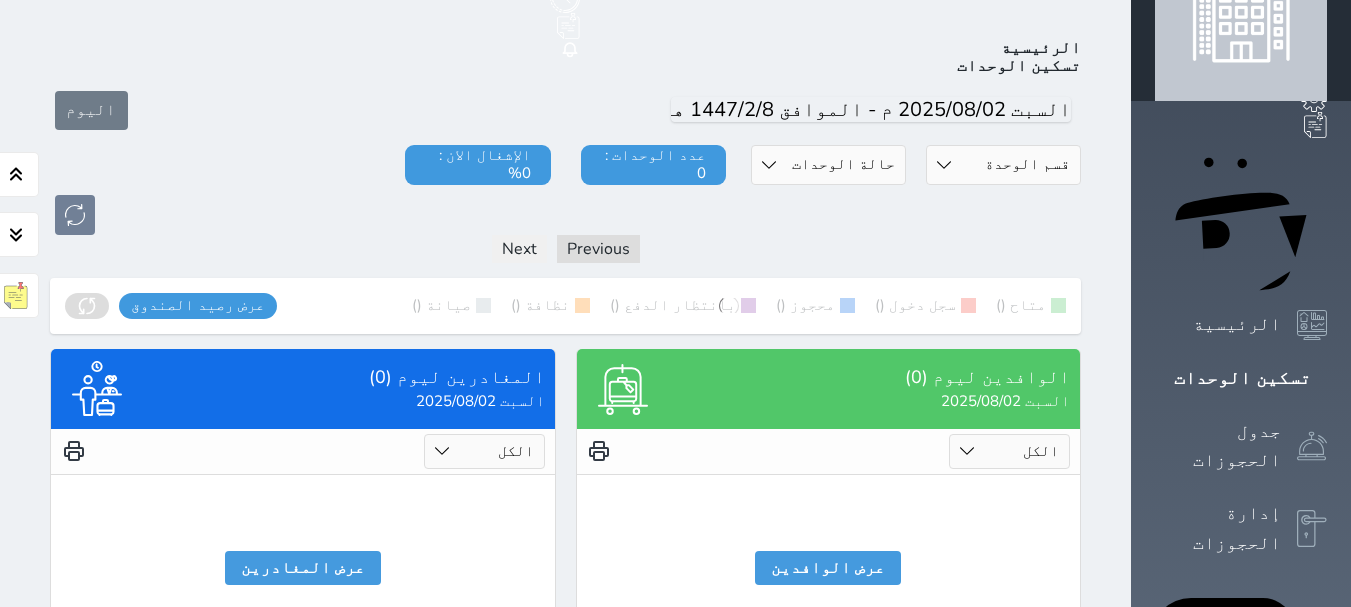 scroll, scrollTop: 78, scrollLeft: 0, axis: vertical 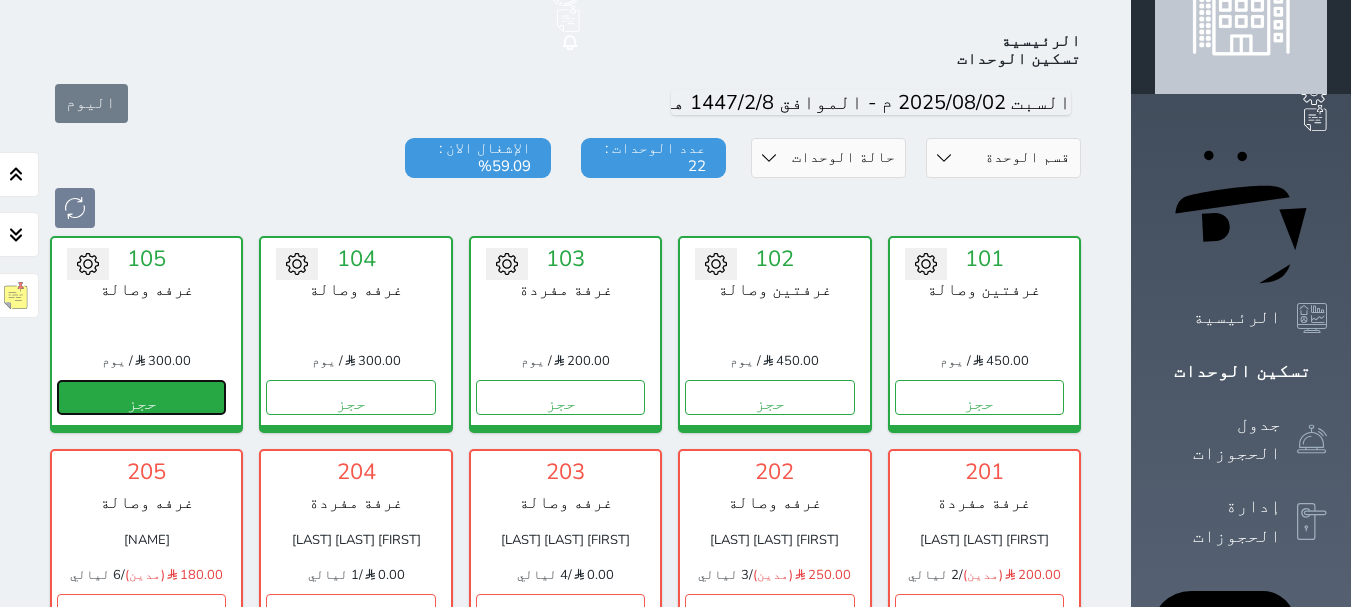 click on "حجز" at bounding box center (141, 397) 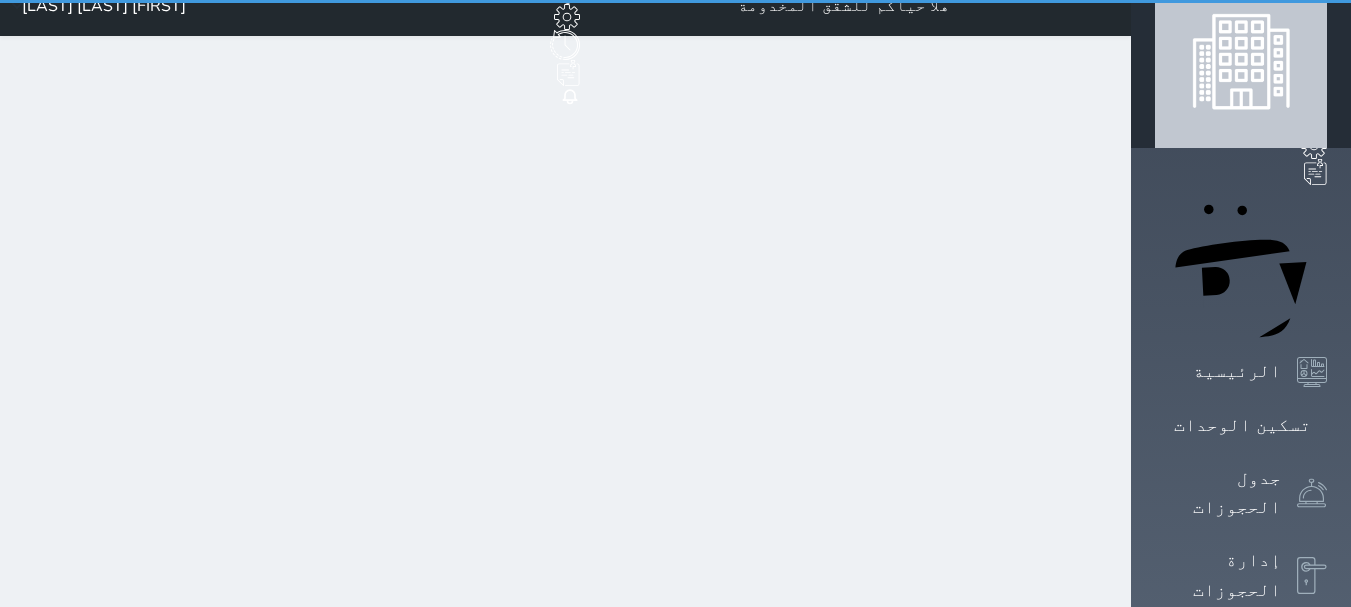 scroll, scrollTop: 0, scrollLeft: 0, axis: both 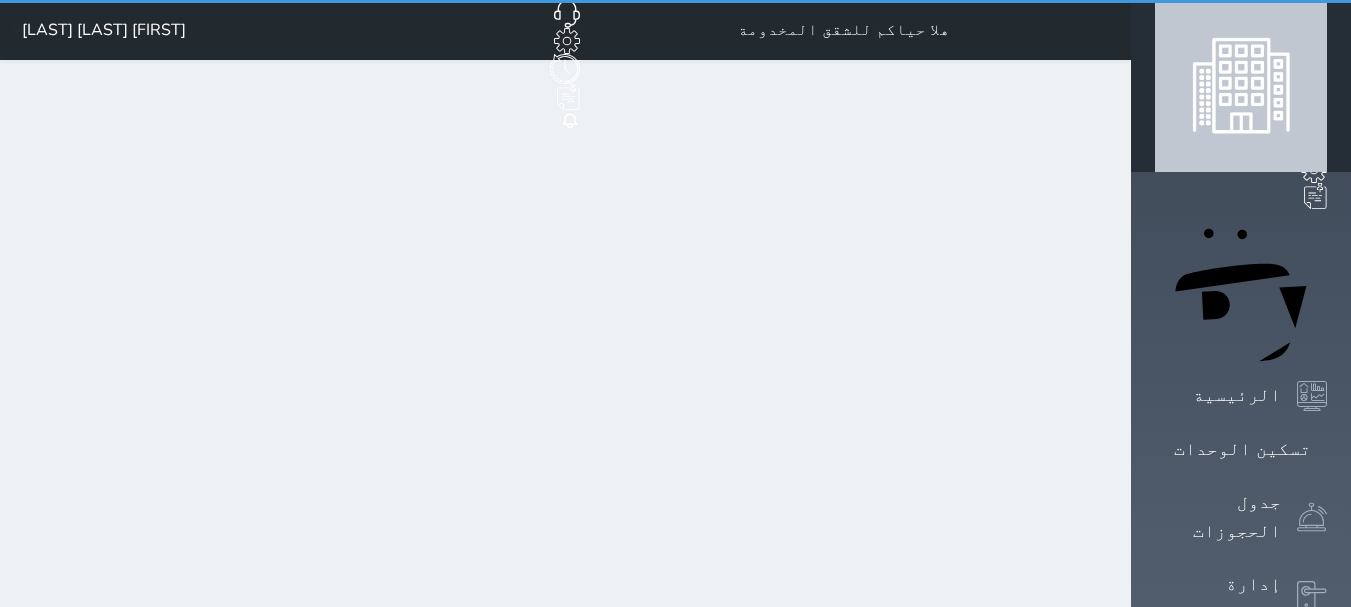 select on "1" 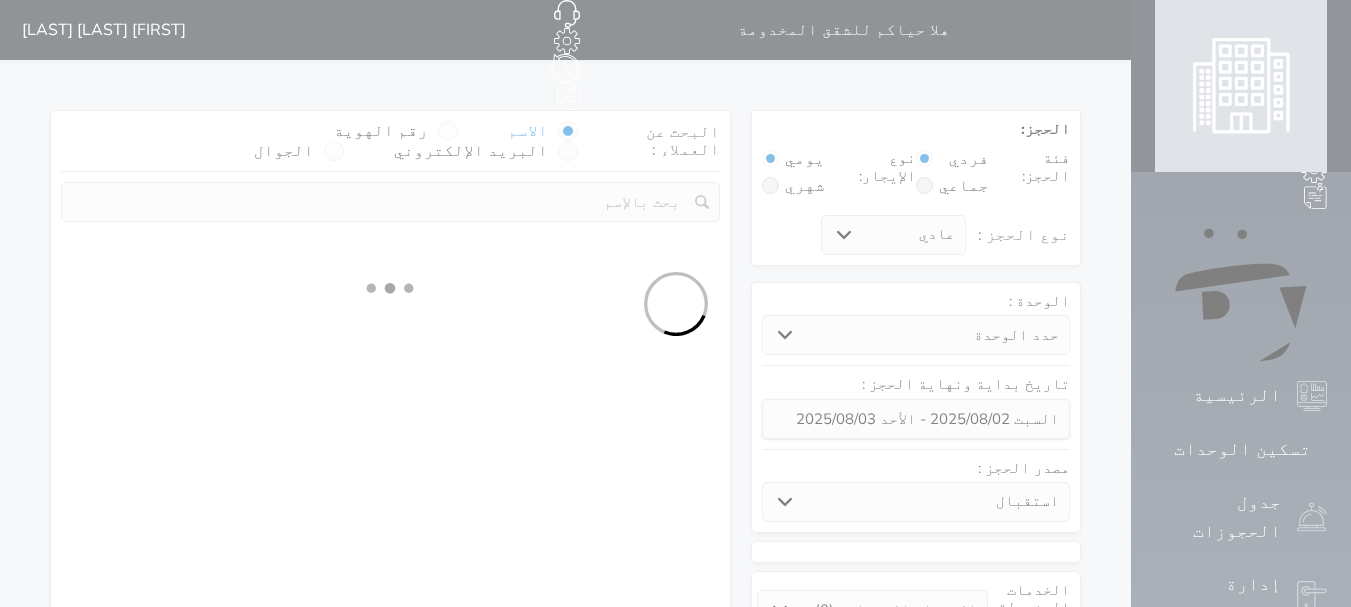 select 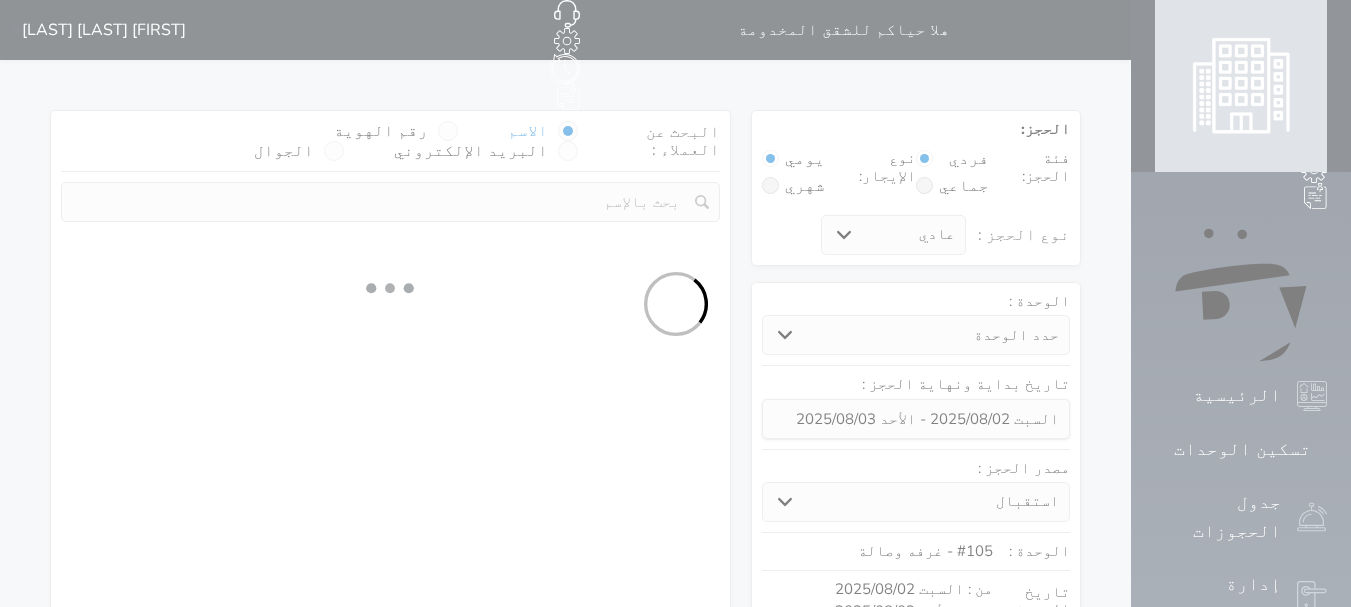 select on "1" 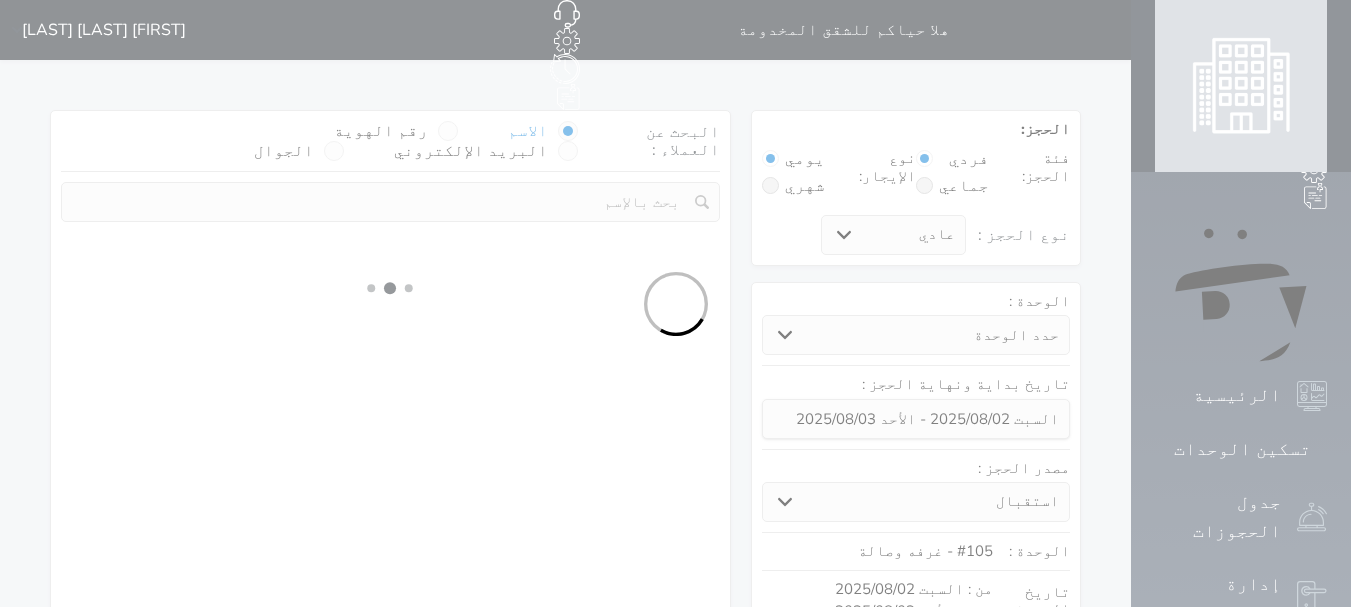 select on "113" 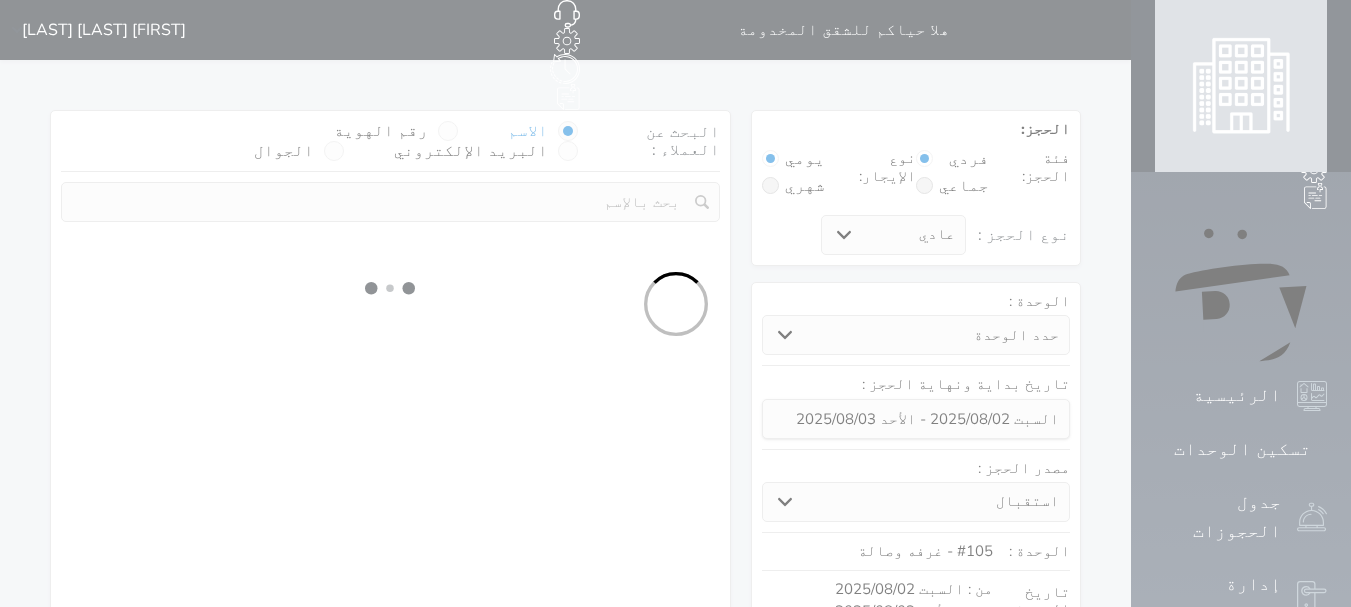select on "1" 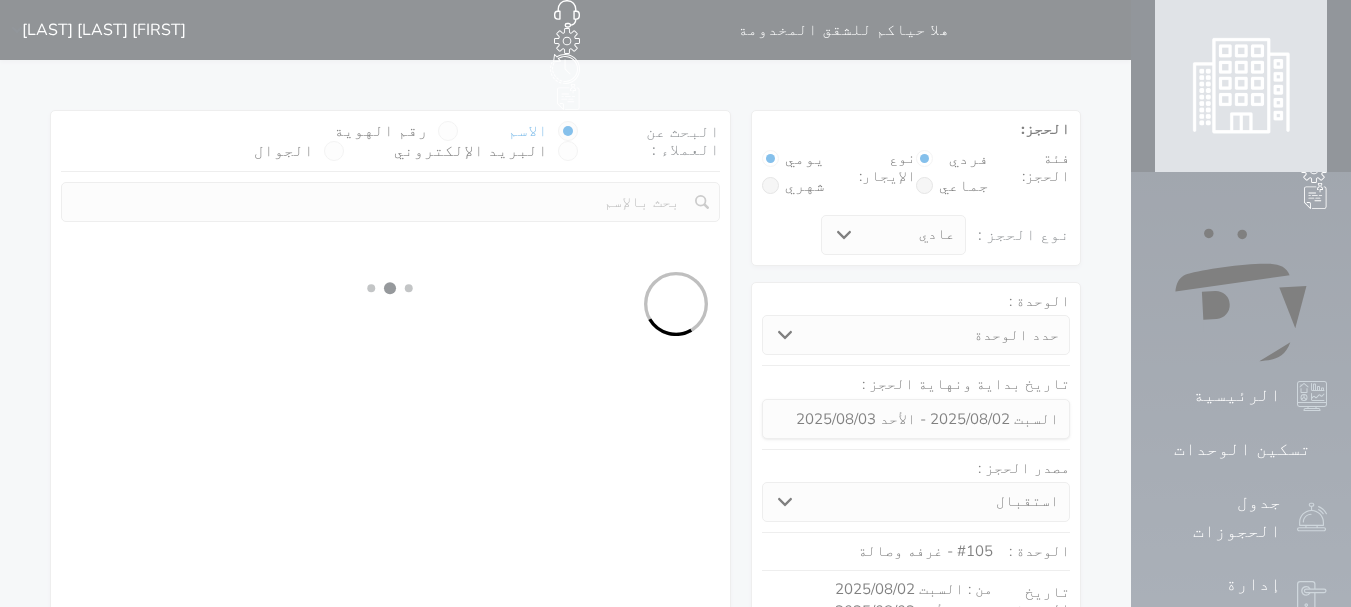 select 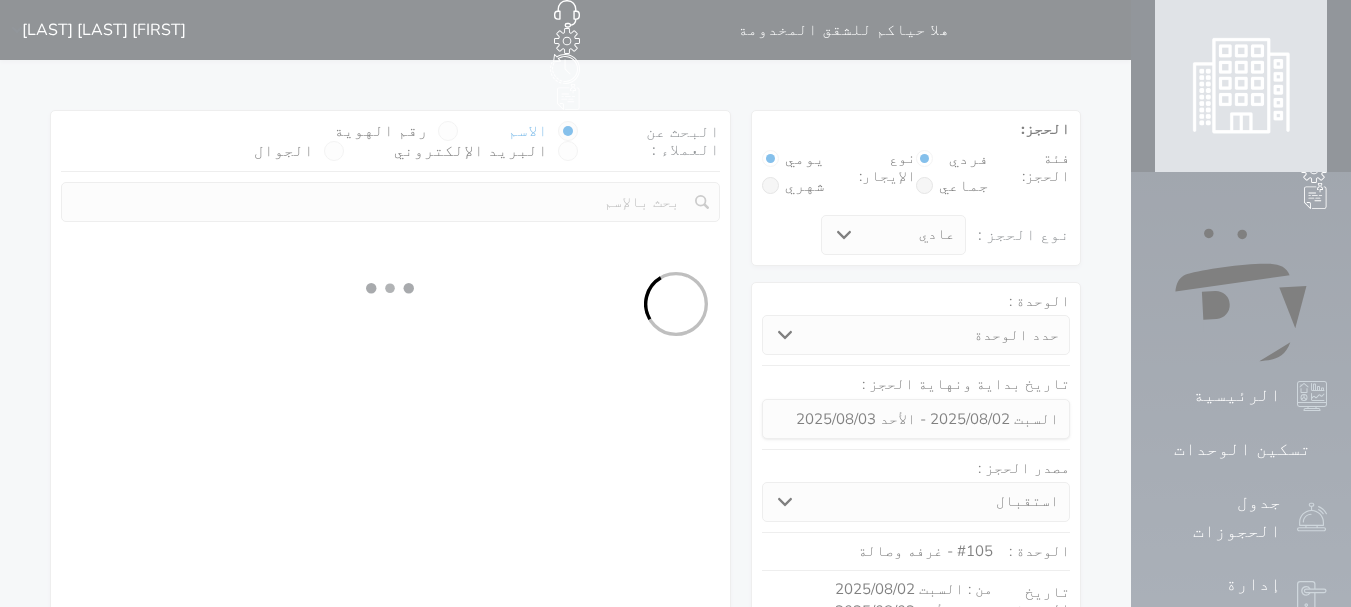 select on "7" 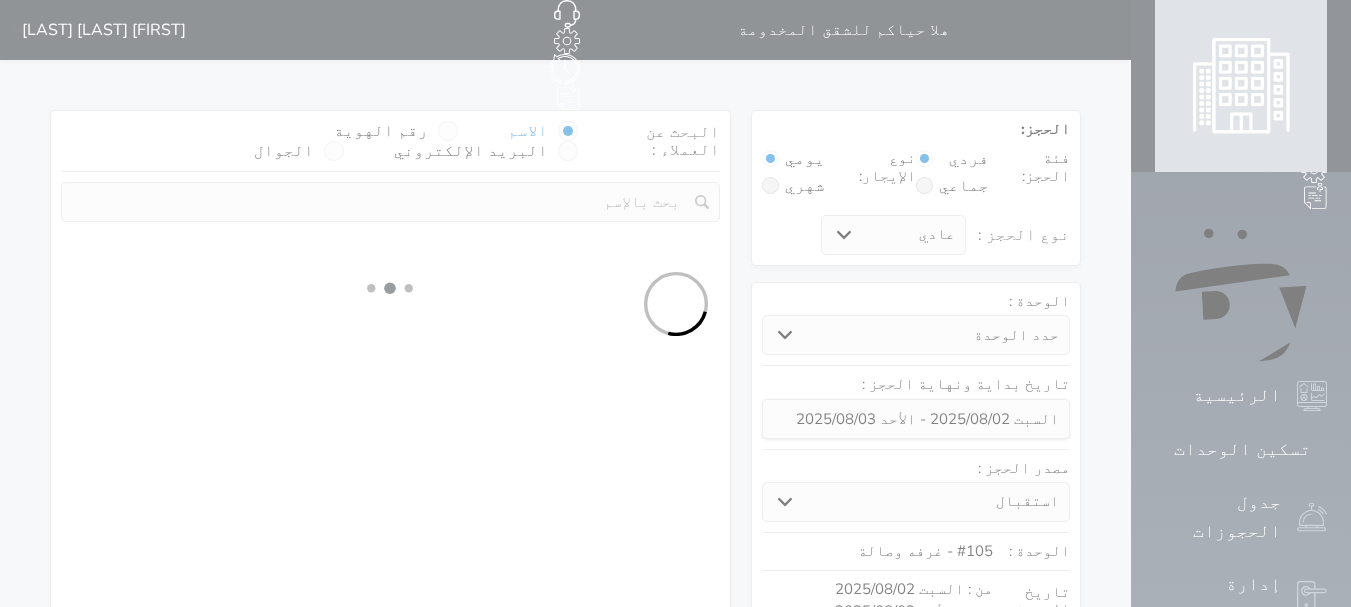select 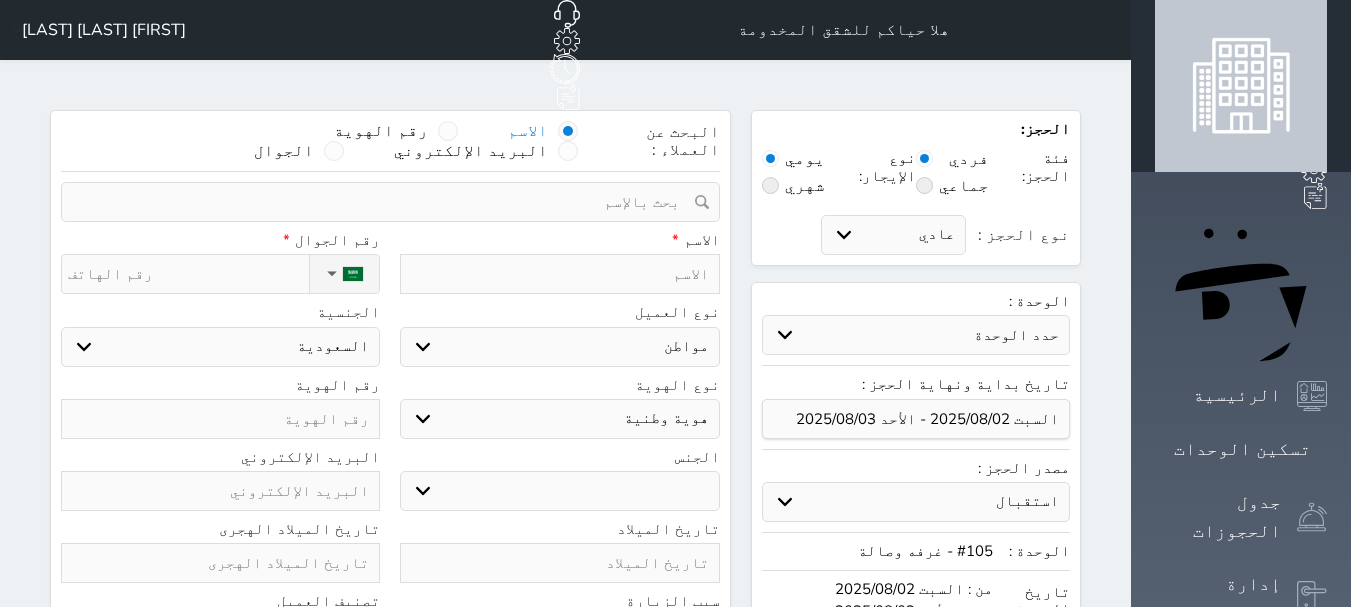 select 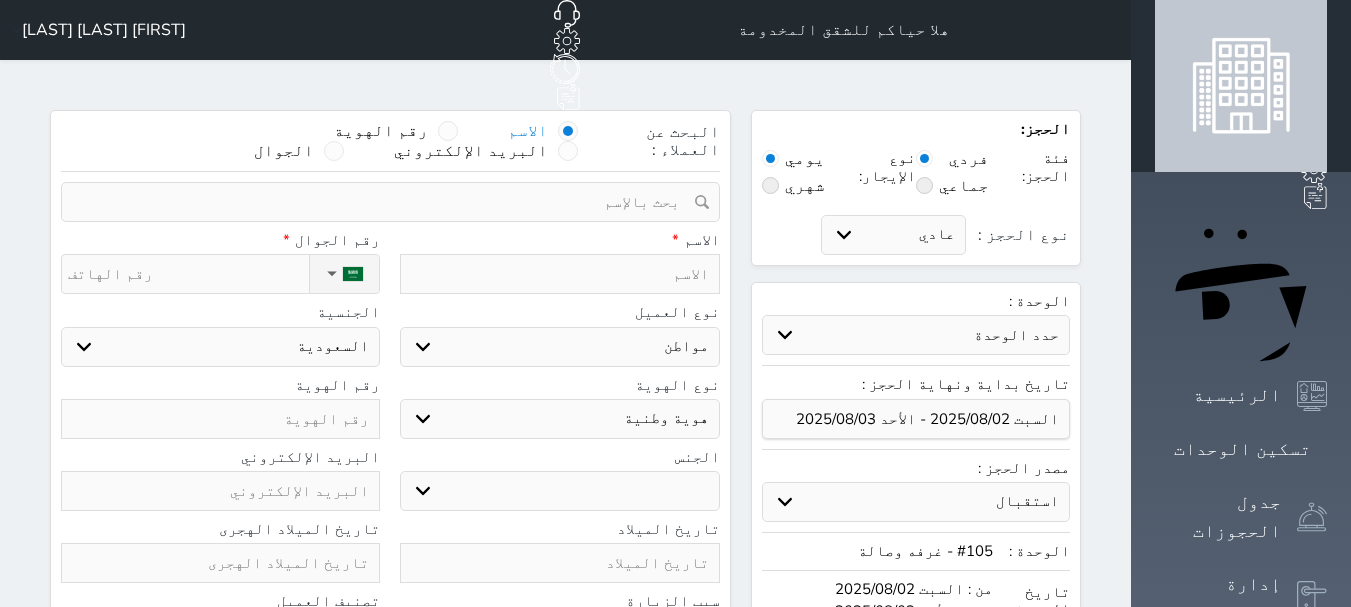 select 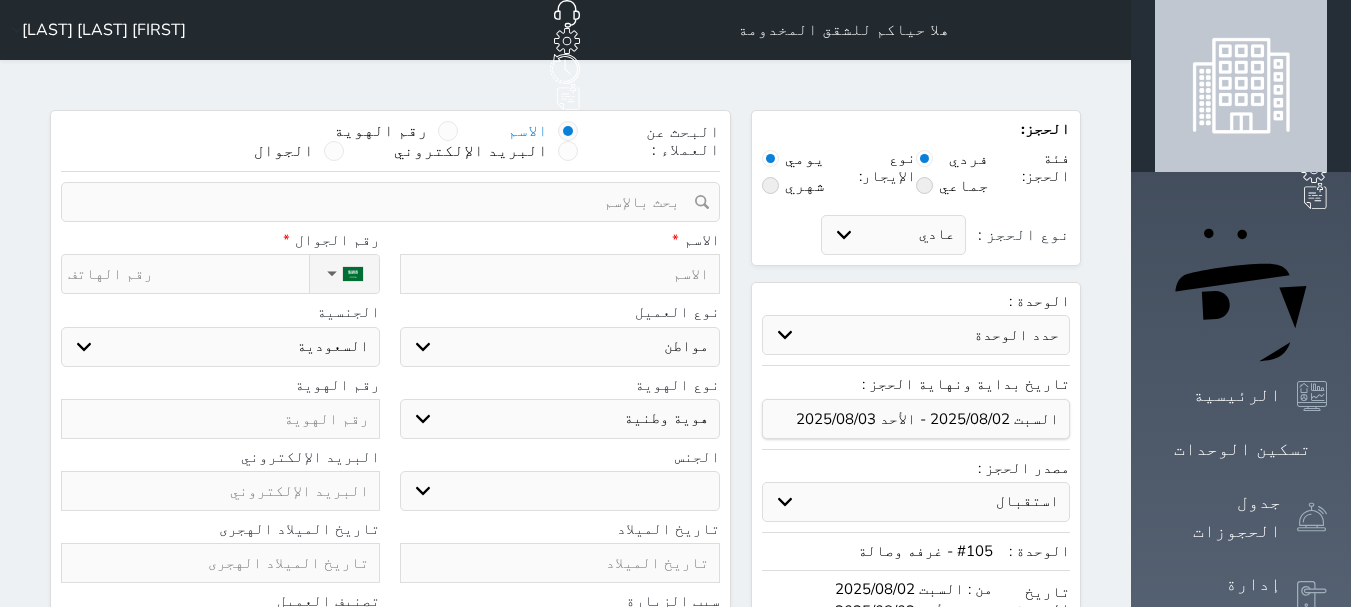 click at bounding box center [559, 274] 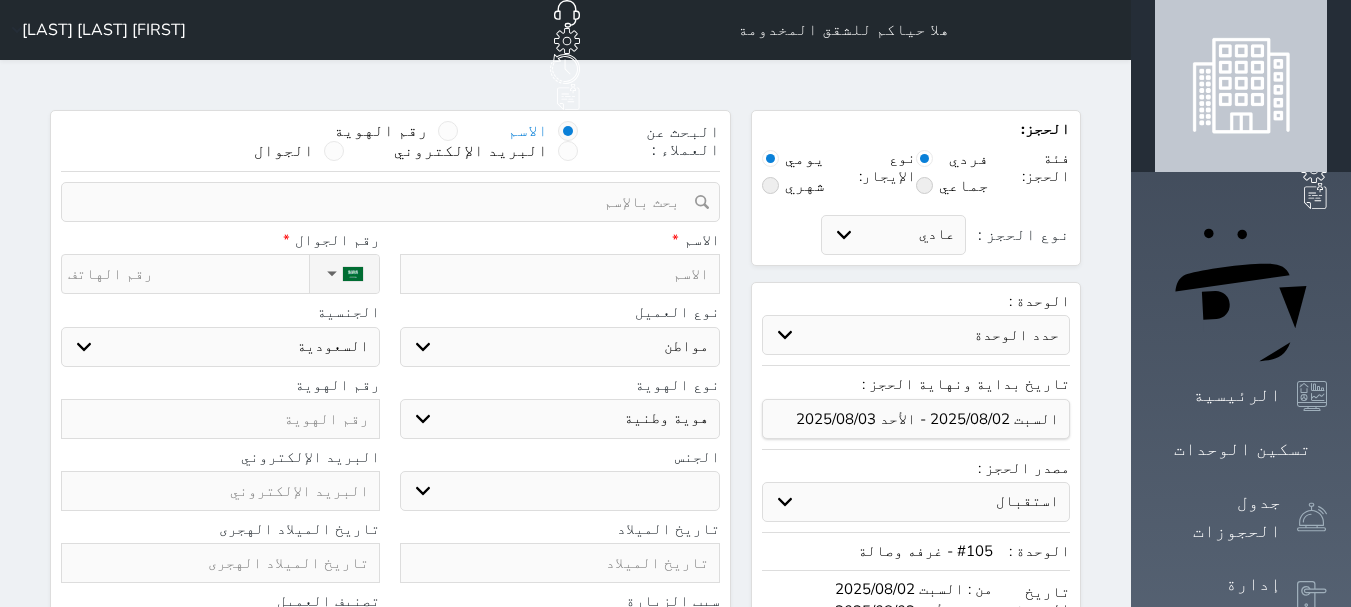 drag, startPoint x: 535, startPoint y: 101, endPoint x: 519, endPoint y: 133, distance: 35.77709 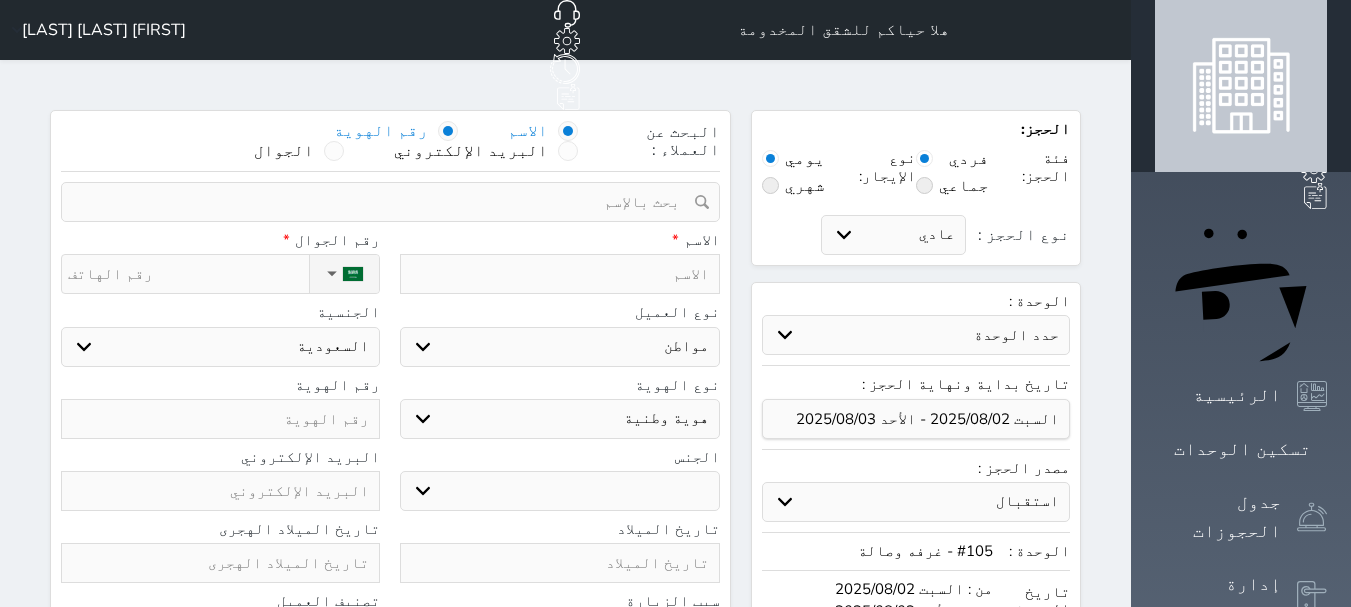 select 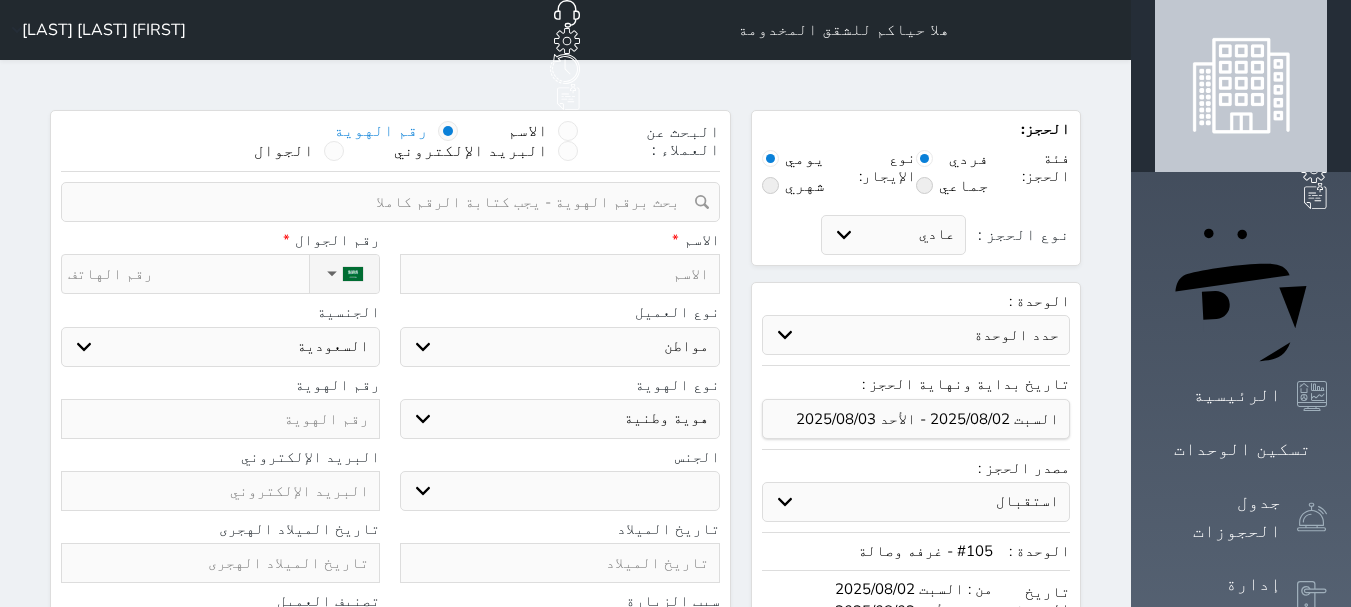 click at bounding box center [383, 202] 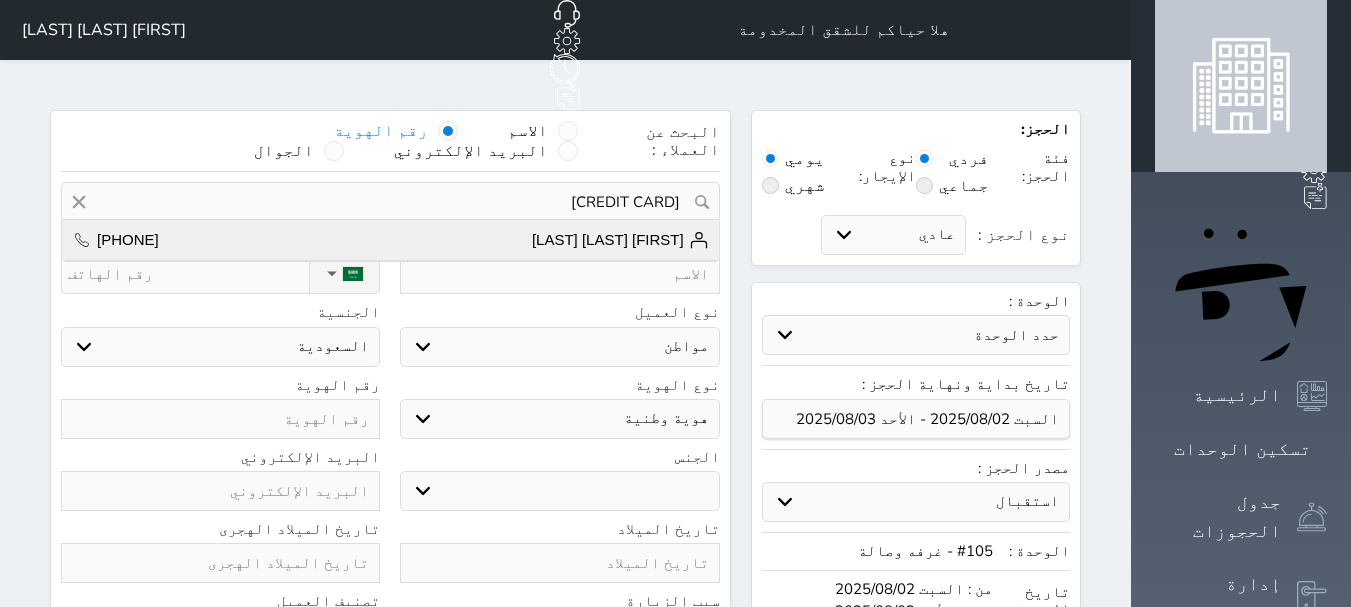 click on "[FIRST] [LAST] [LAST]   [PHONE]" at bounding box center (390, 240) 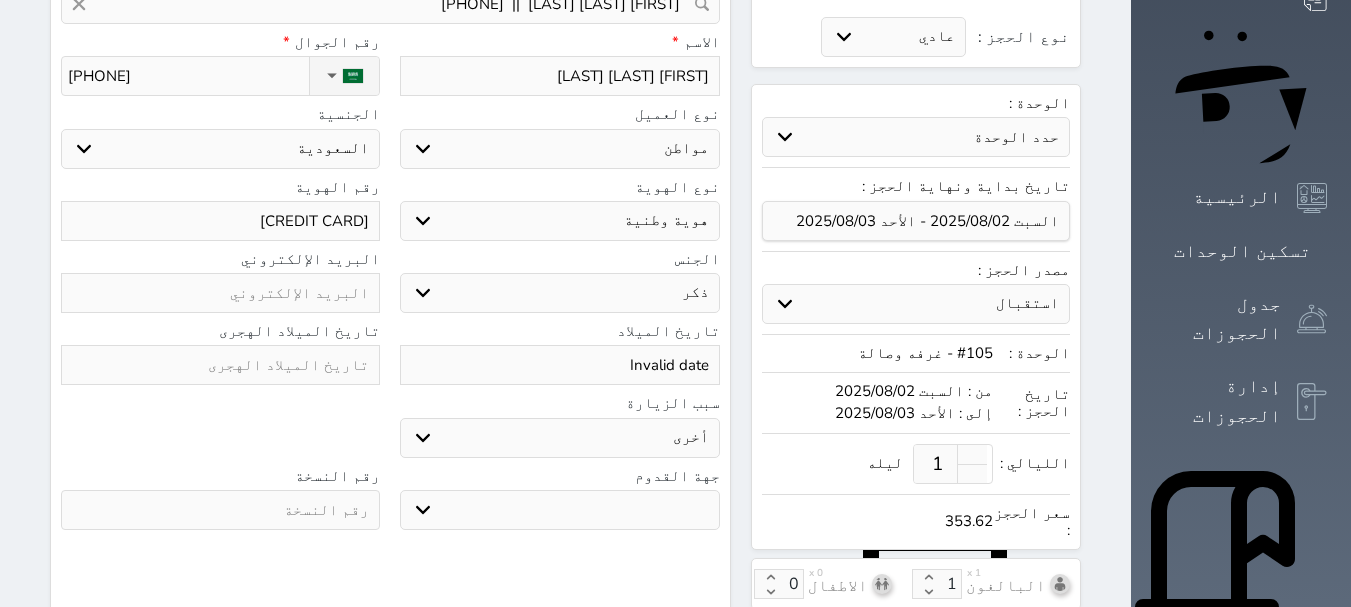 scroll, scrollTop: 600, scrollLeft: 0, axis: vertical 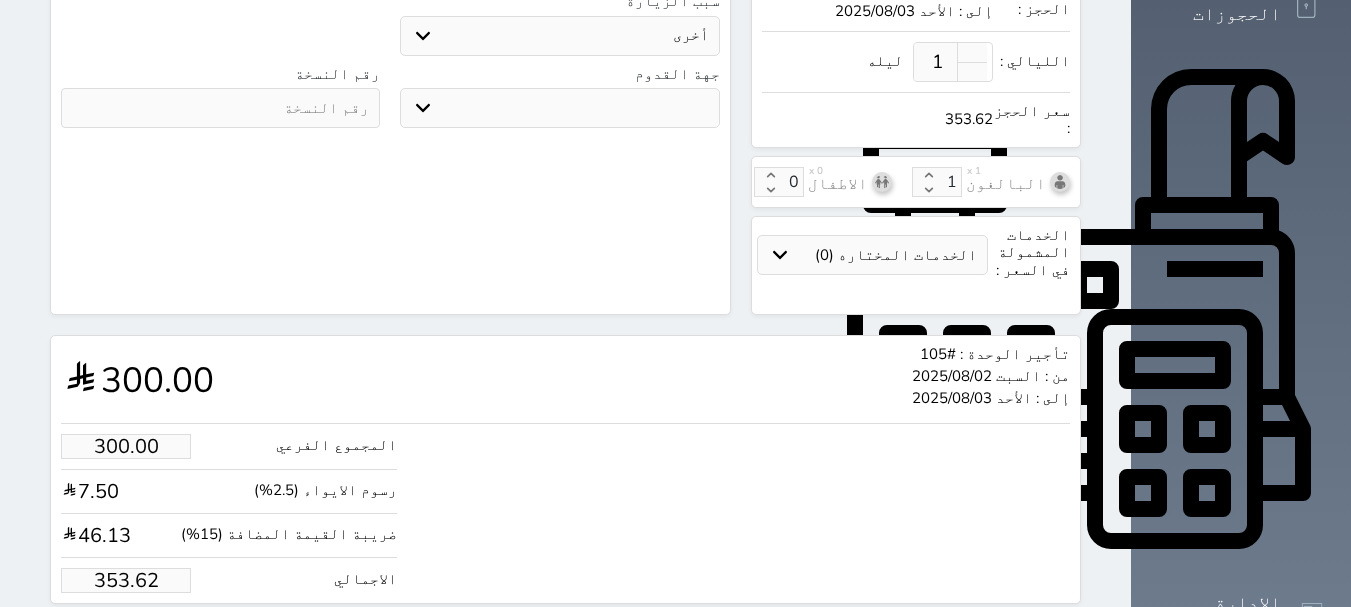 drag, startPoint x: 754, startPoint y: 43, endPoint x: 750, endPoint y: 69, distance: 26.305893 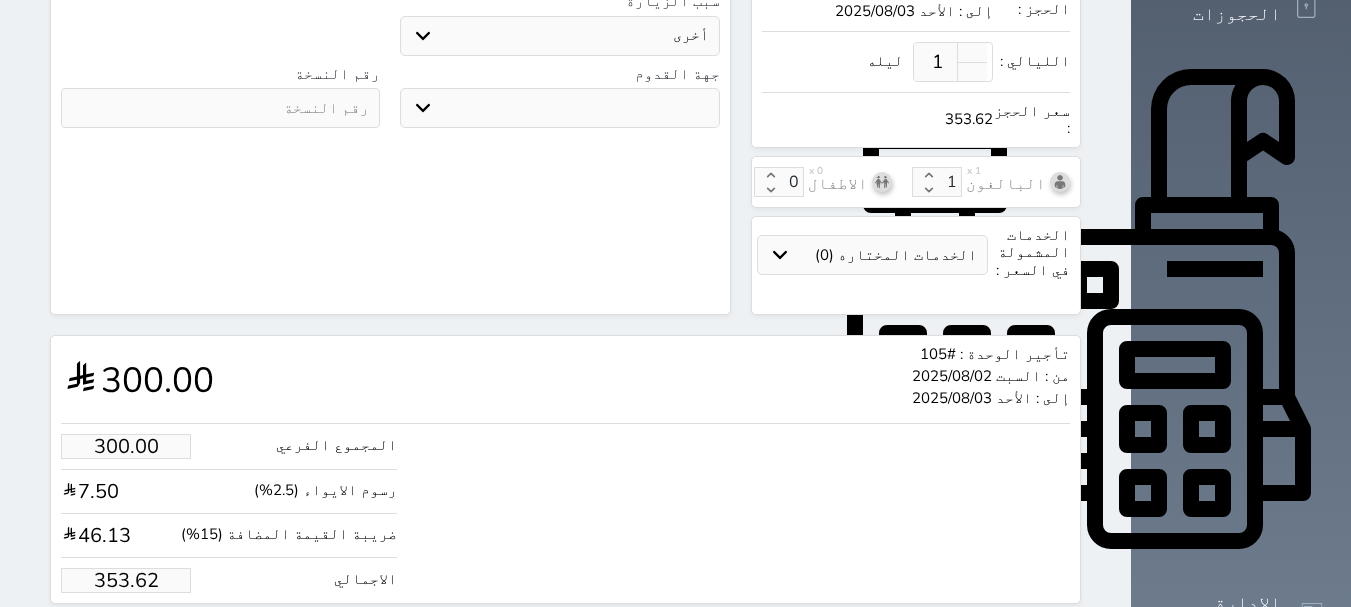 click on "جو بحر ارض" at bounding box center [559, 108] 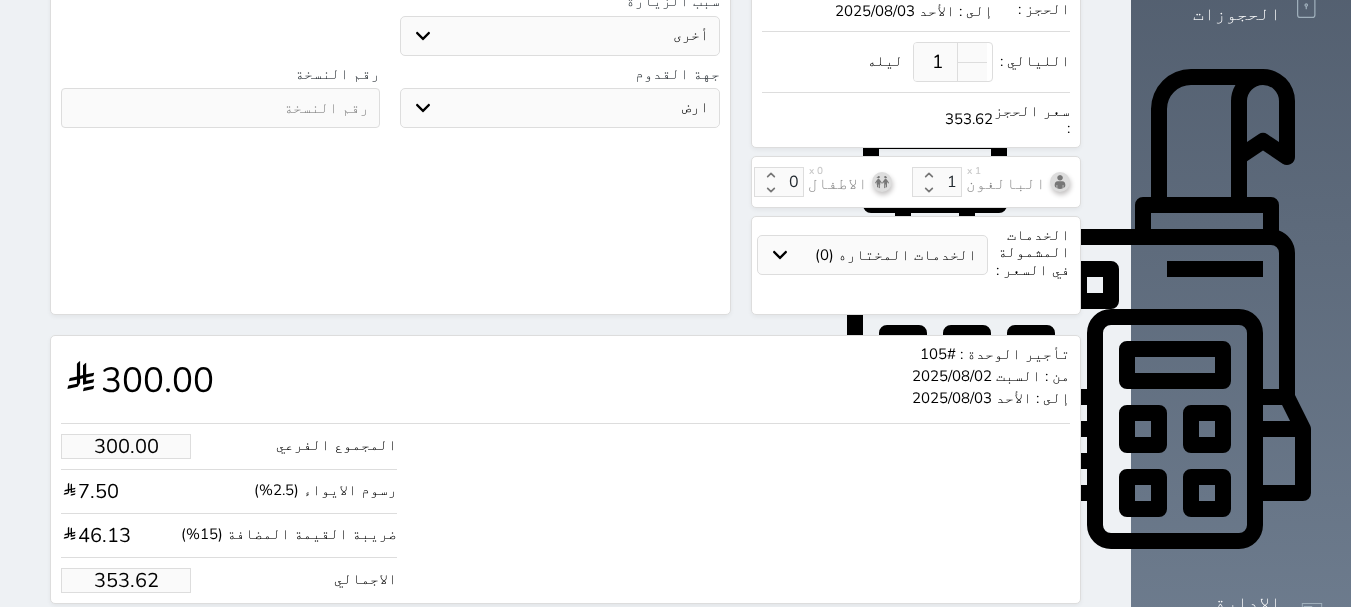 click on "جو بحر ارض" at bounding box center [559, 108] 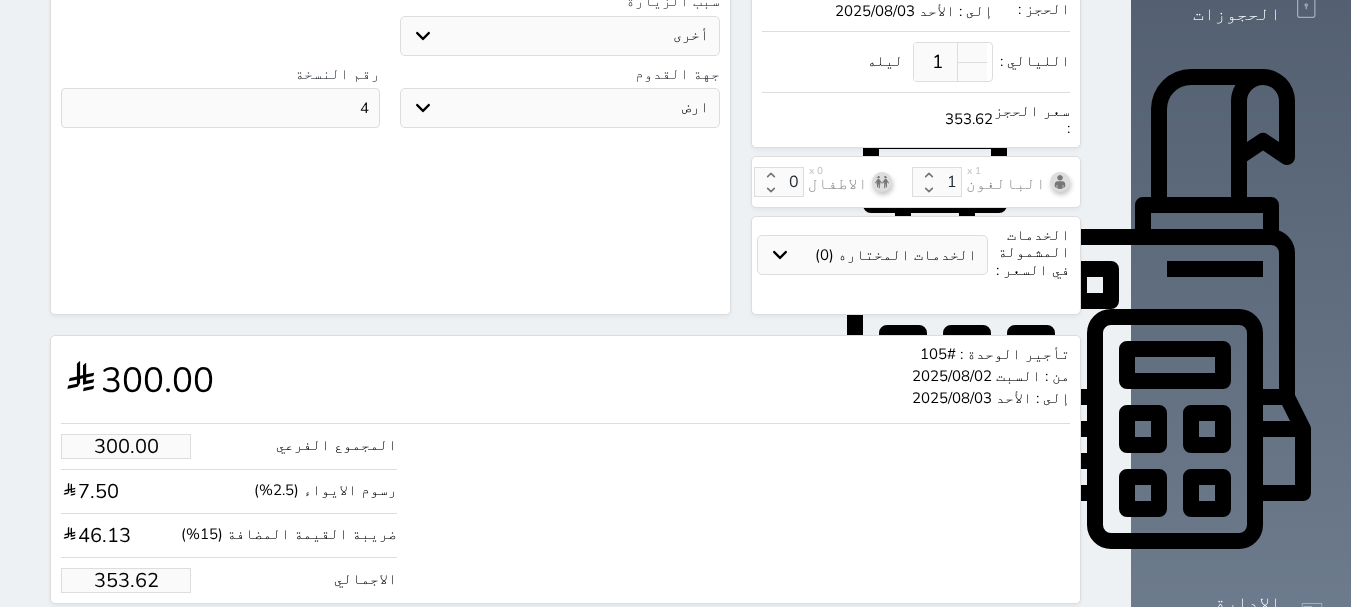 type on "4" 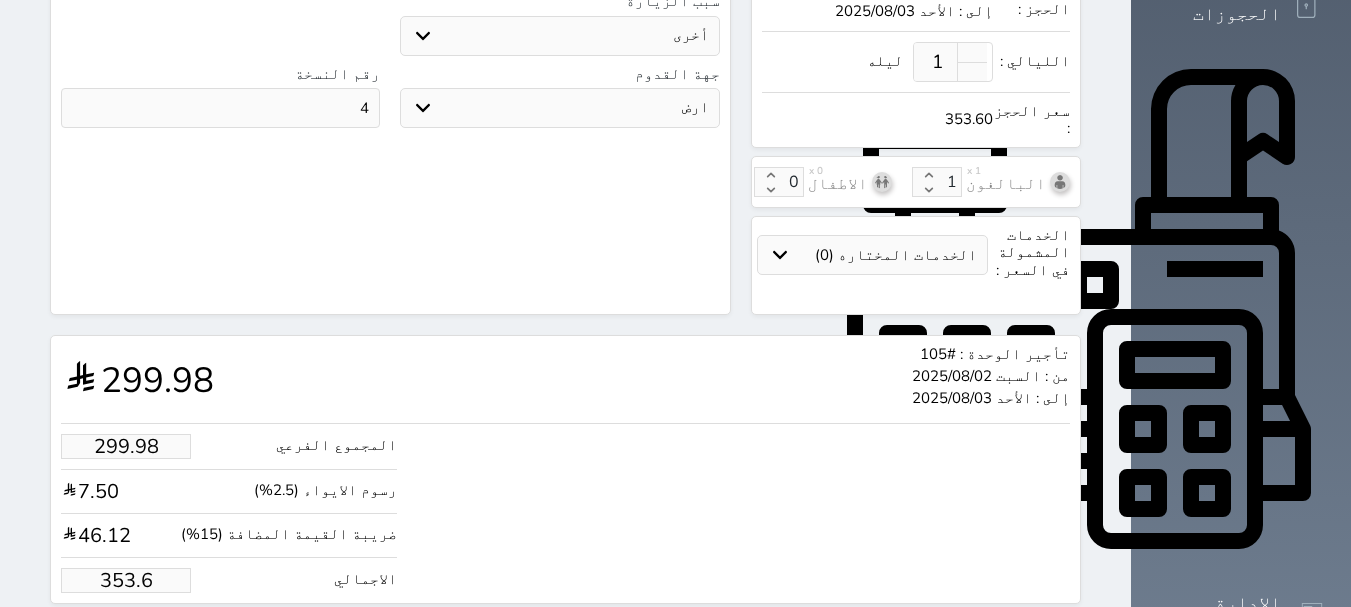 type on "353" 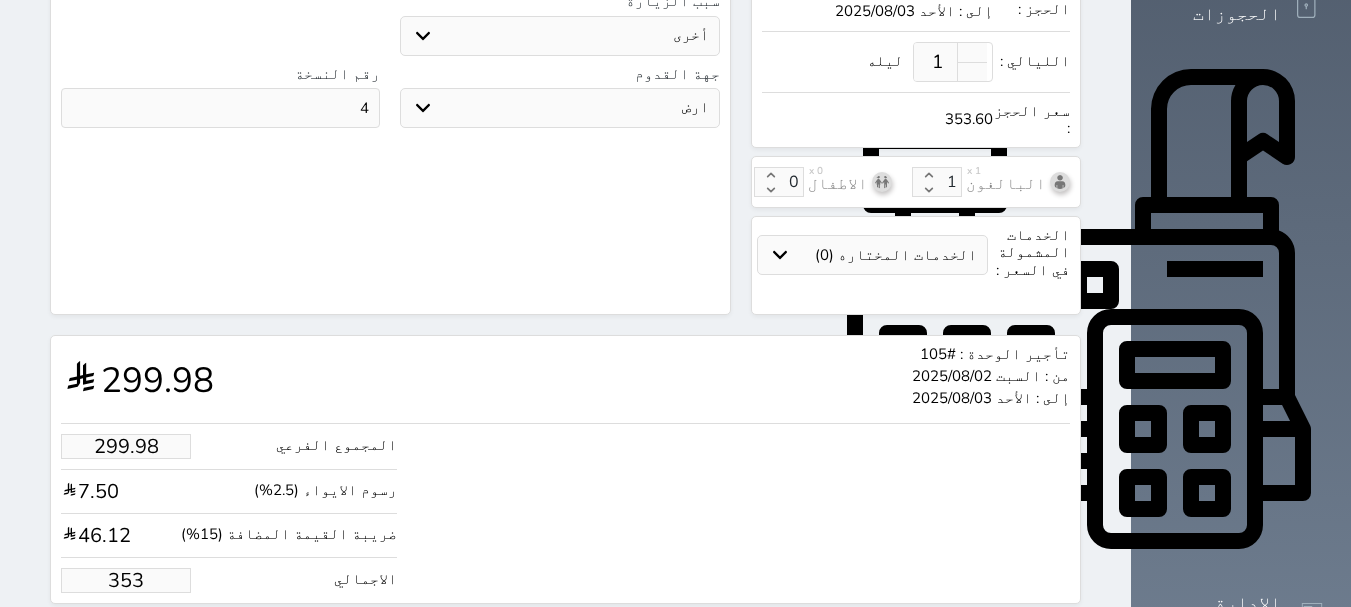 type on "29.69" 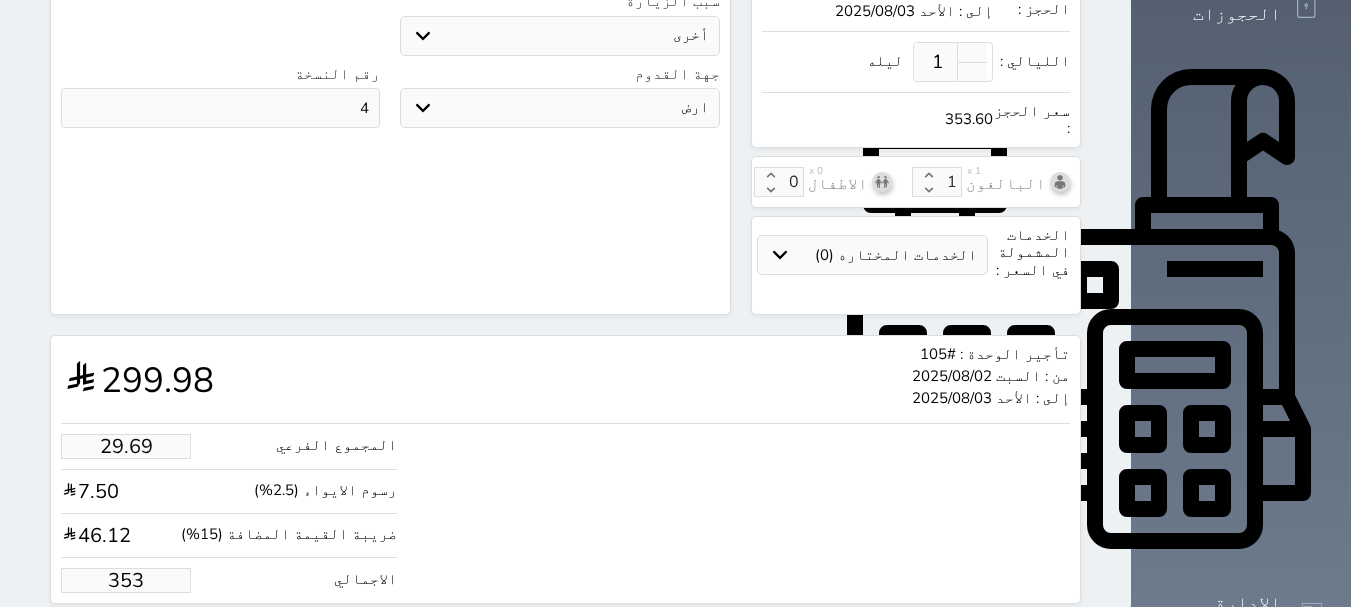 type on "35" 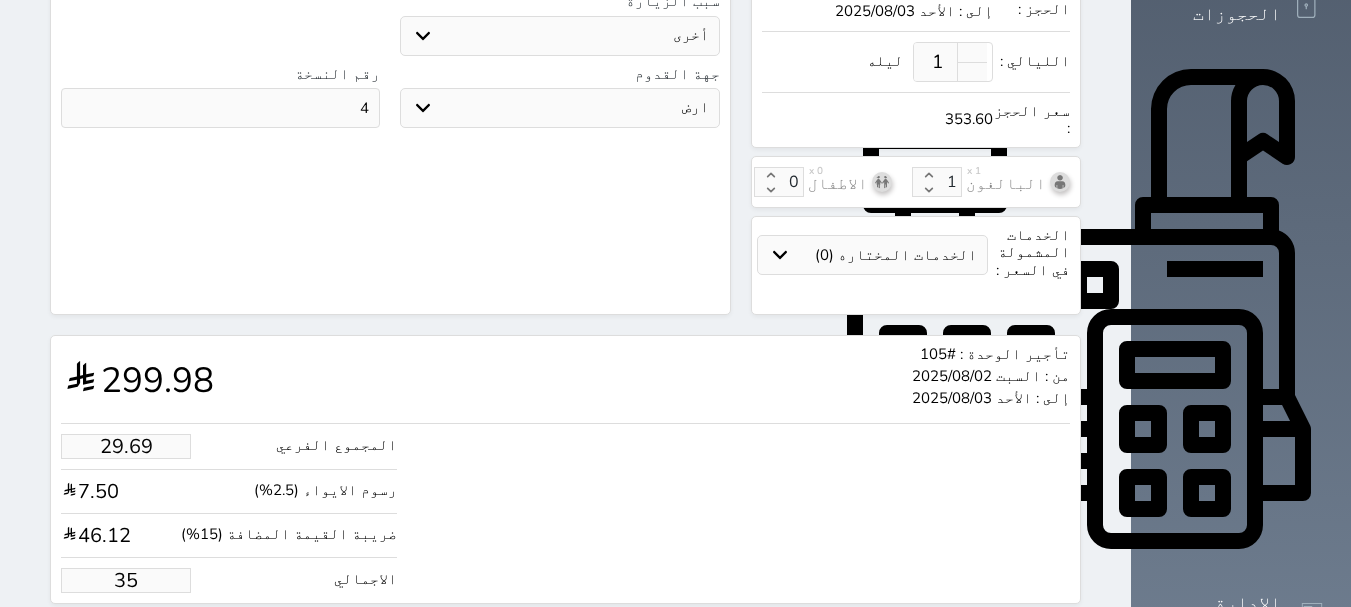 type on "2.55" 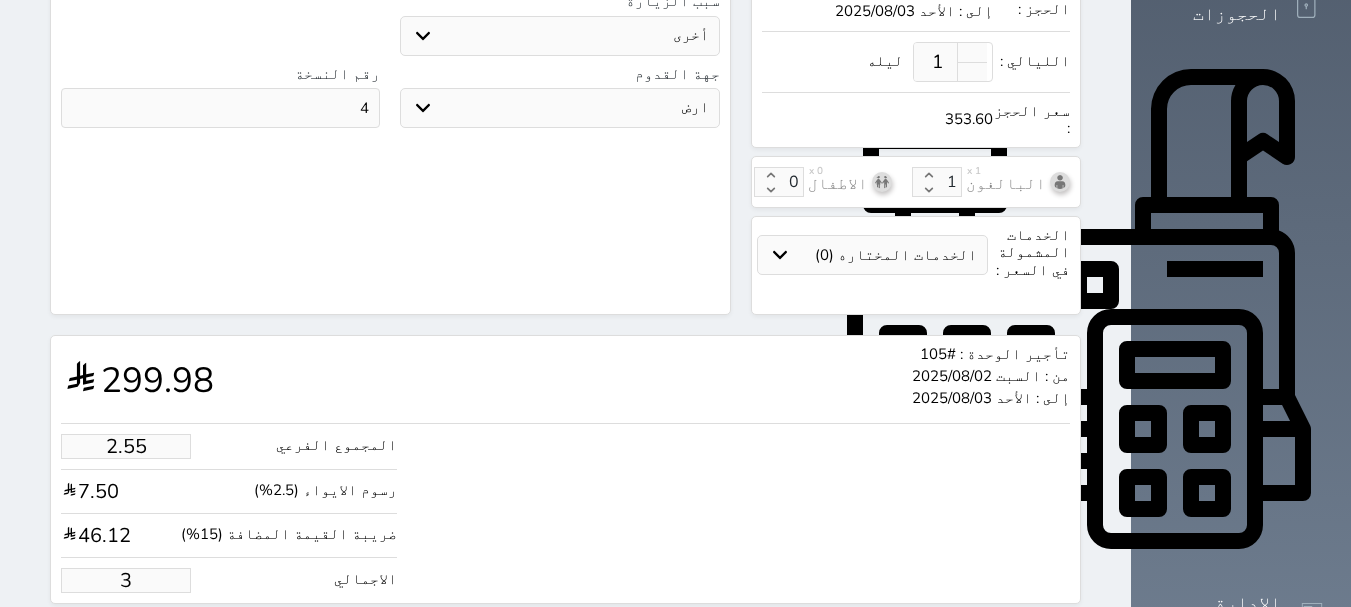 type on "1.00" 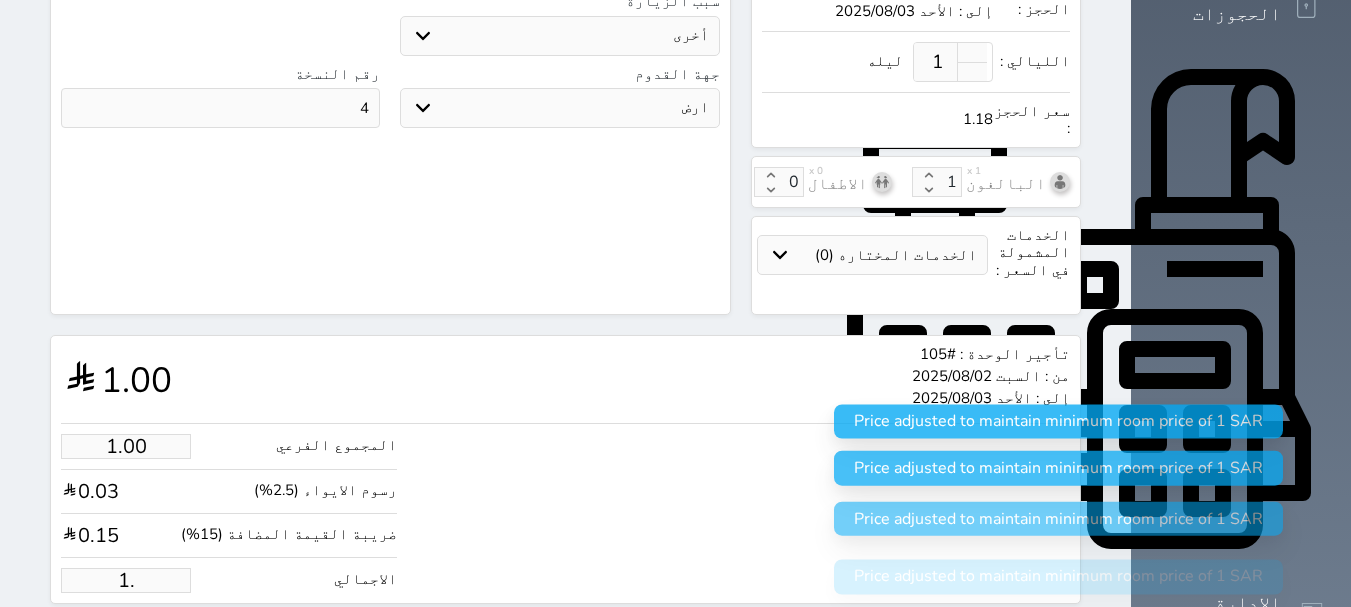 type on "1" 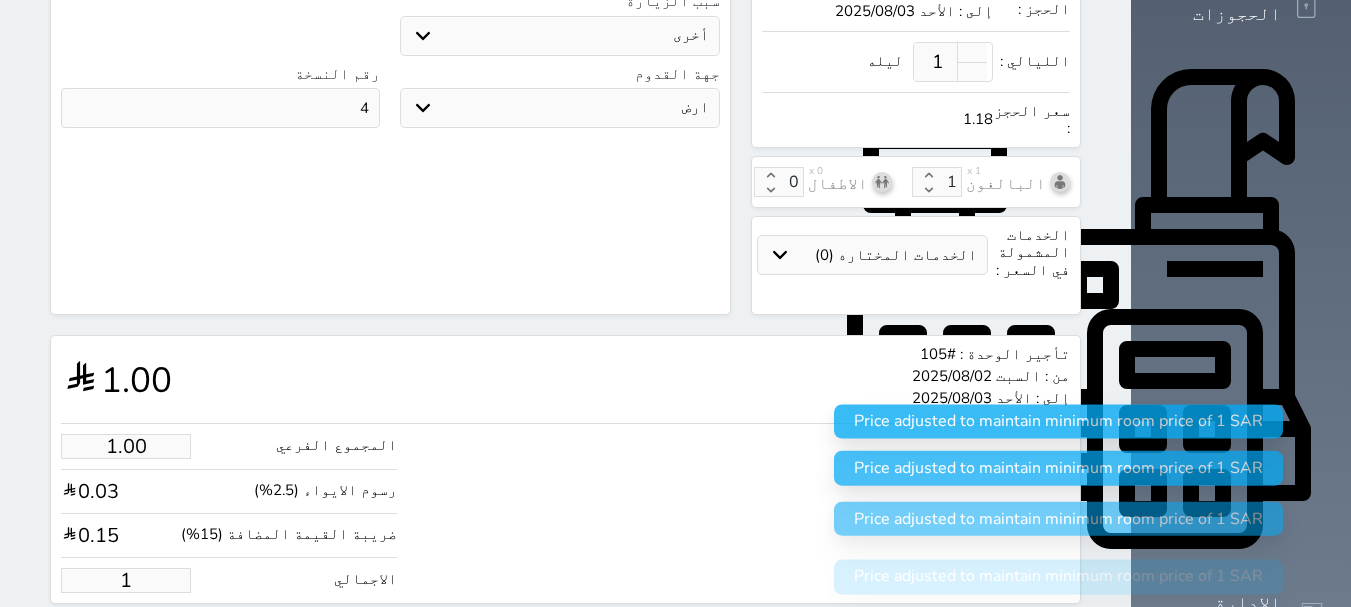 type 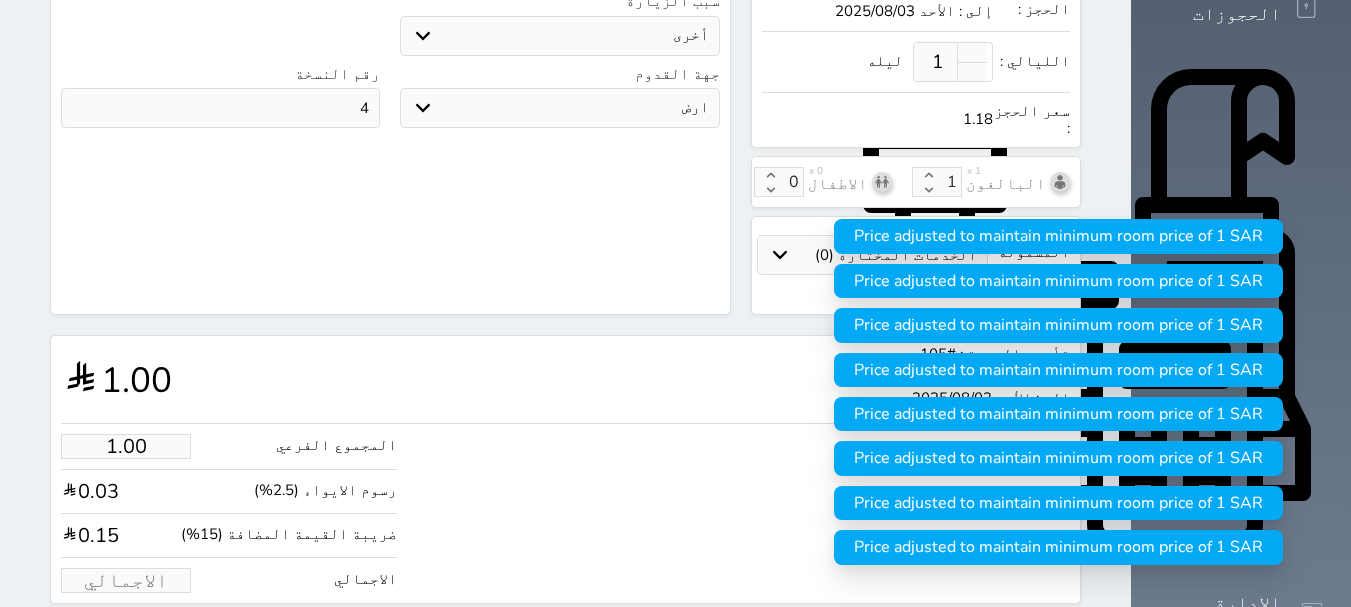 type on "2.55" 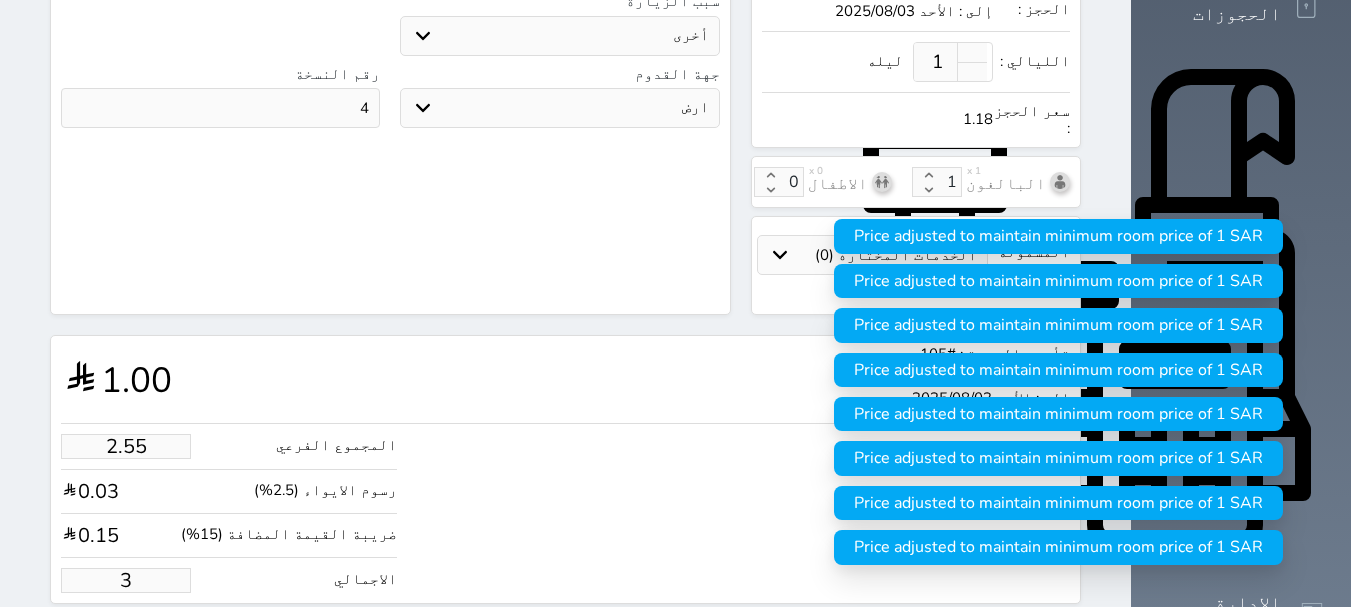 type on "25.45" 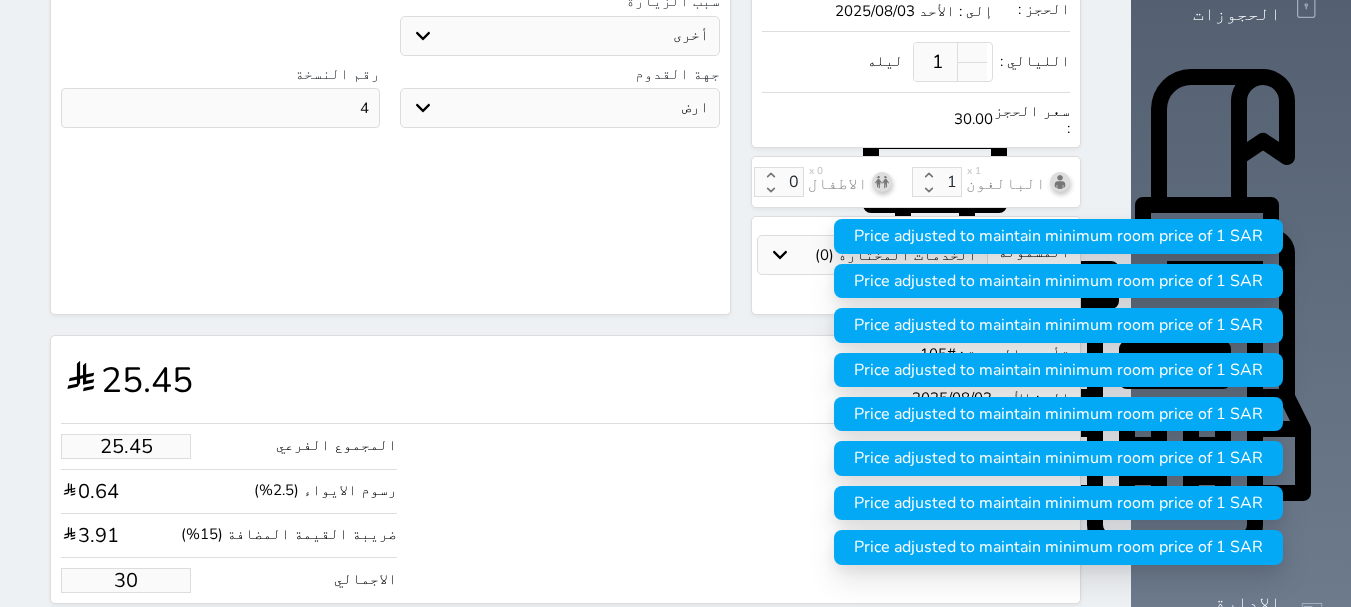type on "254.51" 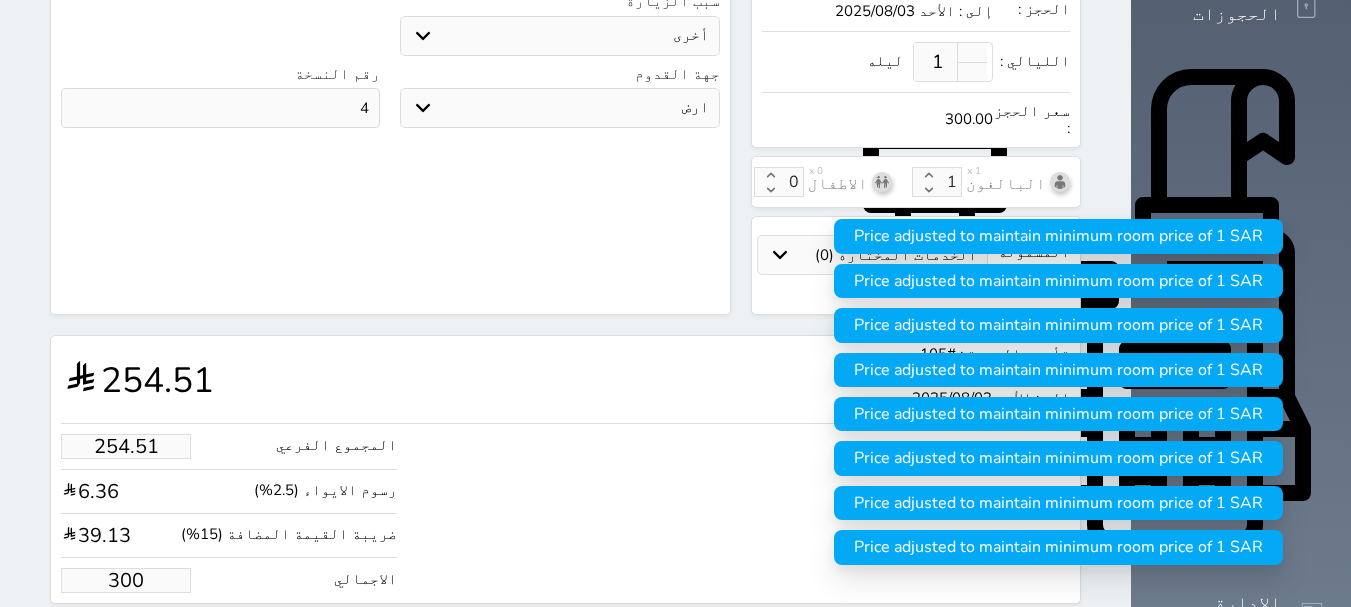type on "300.00" 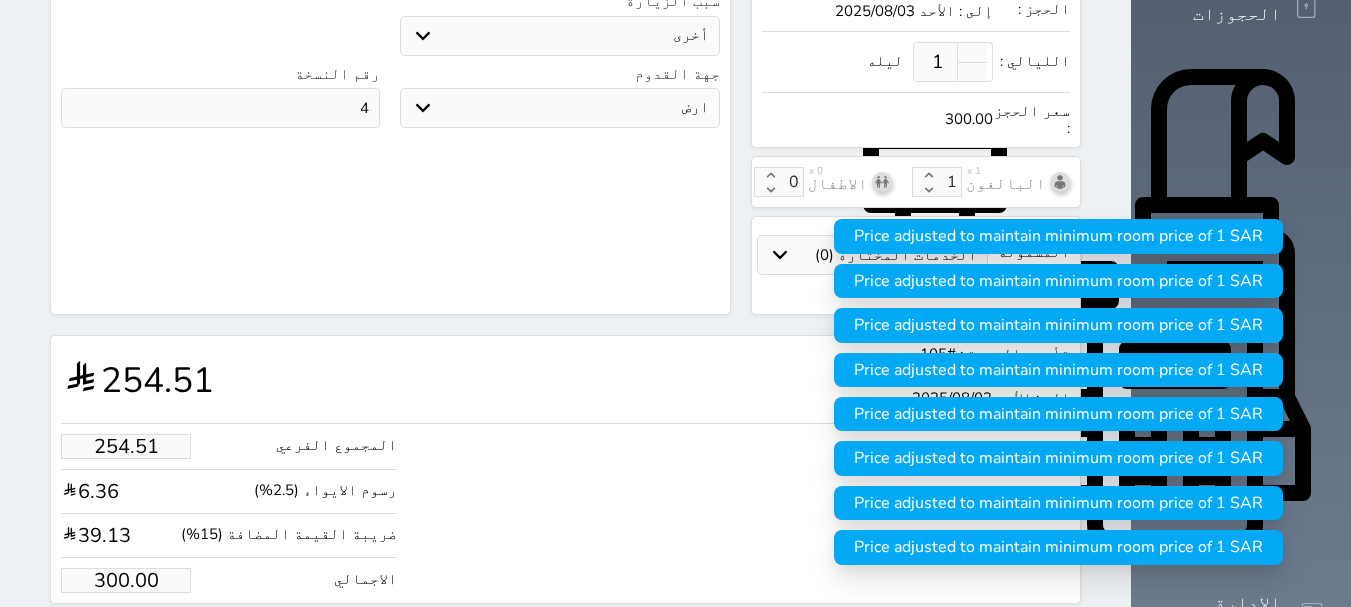 click on "حجز" at bounding box center (149, 641) 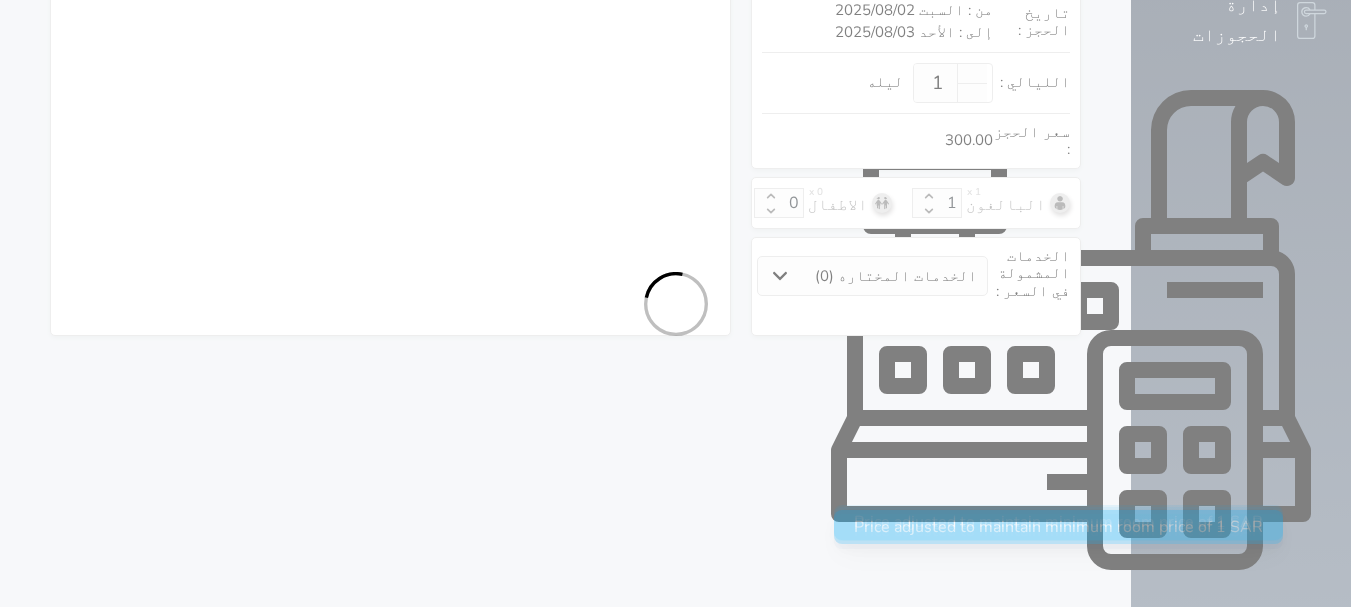 select on "1" 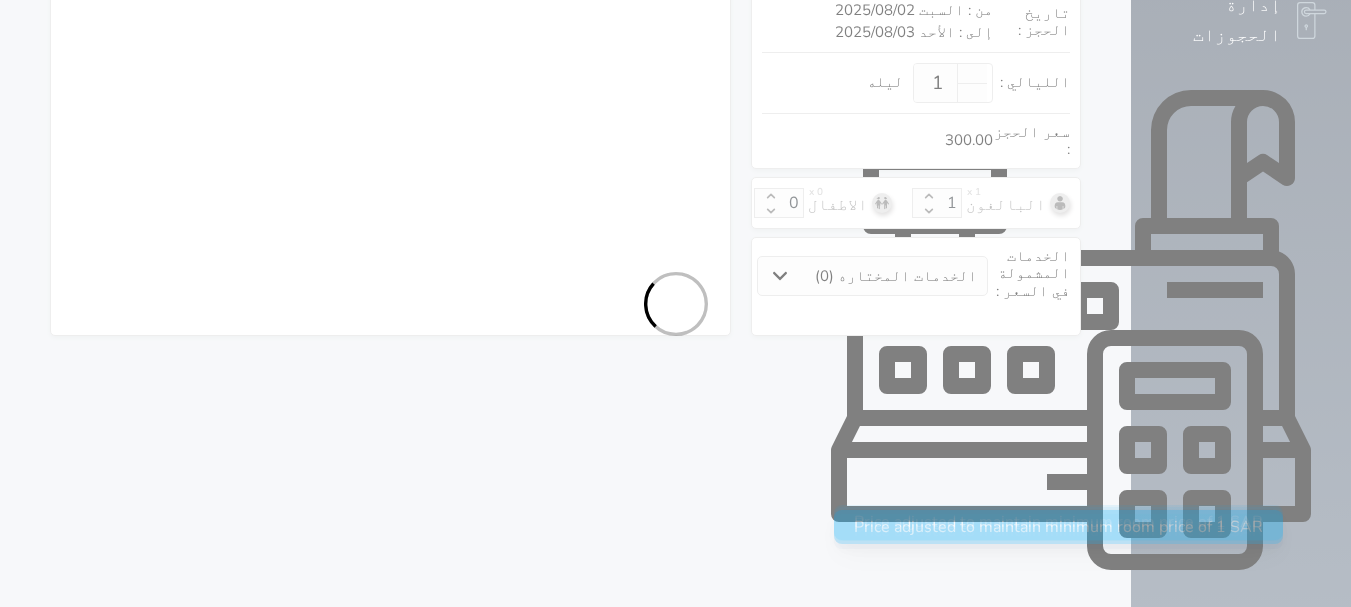 select on "113" 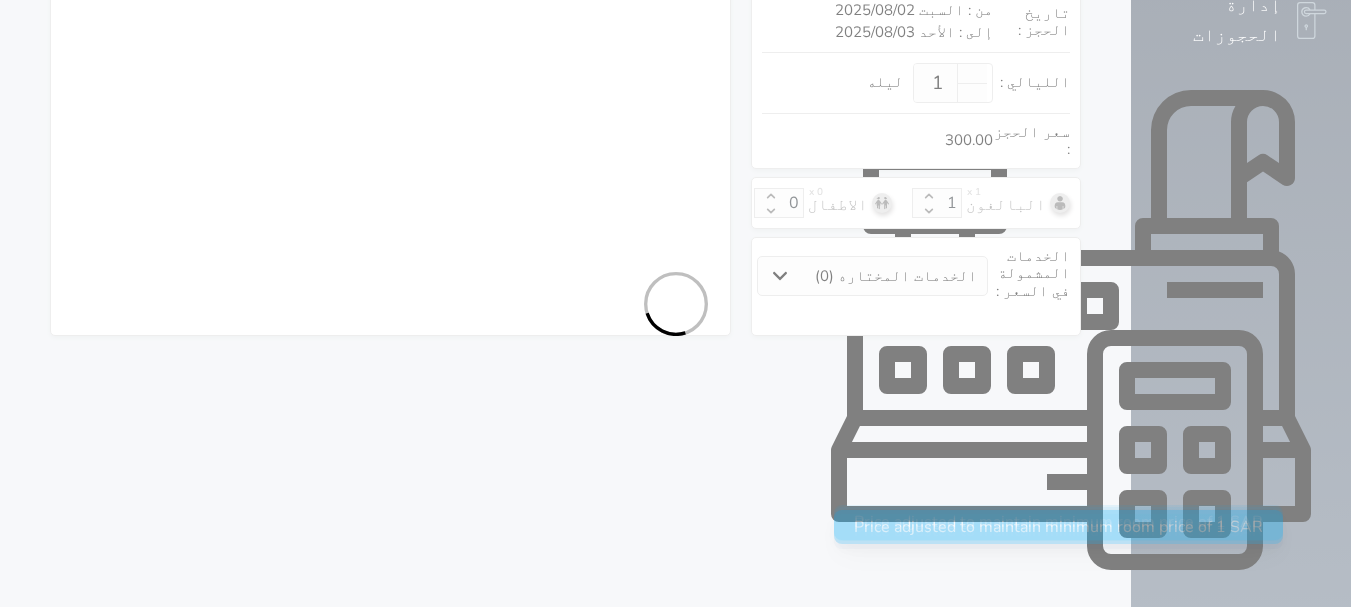 select on "7" 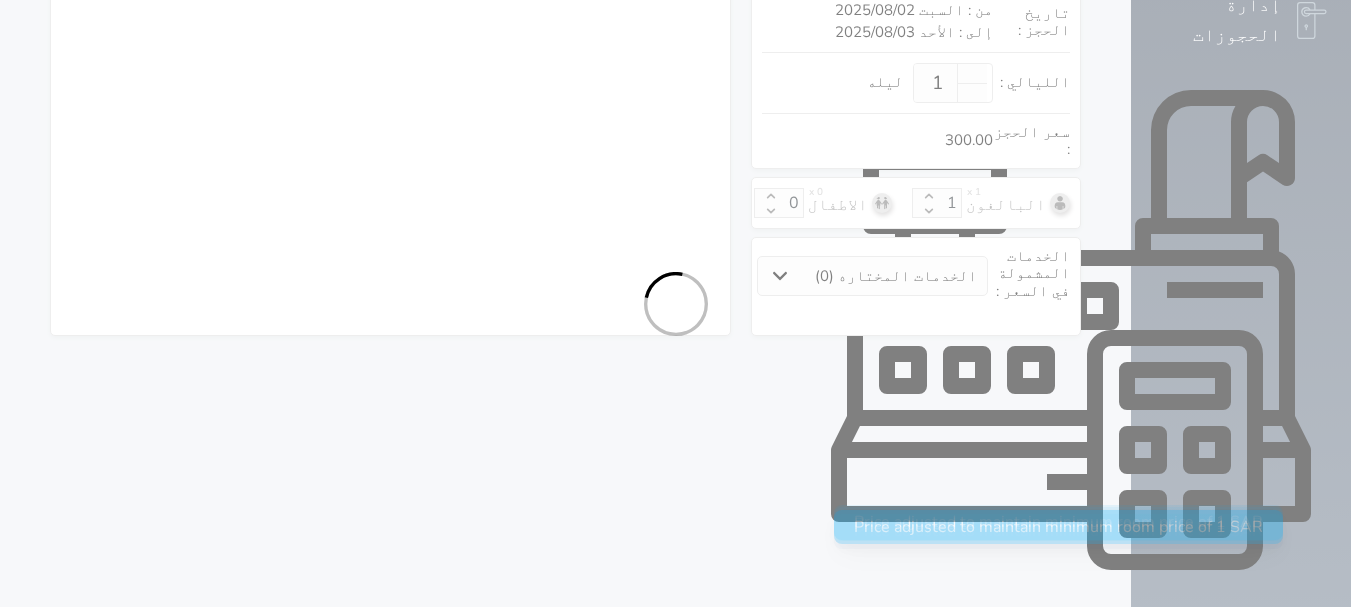 select on "9" 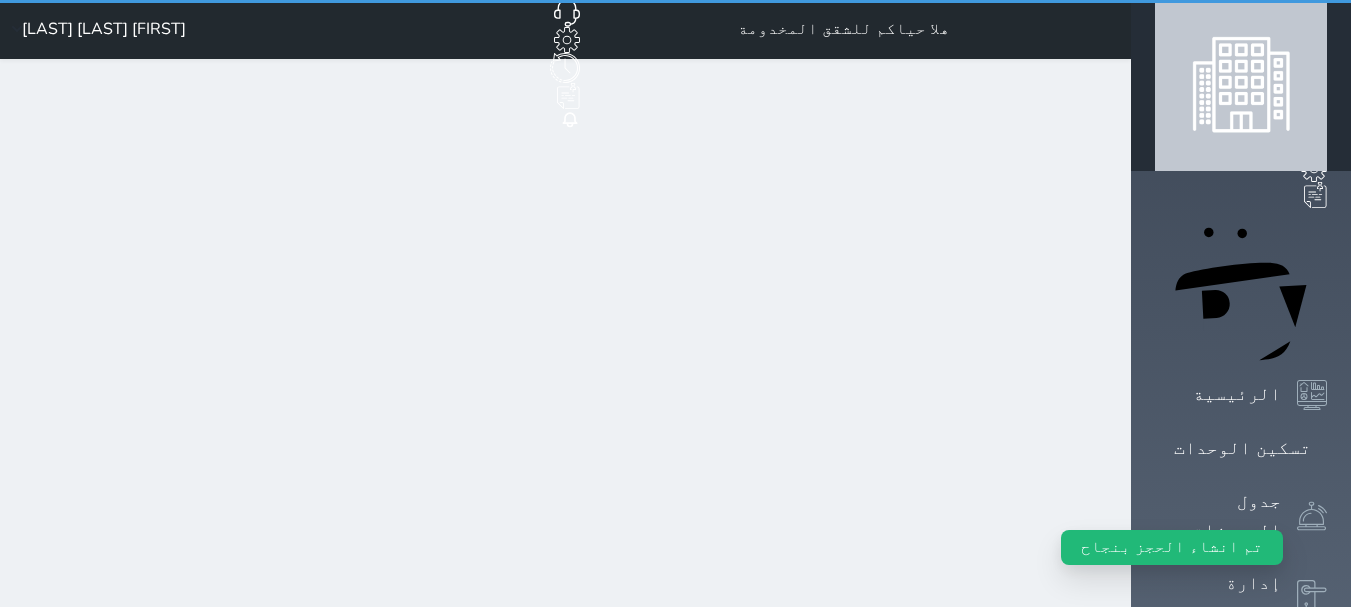 scroll, scrollTop: 0, scrollLeft: 0, axis: both 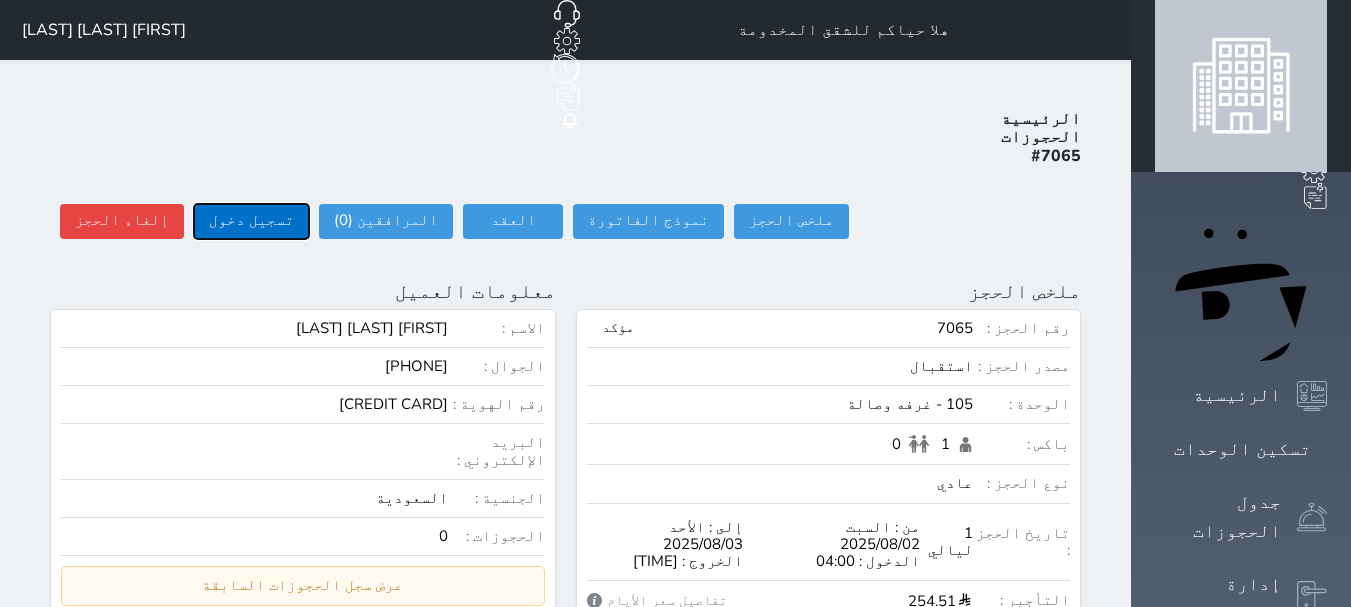 click on "تسجيل دخول" at bounding box center (251, 221) 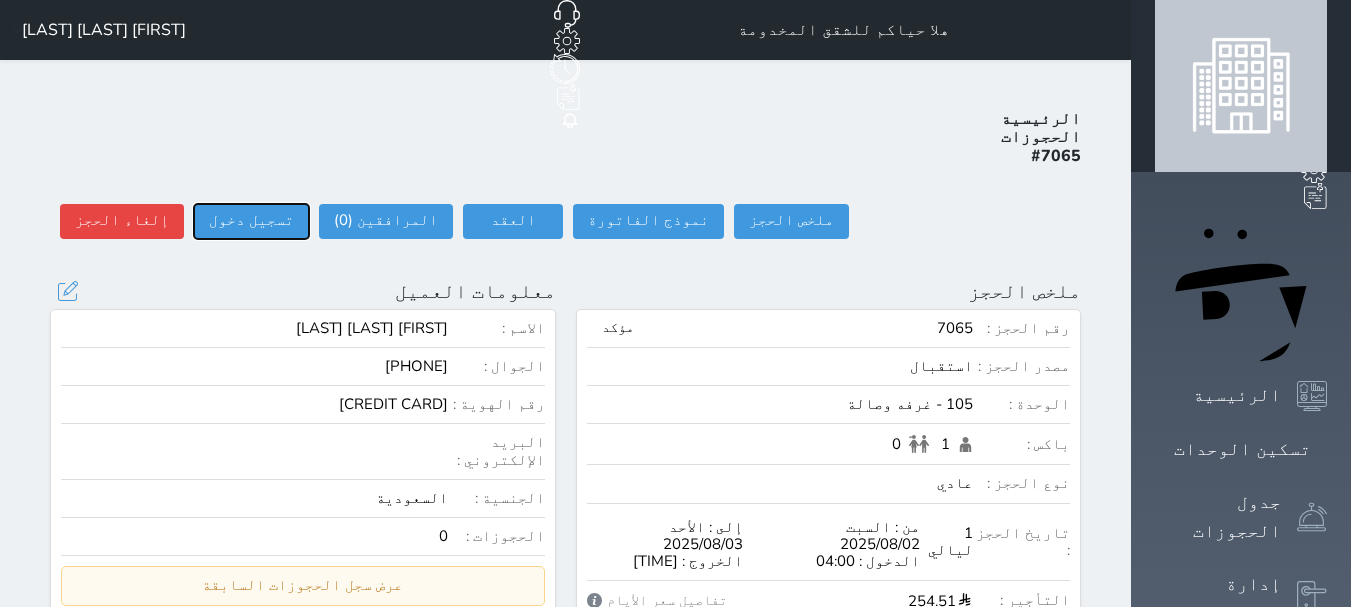 type on "18:29" 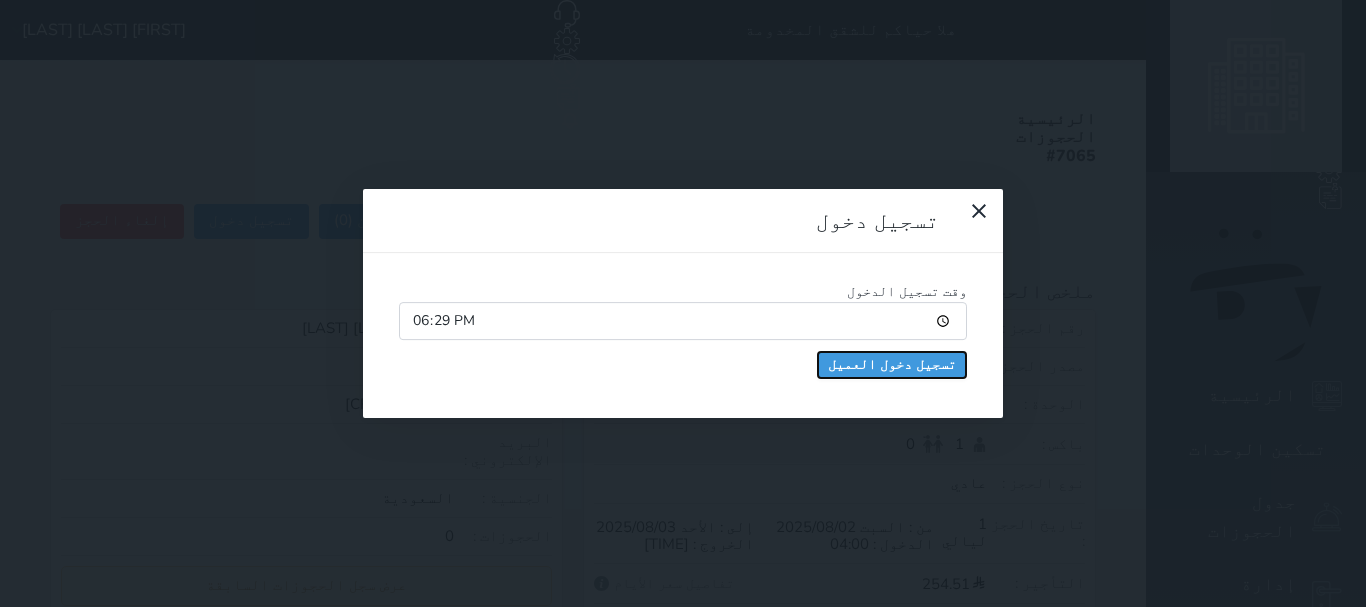 click on "تسجيل دخول العميل" at bounding box center (892, 365) 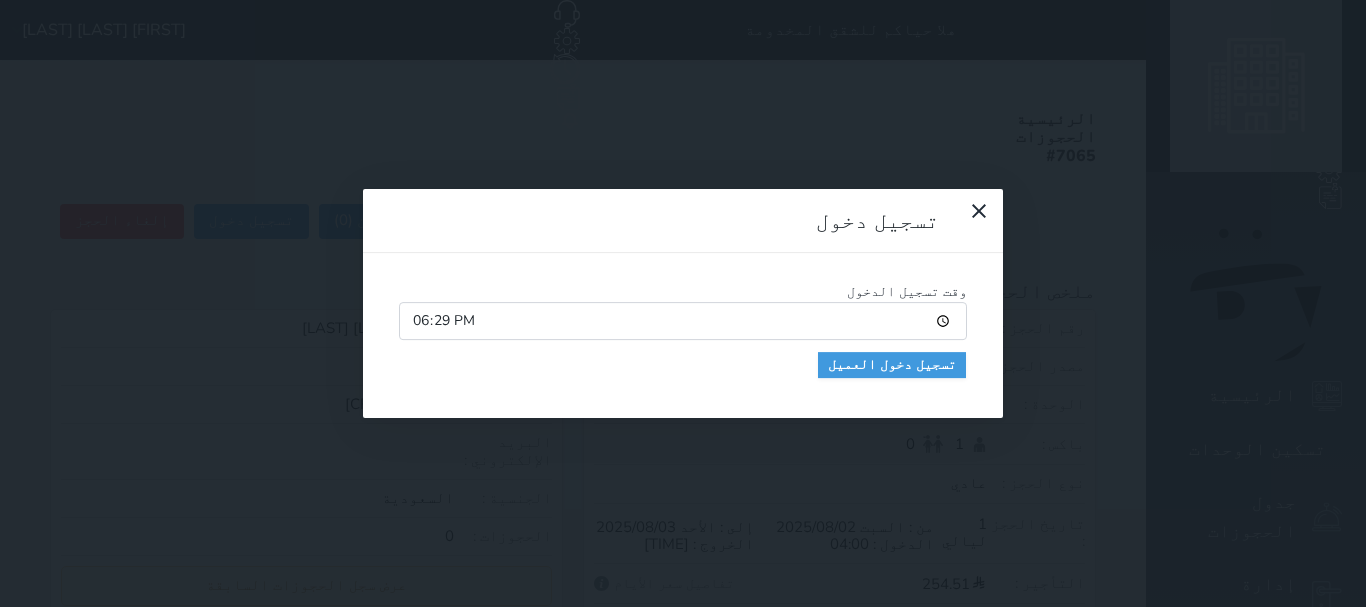 click on "تسجيل دخول                 وقت تسجيل الدخول    [TIME]   تسجيل دخول العميل" at bounding box center (683, 303) 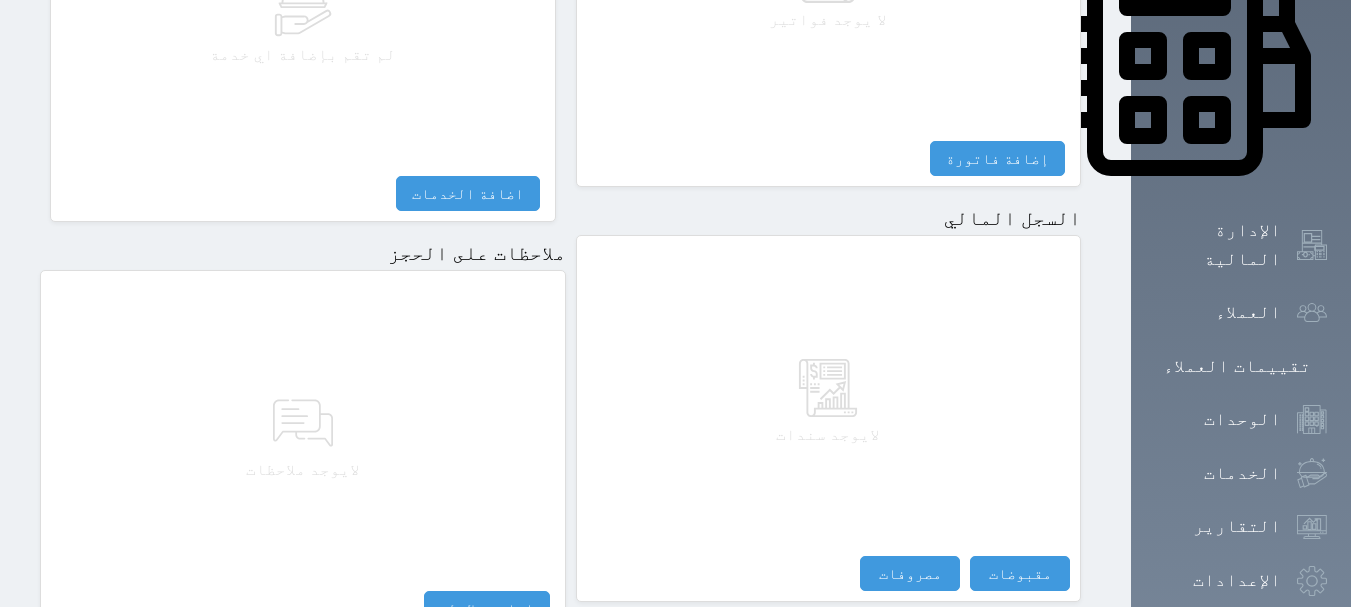 scroll, scrollTop: 1095, scrollLeft: 0, axis: vertical 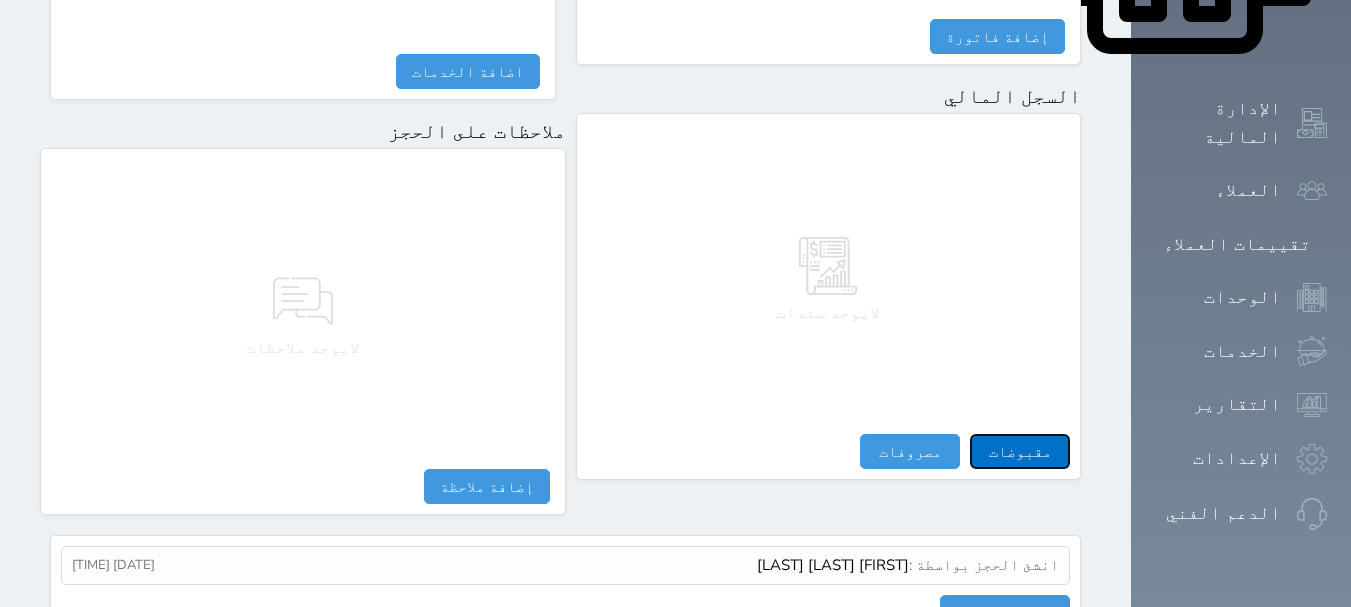 click on "مقبوضات" at bounding box center (1020, 451) 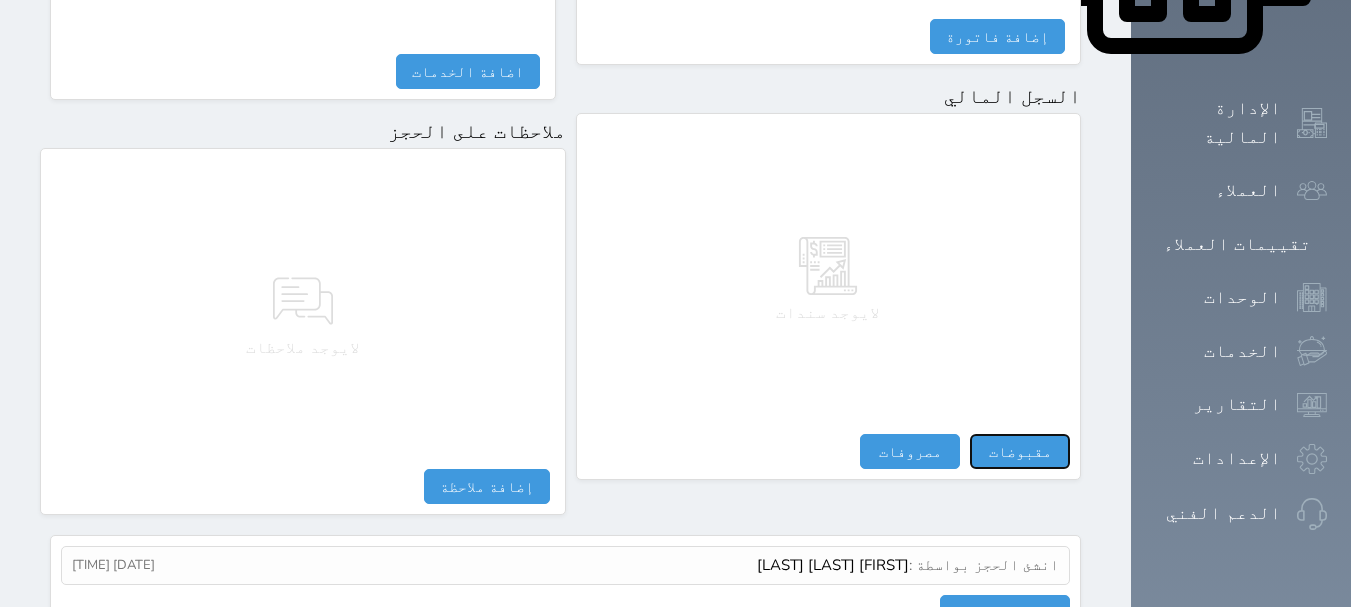 select 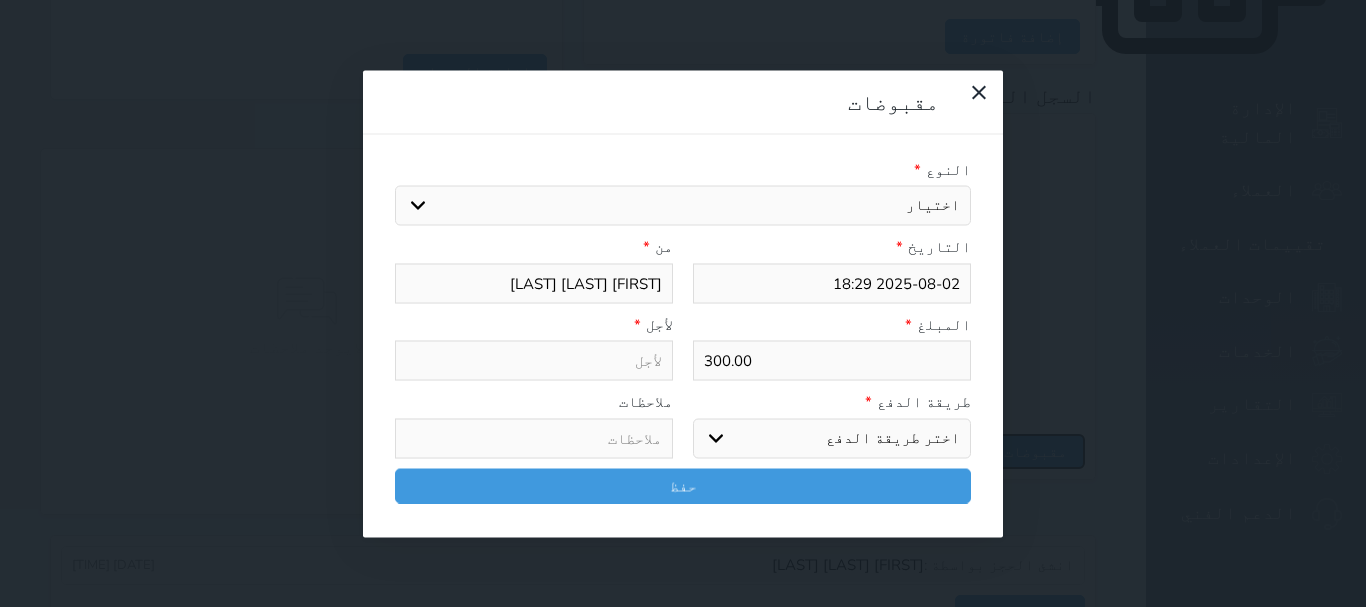 select 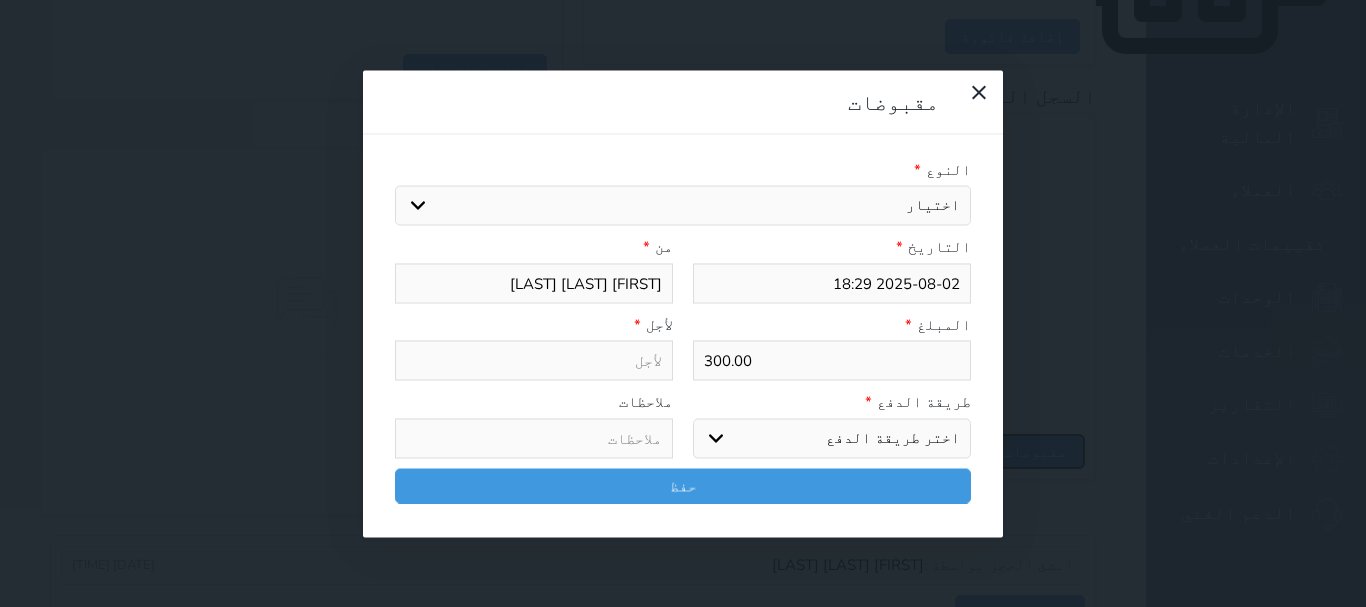 select 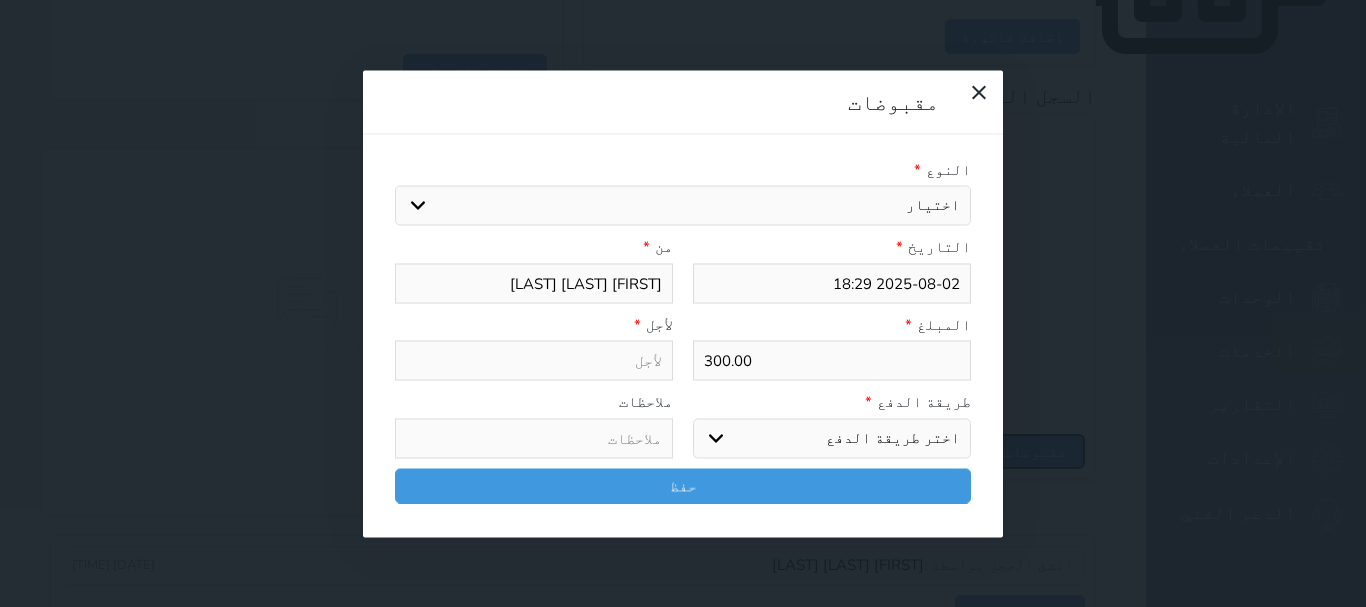 select 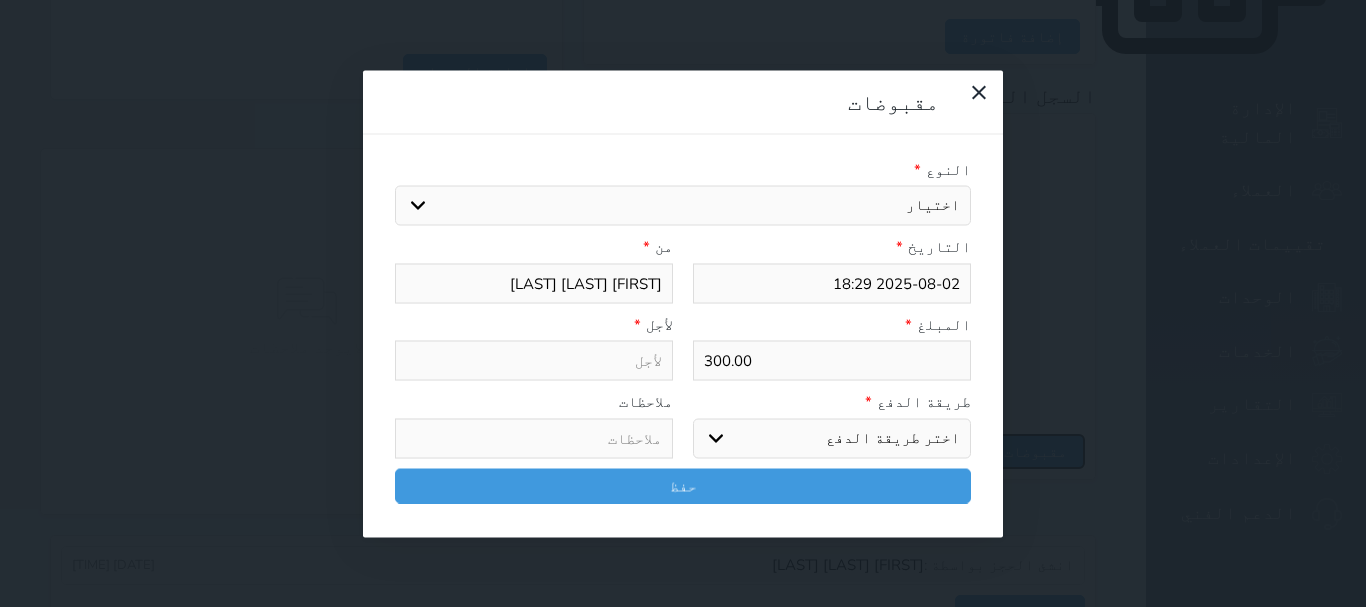 select 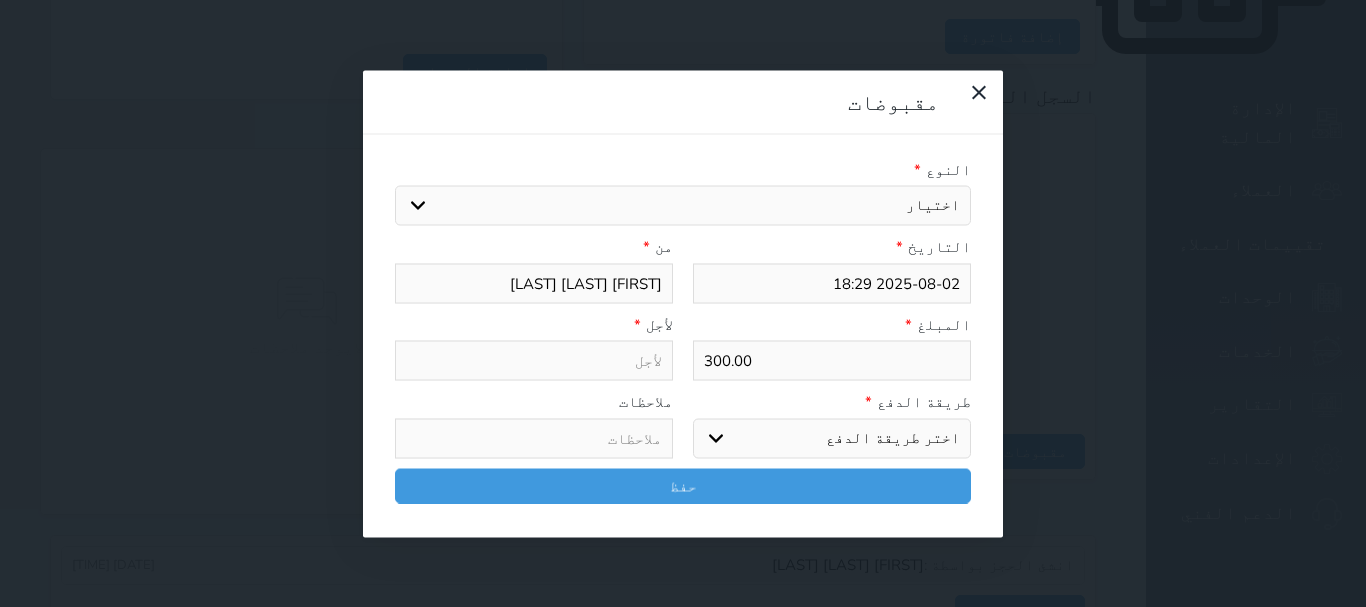 drag, startPoint x: 862, startPoint y: 139, endPoint x: 865, endPoint y: 151, distance: 12.369317 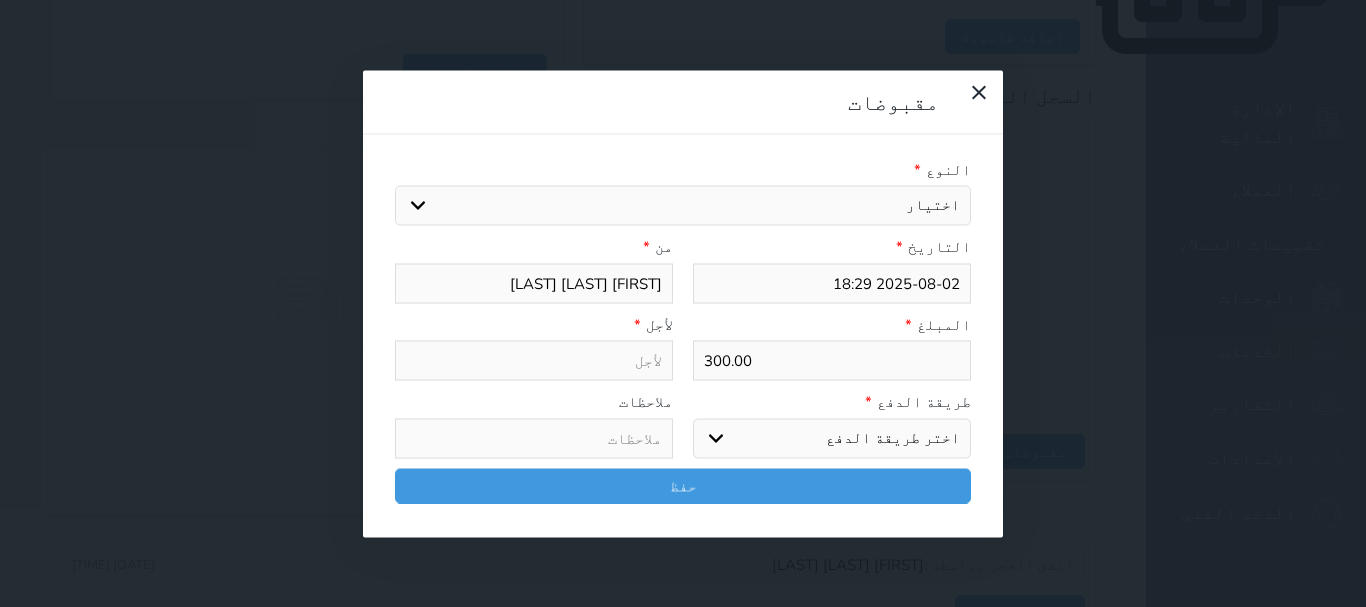 click on "اختيار   مقبوضات عامة قيمة إيجار فواتير تامين عربون لا ينطبق آخر مغسلة واي فاي - الإنترنت مواقف السيارات طعام الأغذية والمشروبات مشروبات المشروبات الباردة المشروبات الساخنة الإفطار غداء عشاء مخبز و كعك حمام سباحة الصالة الرياضية سبا و خدمات الجمال اختيار وإسقاط (خدمات النقل) ميني بار كابل - تلفزيون سرير إضافي تصفيف الشعر التسوق خدمات الجولات السياحية المنظمة خدمات الدليل السياحي تجديد ايجار شقه رقم" at bounding box center [683, 206] 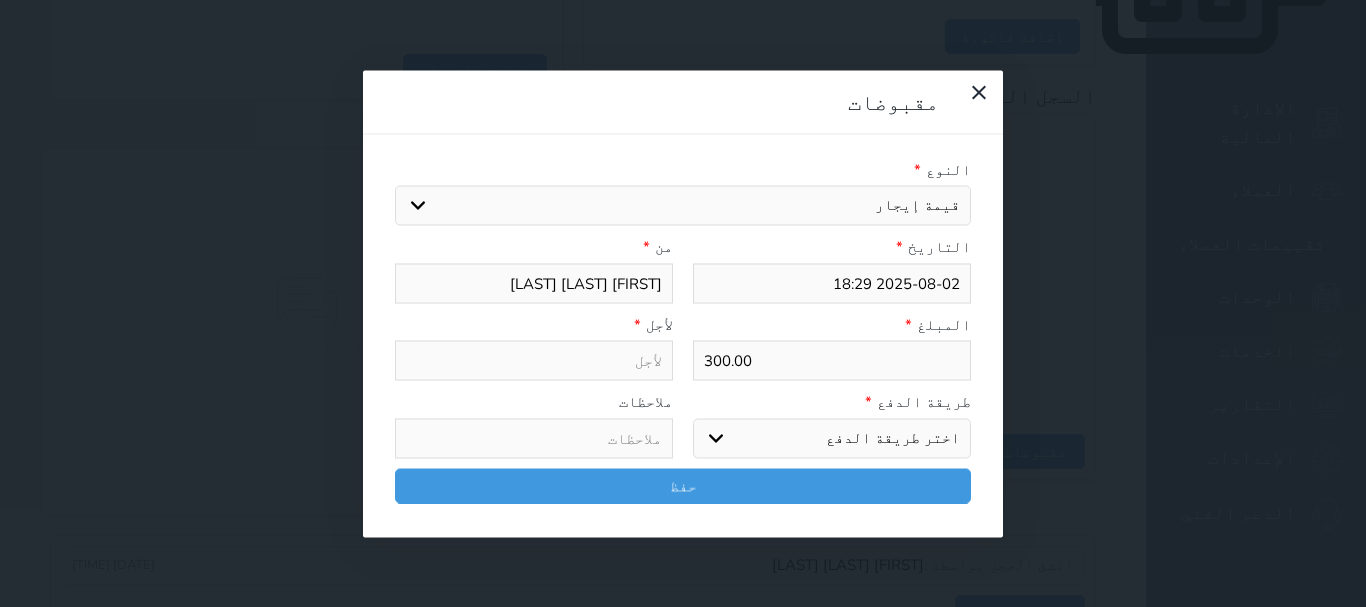 click on "اختيار   مقبوضات عامة قيمة إيجار فواتير تامين عربون لا ينطبق آخر مغسلة واي فاي - الإنترنت مواقف السيارات طعام الأغذية والمشروبات مشروبات المشروبات الباردة المشروبات الساخنة الإفطار غداء عشاء مخبز و كعك حمام سباحة الصالة الرياضية سبا و خدمات الجمال اختيار وإسقاط (خدمات النقل) ميني بار كابل - تلفزيون سرير إضافي تصفيف الشعر التسوق خدمات الجولات السياحية المنظمة خدمات الدليل السياحي تجديد ايجار شقه رقم" at bounding box center [683, 206] 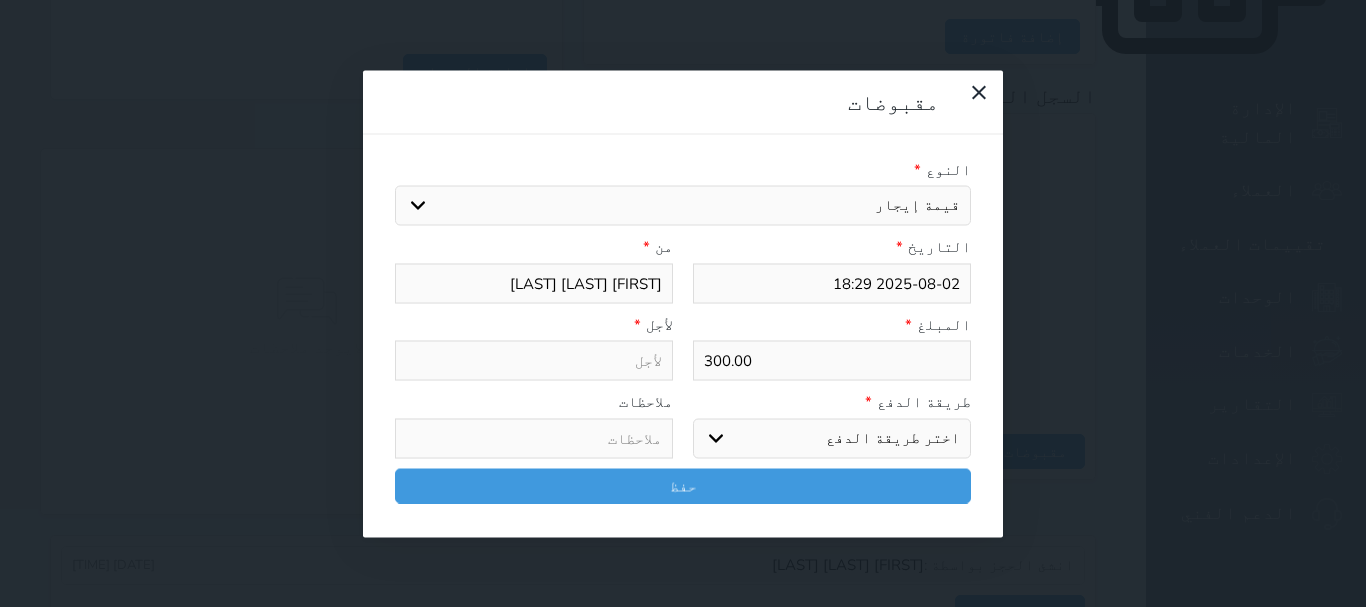 type on "قيمة إيجار - الوحدة - 105" 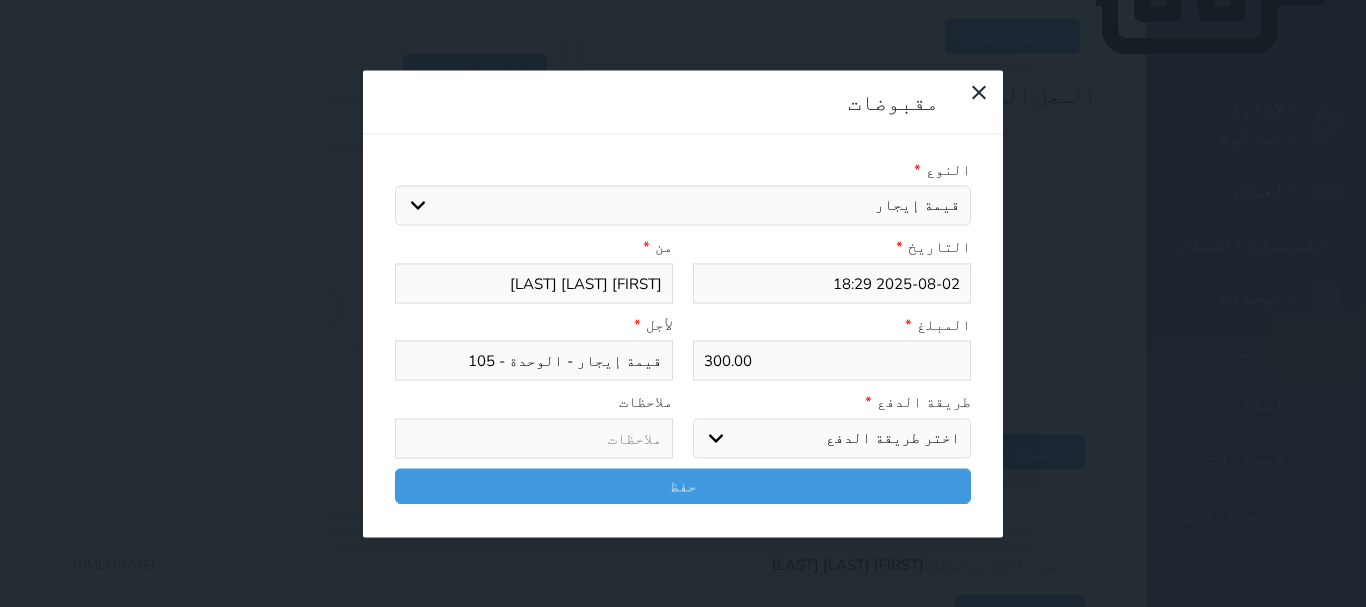 drag, startPoint x: 896, startPoint y: 364, endPoint x: 899, endPoint y: 387, distance: 23.194826 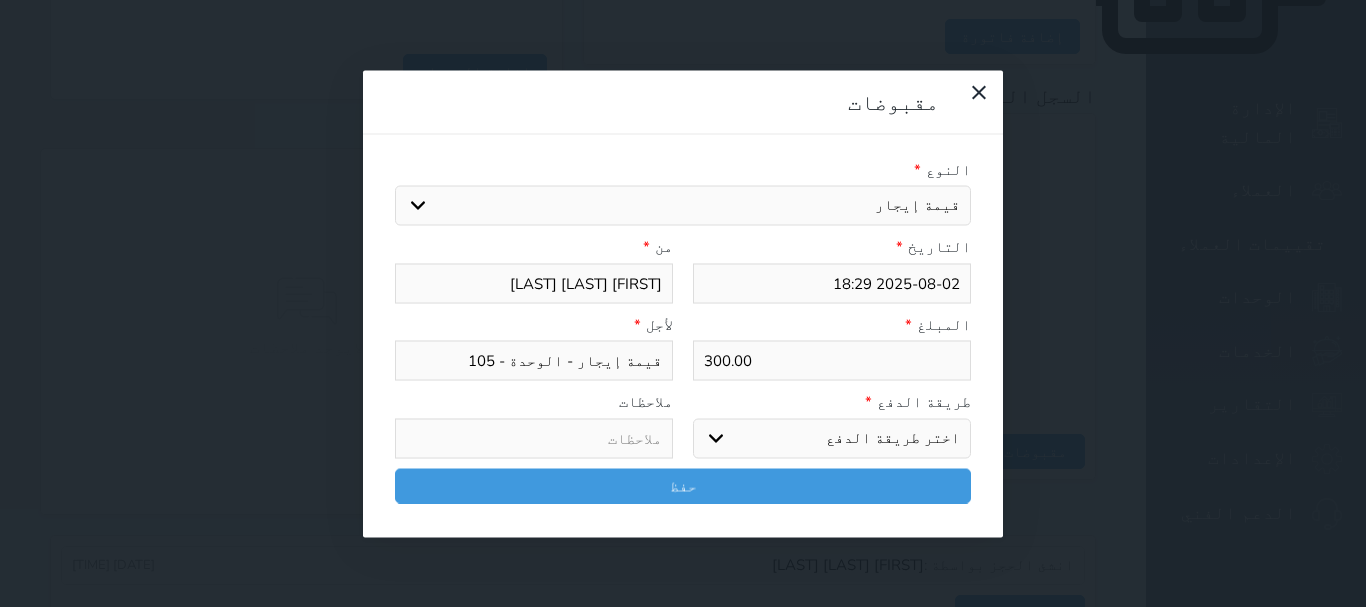 click on "اختر طريقة الدفع   دفع نقدى   تحويل بنكى   مدى   بطاقة ائتمان   آجل" at bounding box center (832, 438) 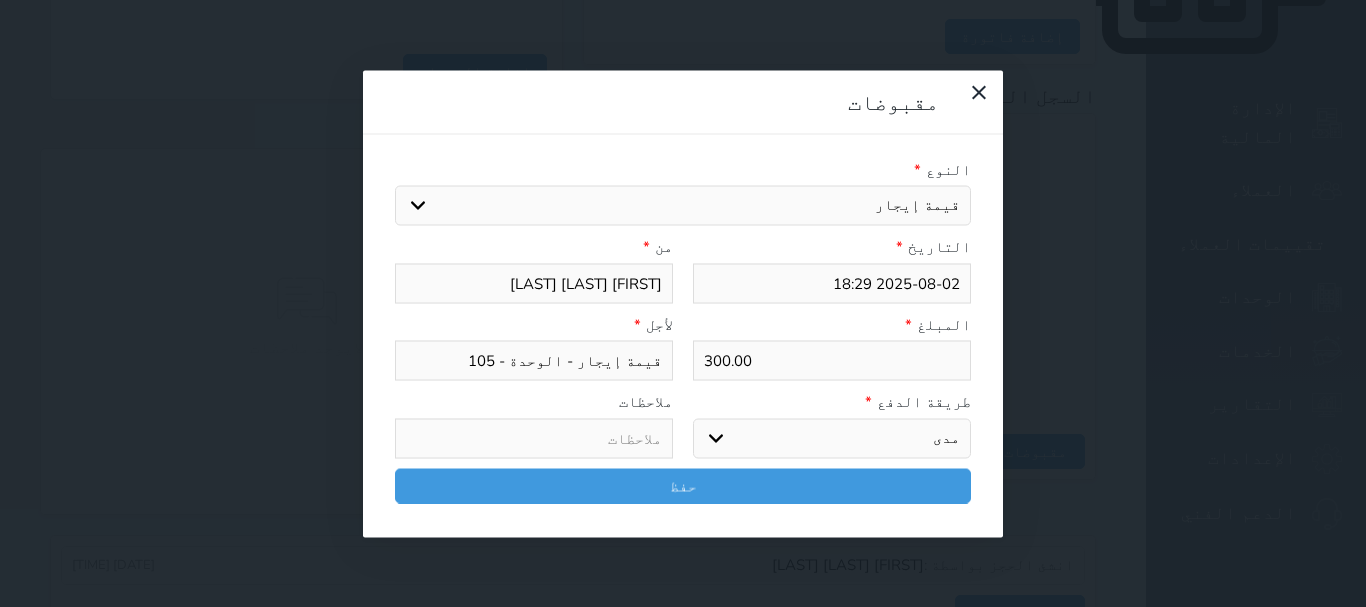 click on "اختر طريقة الدفع   دفع نقدى   تحويل بنكى   مدى   بطاقة ائتمان   آجل" at bounding box center (832, 438) 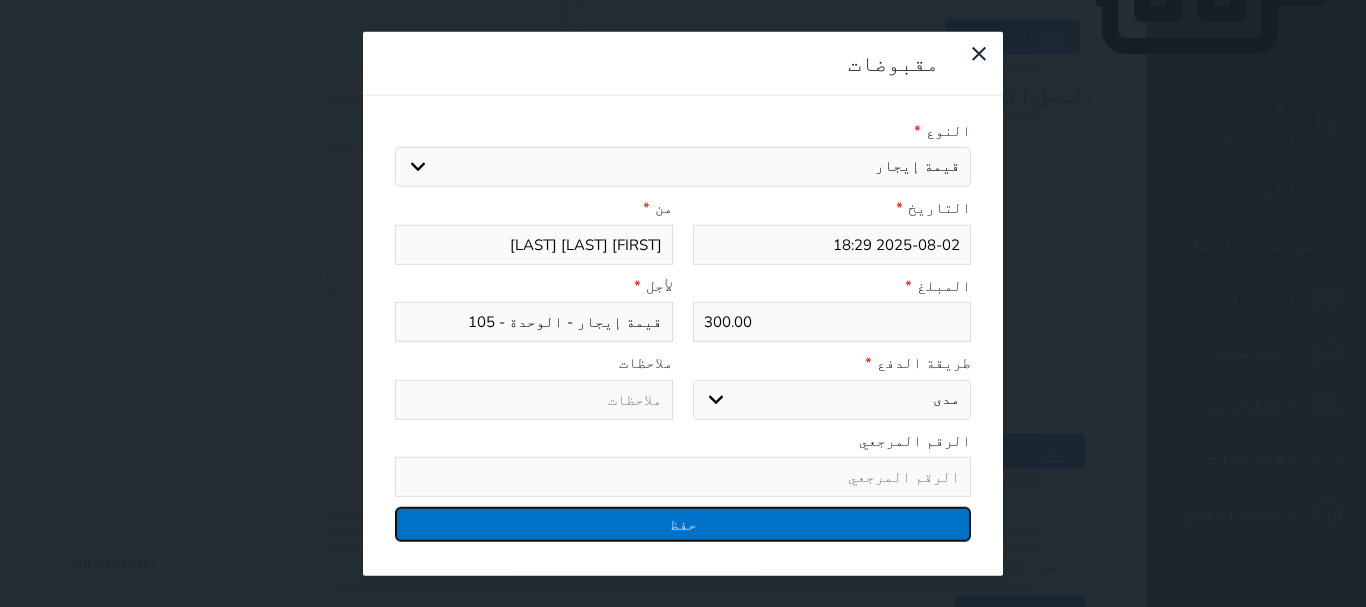 click on "حفظ" at bounding box center (683, 524) 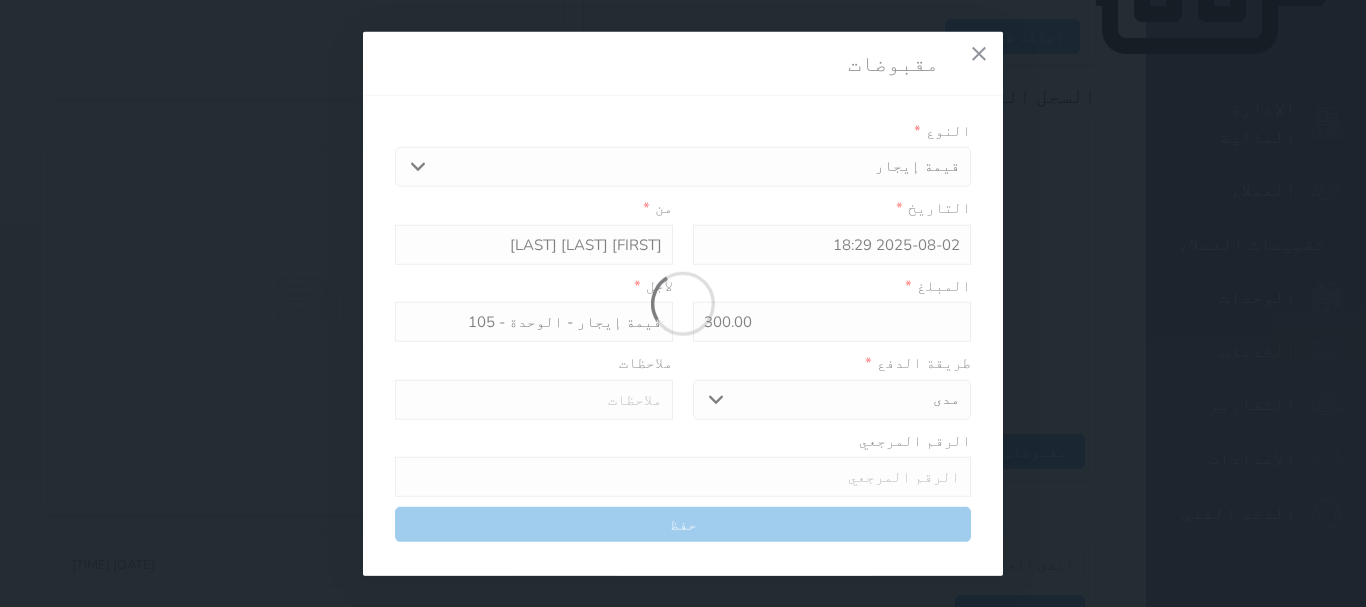 select 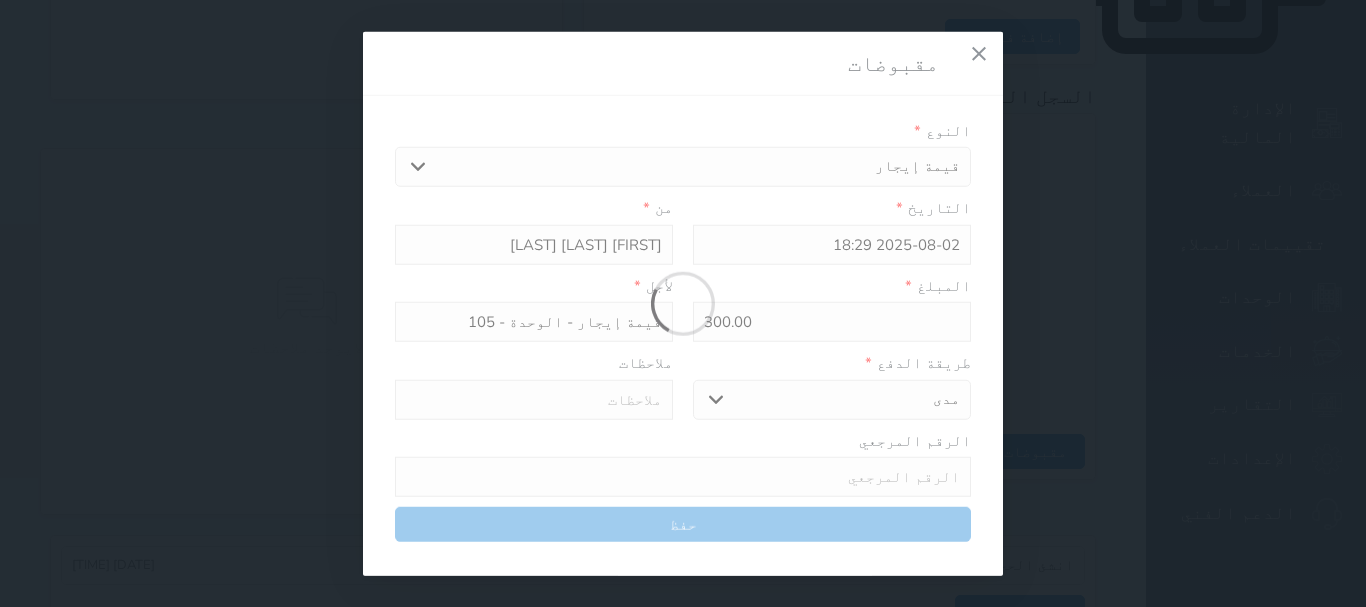 type 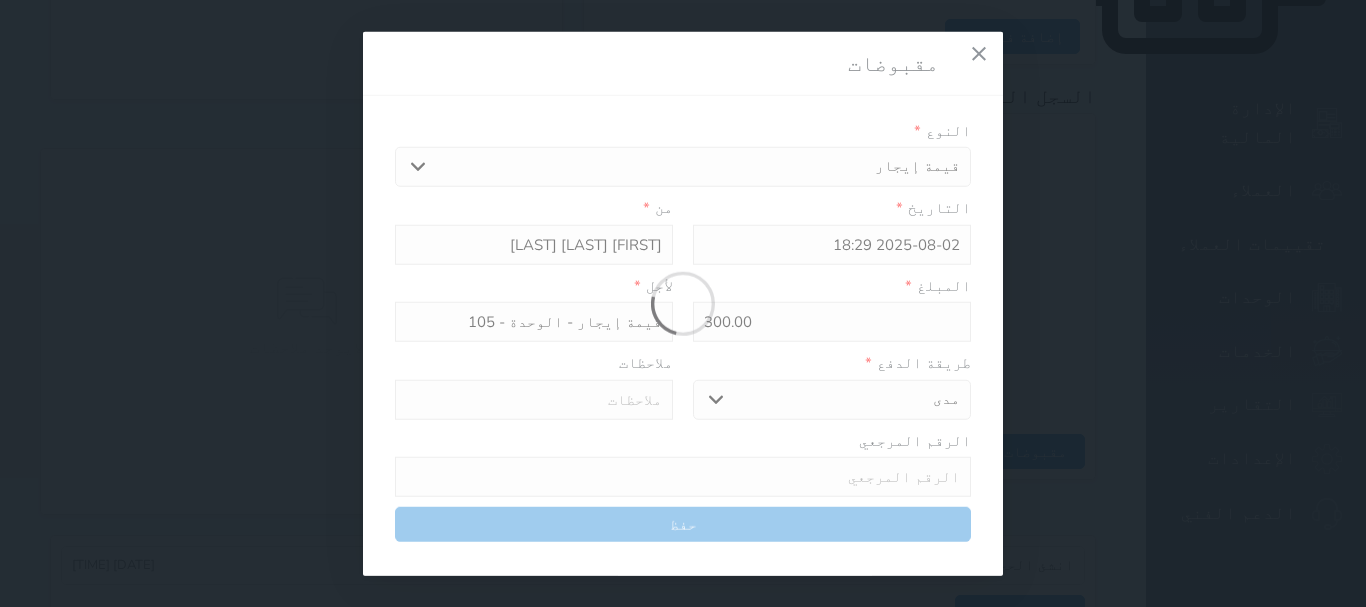 type on "0" 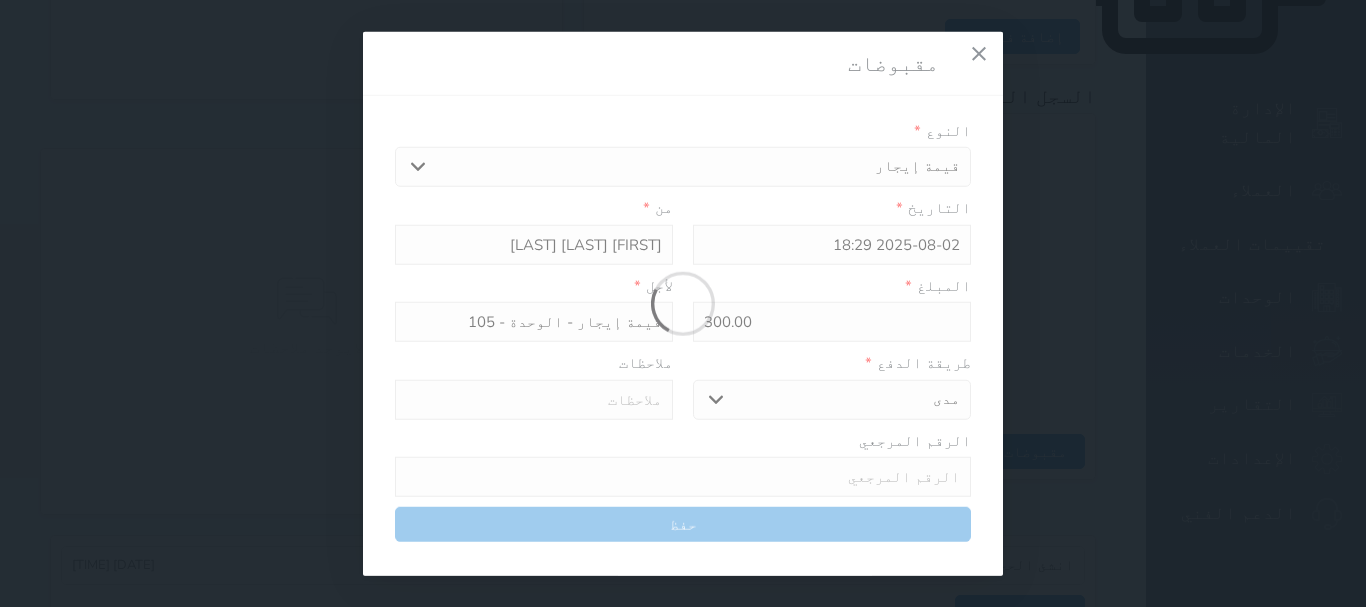 select 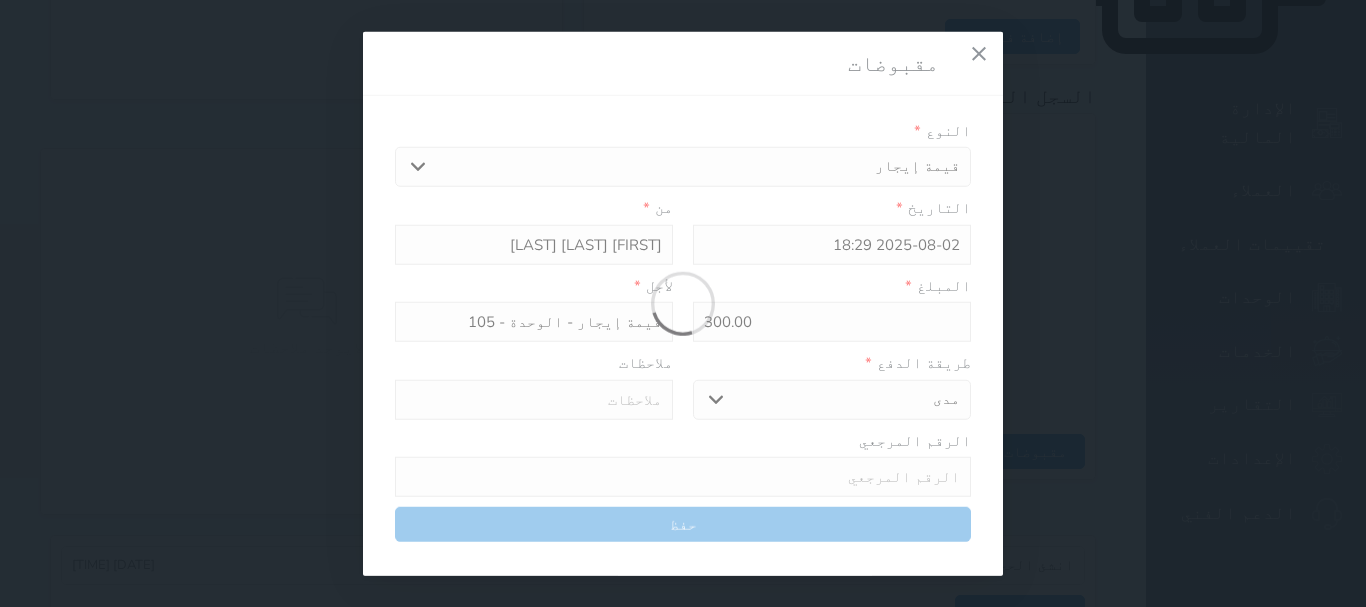 type on "0" 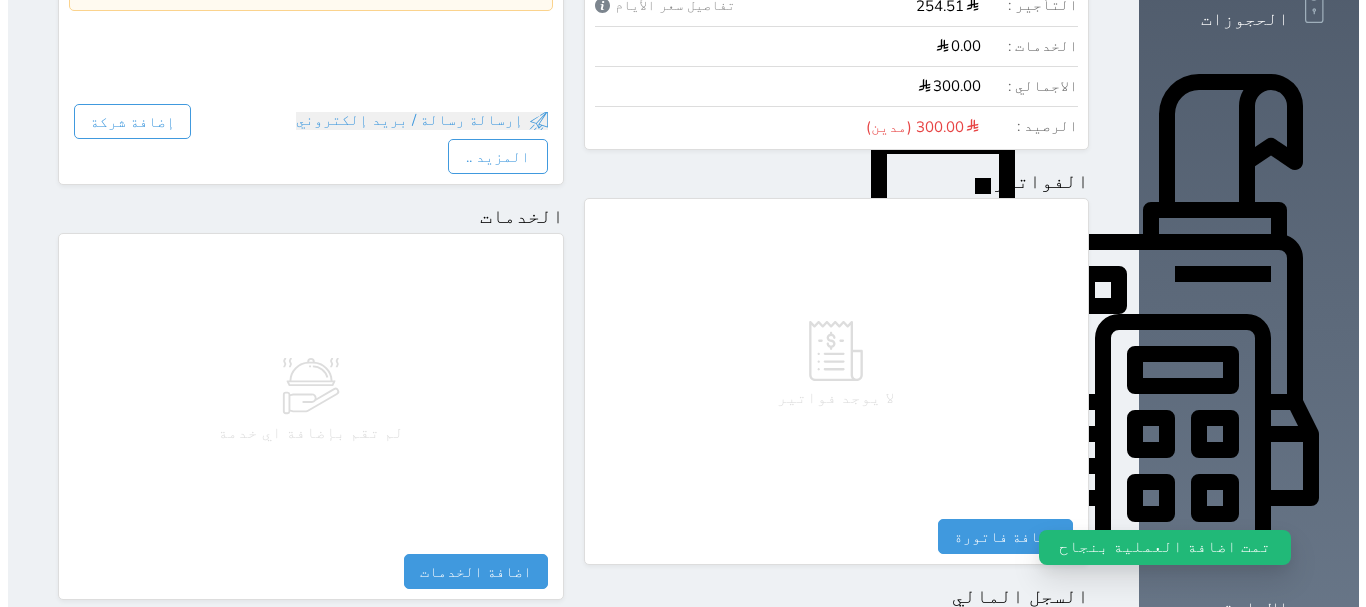 scroll, scrollTop: 0, scrollLeft: 0, axis: both 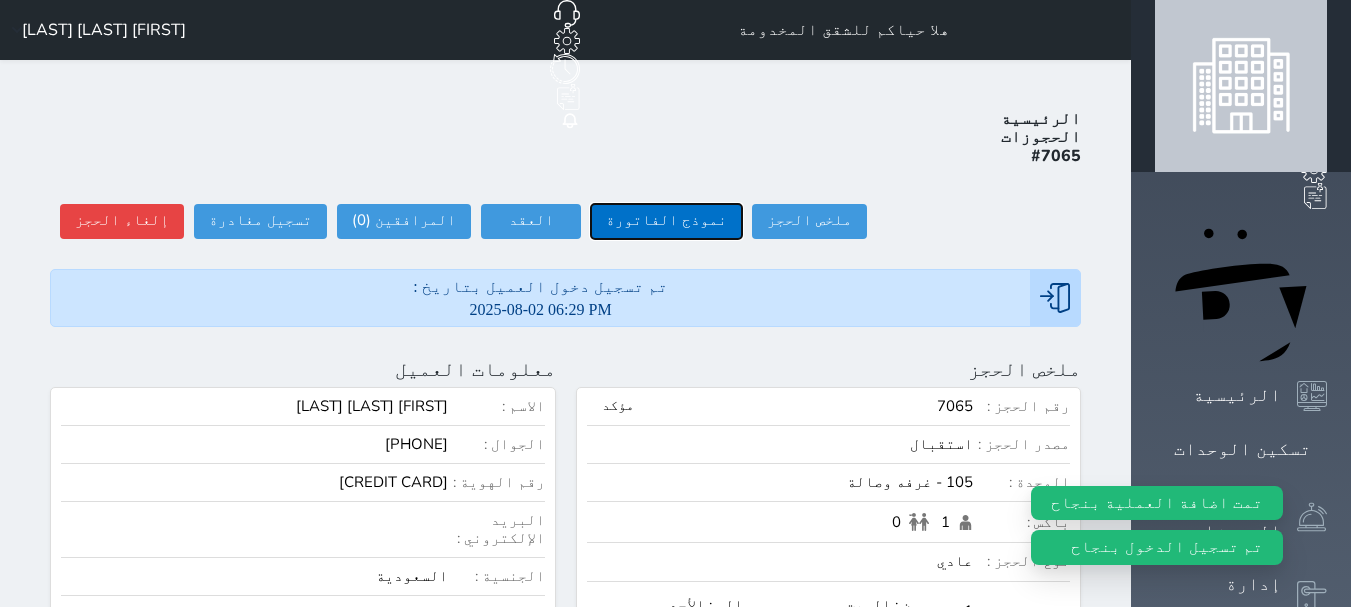 click on "نموذج الفاتورة" at bounding box center [666, 221] 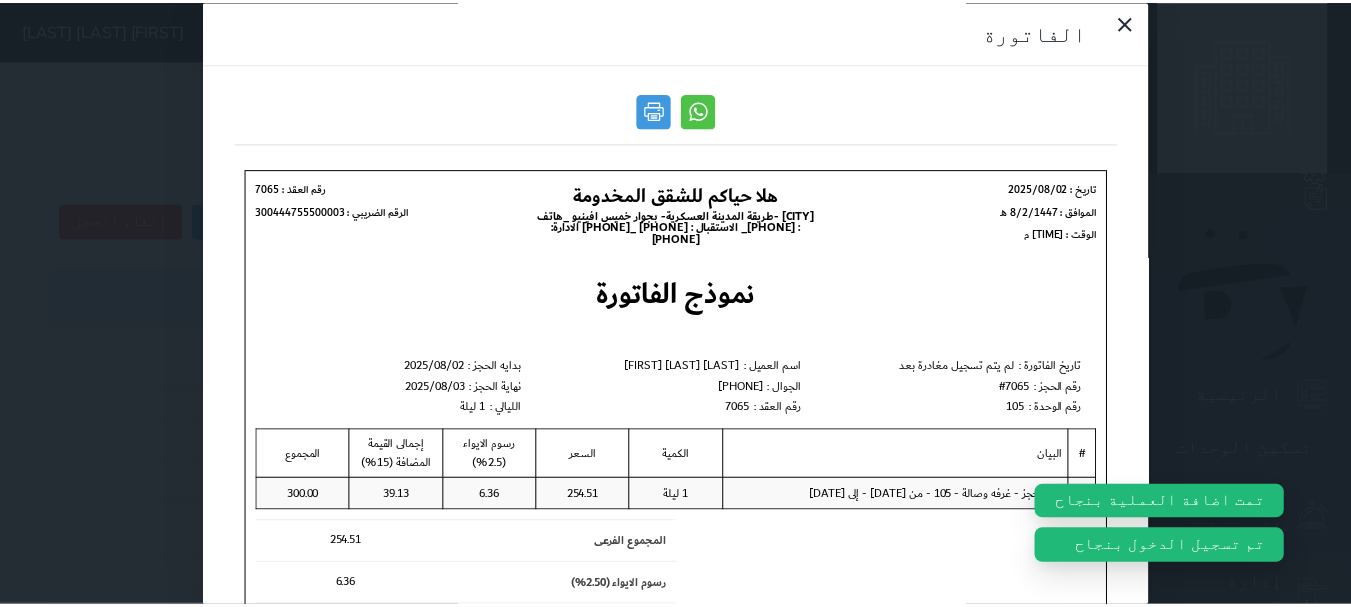 scroll, scrollTop: 0, scrollLeft: 0, axis: both 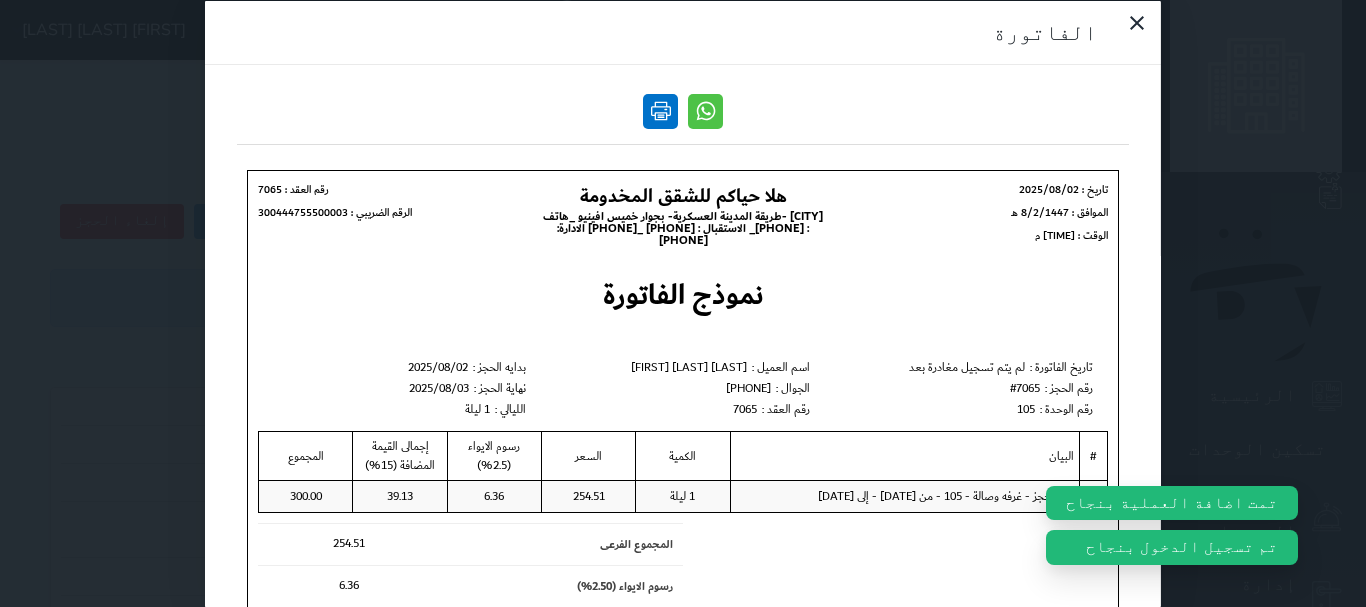 click at bounding box center [660, 110] 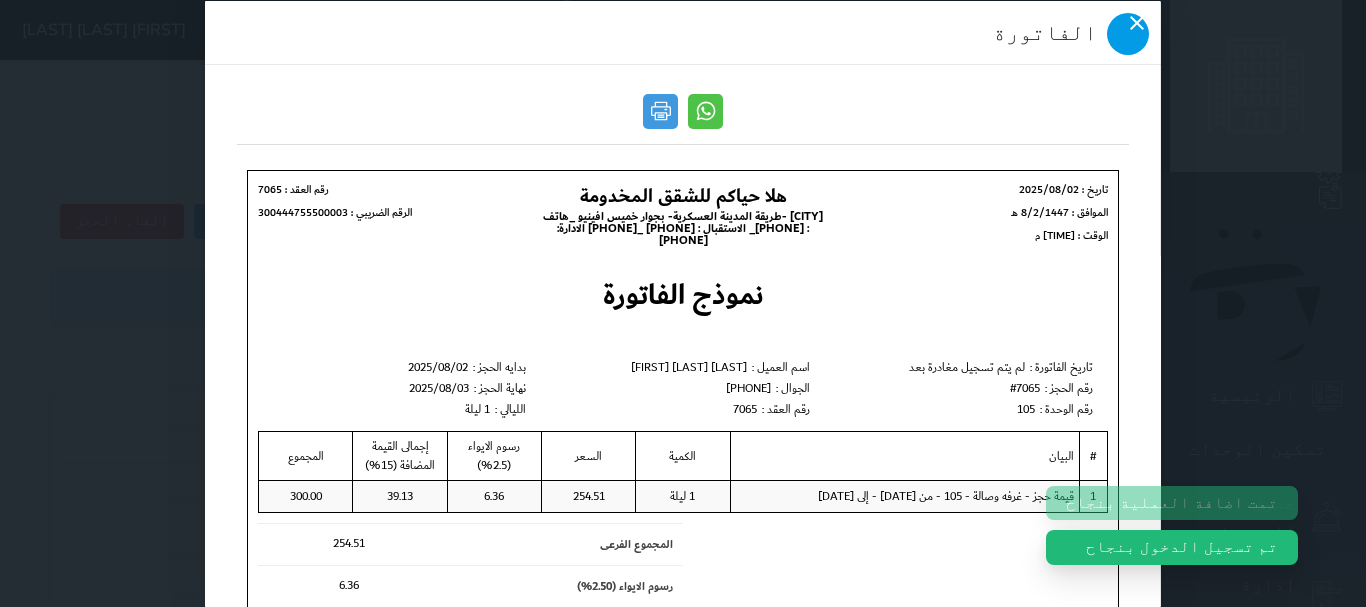 click 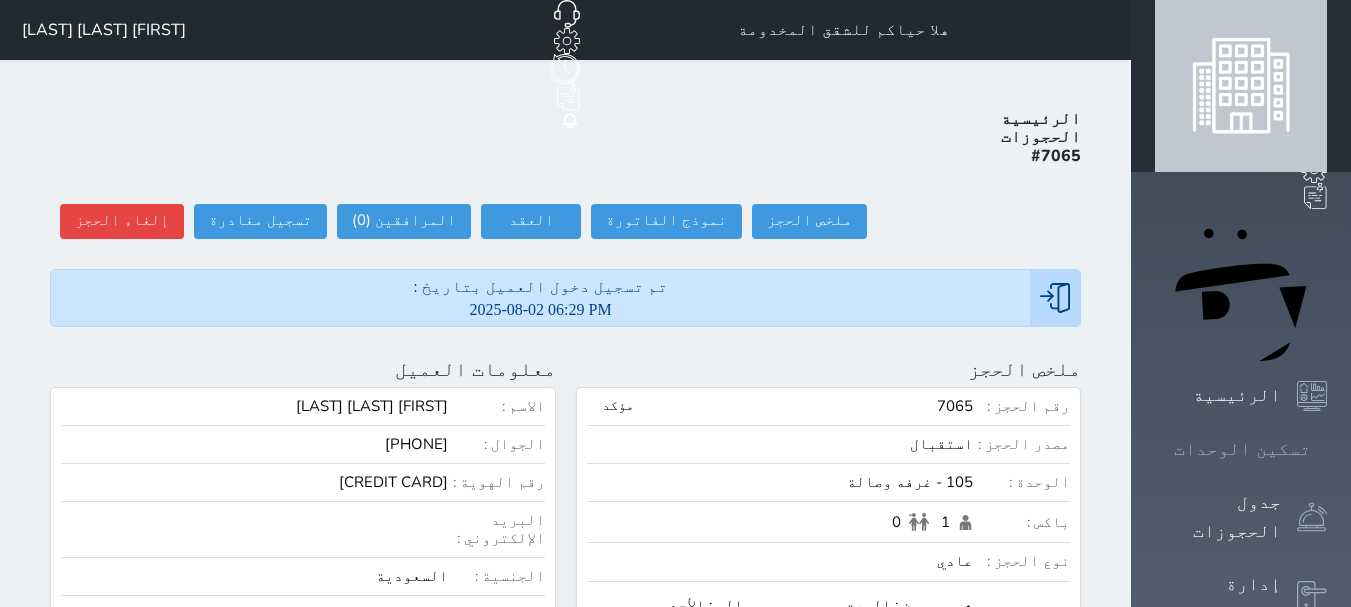 click at bounding box center (1327, 449) 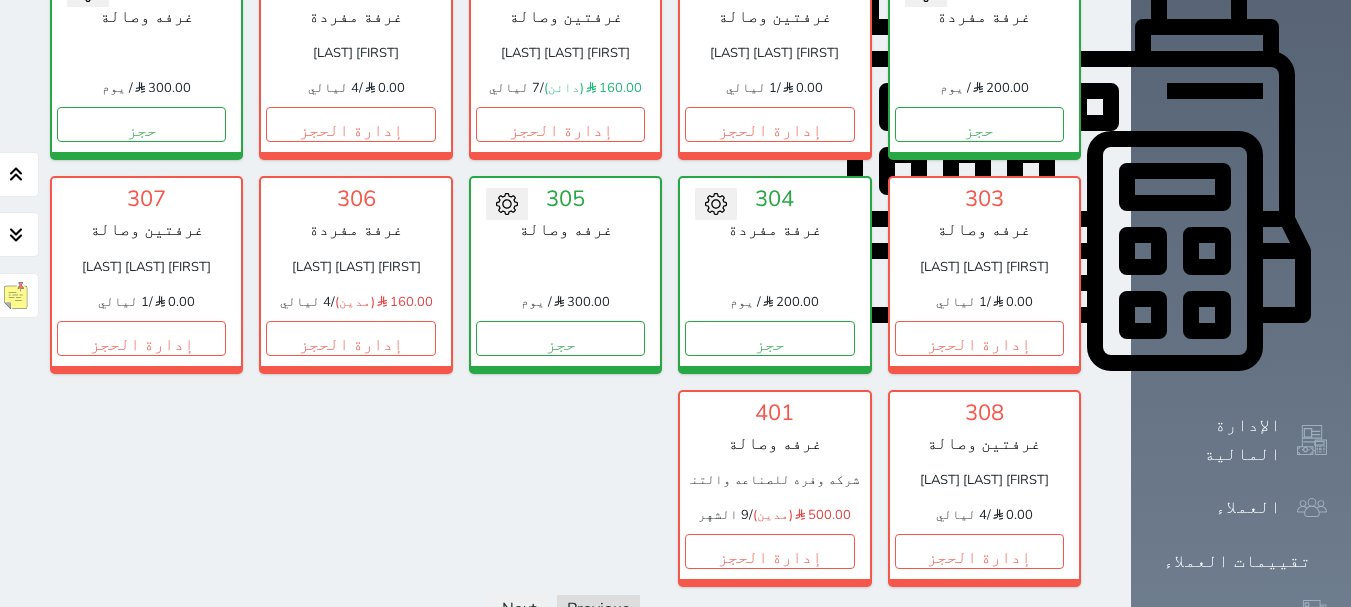 scroll, scrollTop: 947, scrollLeft: 0, axis: vertical 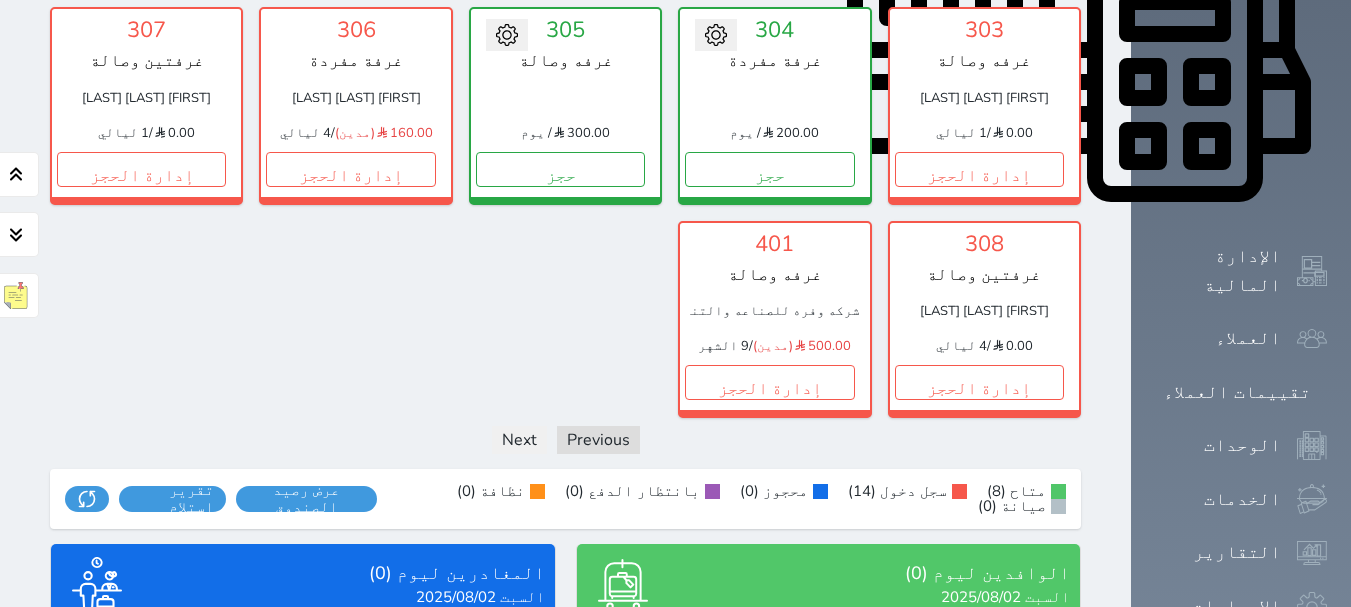 click on "عرض المغادرين" at bounding box center [303, 763] 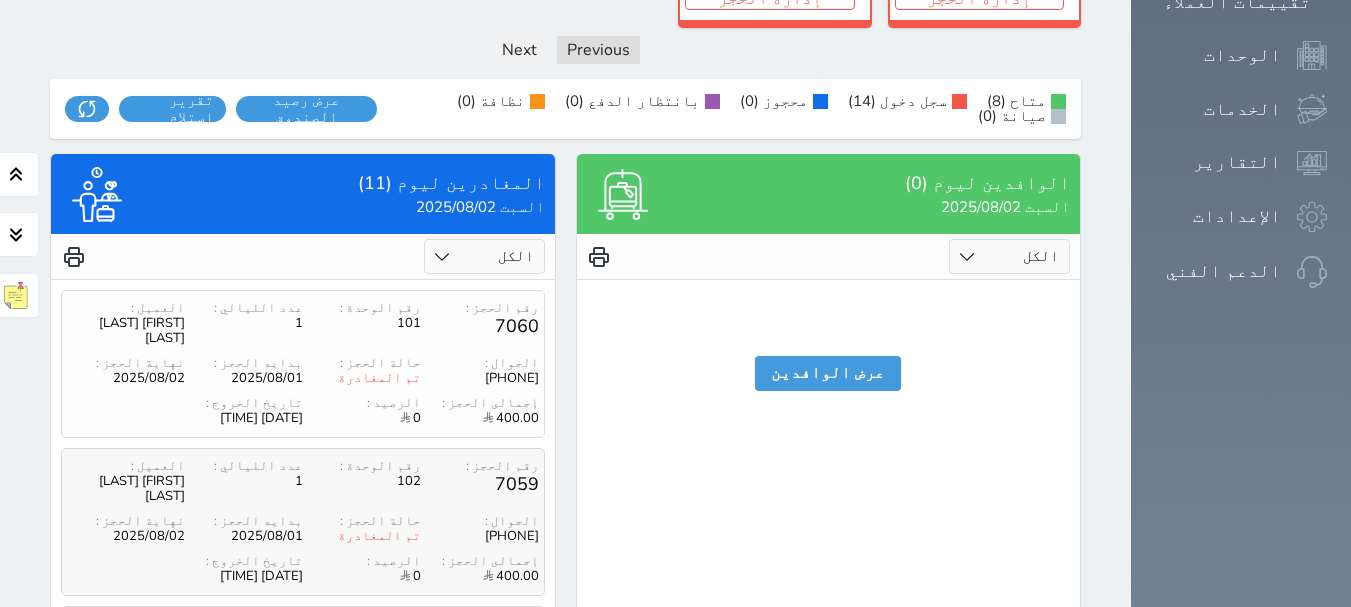 scroll, scrollTop: 1347, scrollLeft: 0, axis: vertical 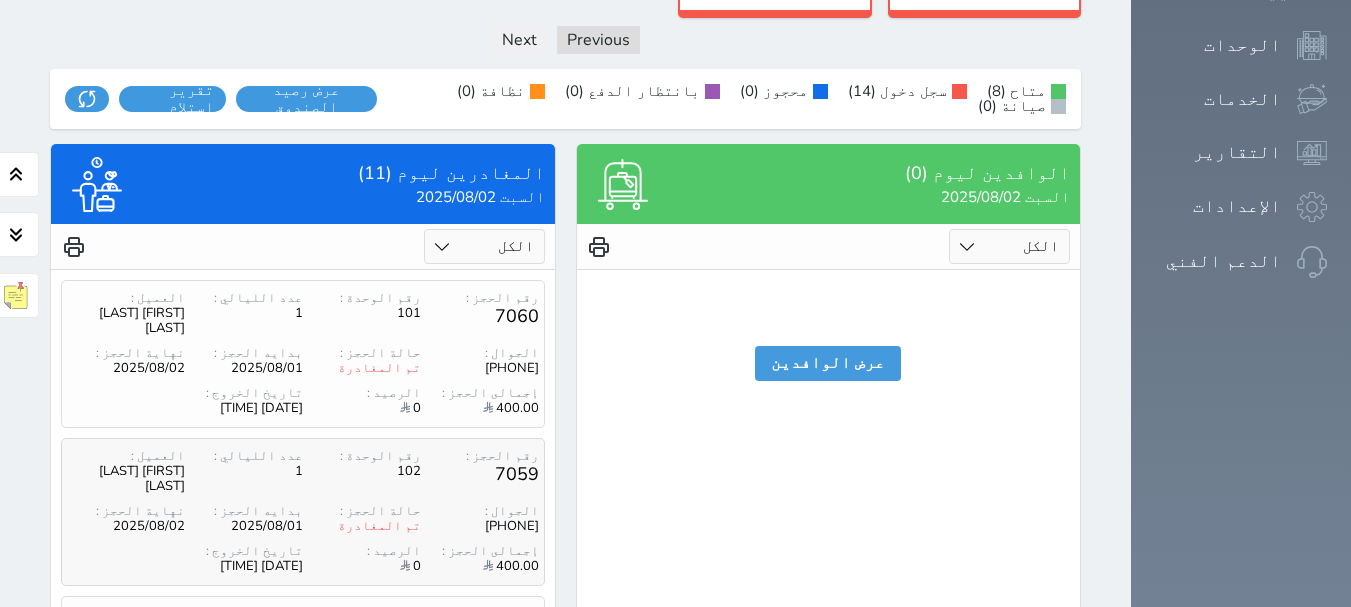 click on "2025/08/01" at bounding box center (244, 526) 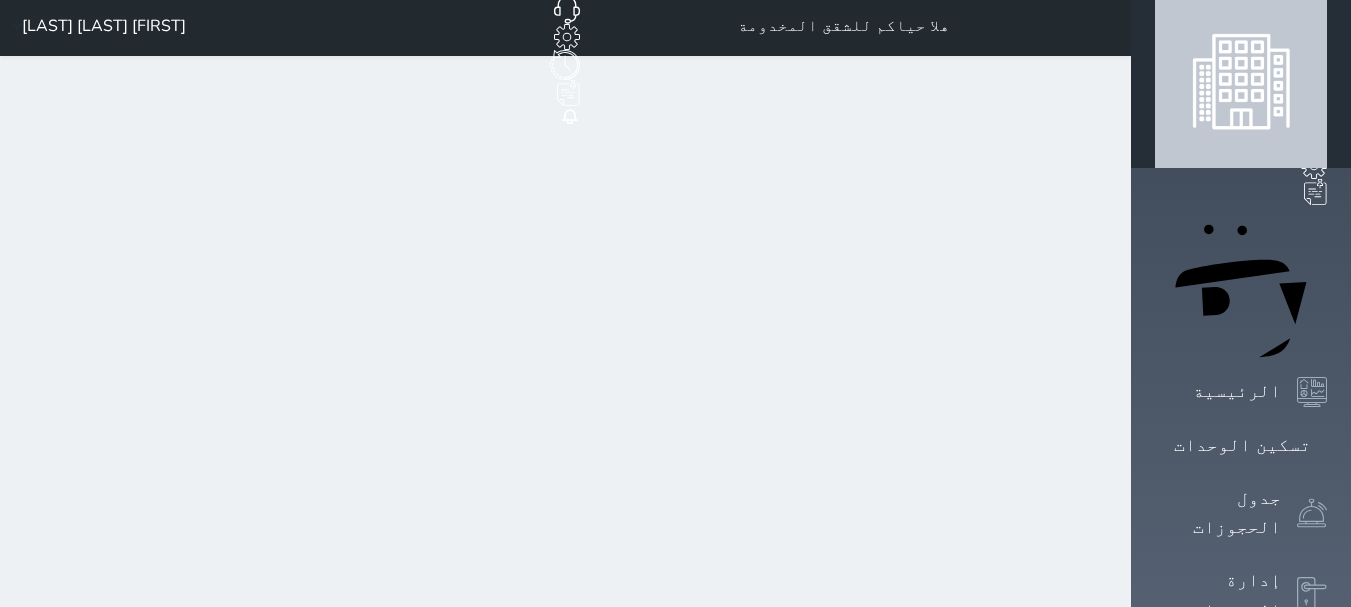 scroll, scrollTop: 0, scrollLeft: 0, axis: both 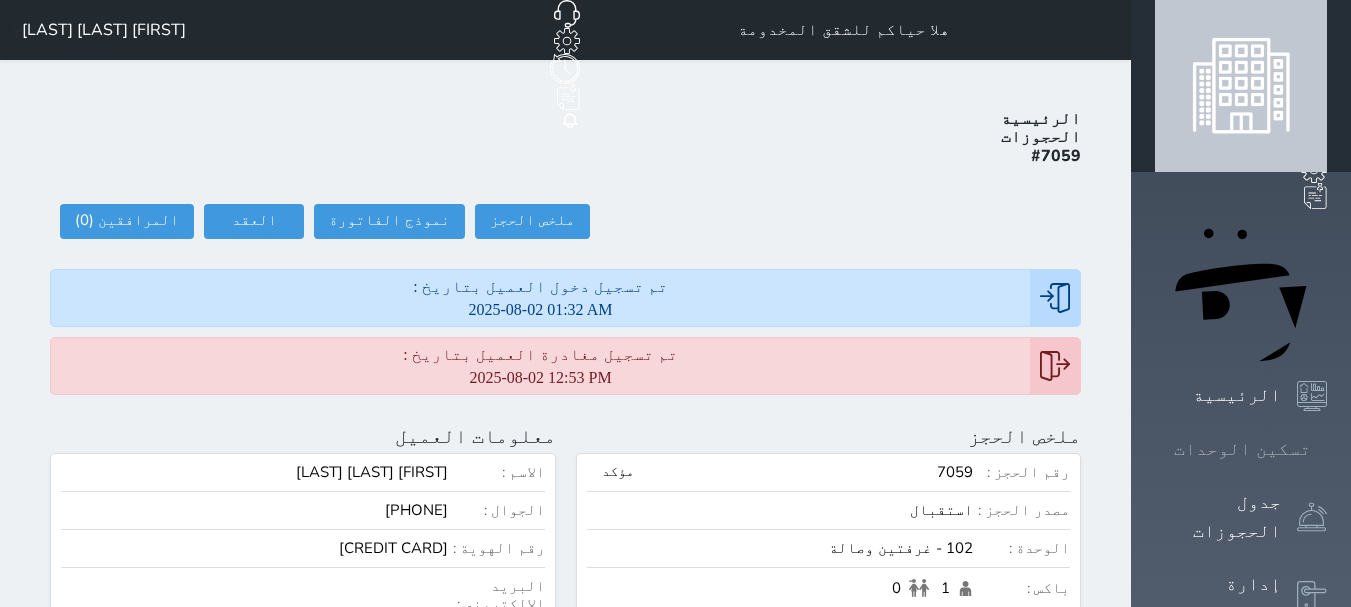 click on "تسكين الوحدات" at bounding box center [1242, 449] 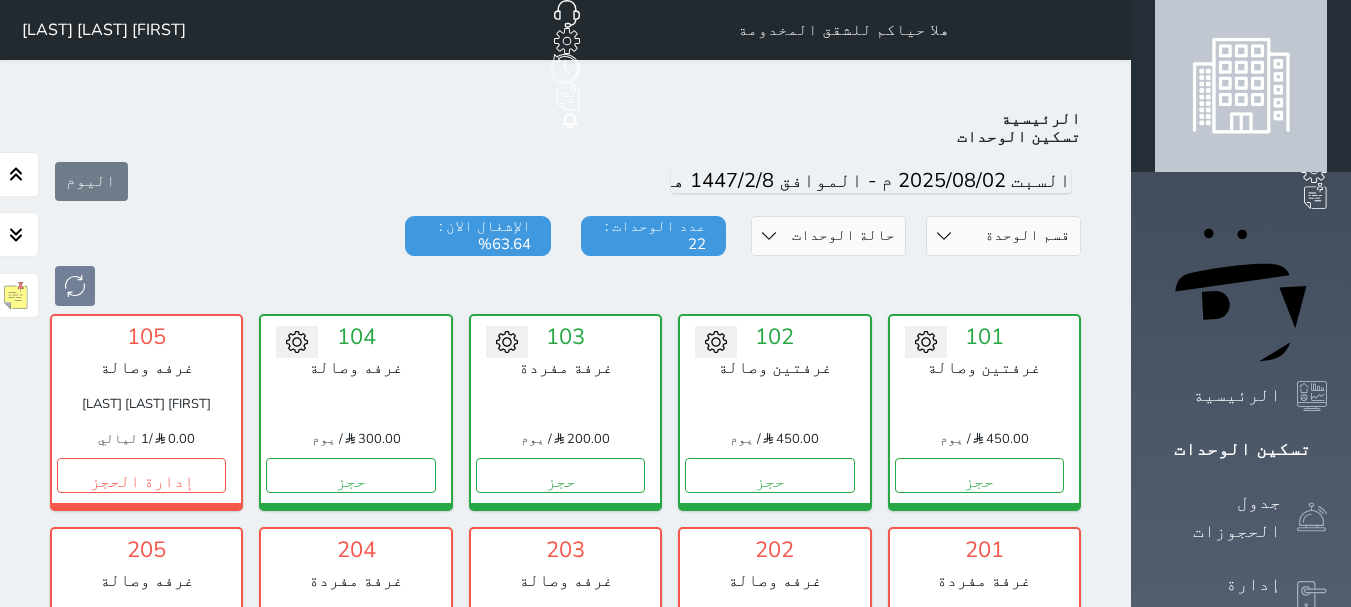 scroll, scrollTop: 78, scrollLeft: 0, axis: vertical 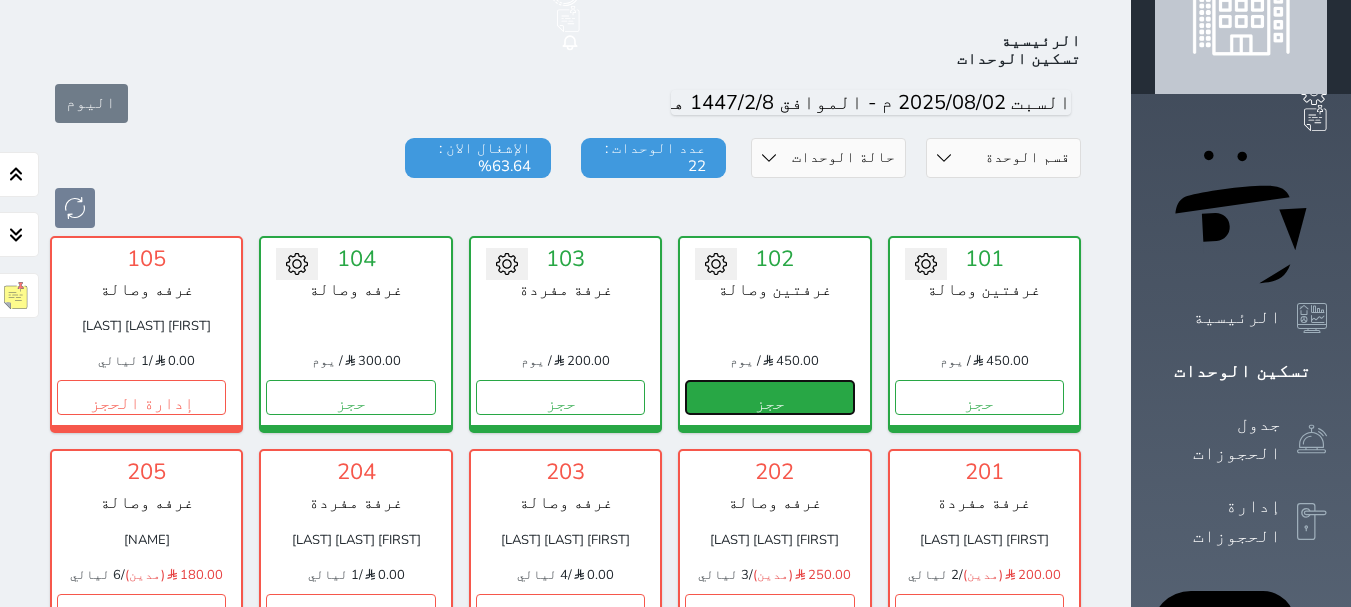 click on "حجز" at bounding box center (769, 397) 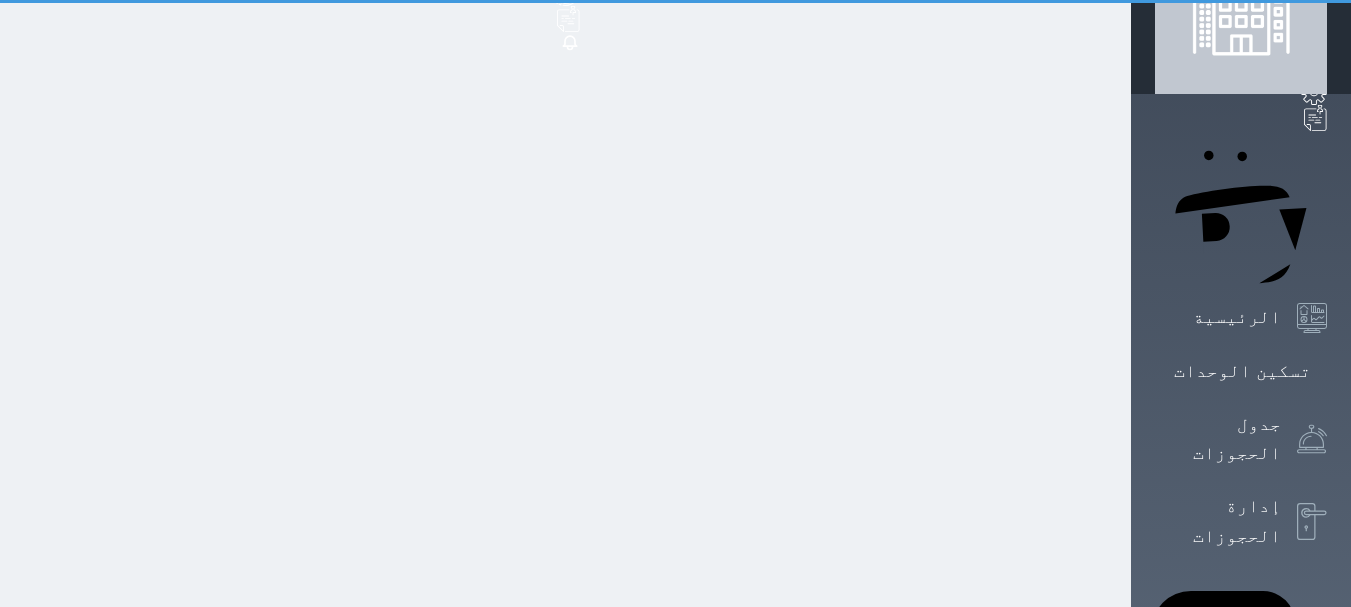 scroll, scrollTop: 0, scrollLeft: 0, axis: both 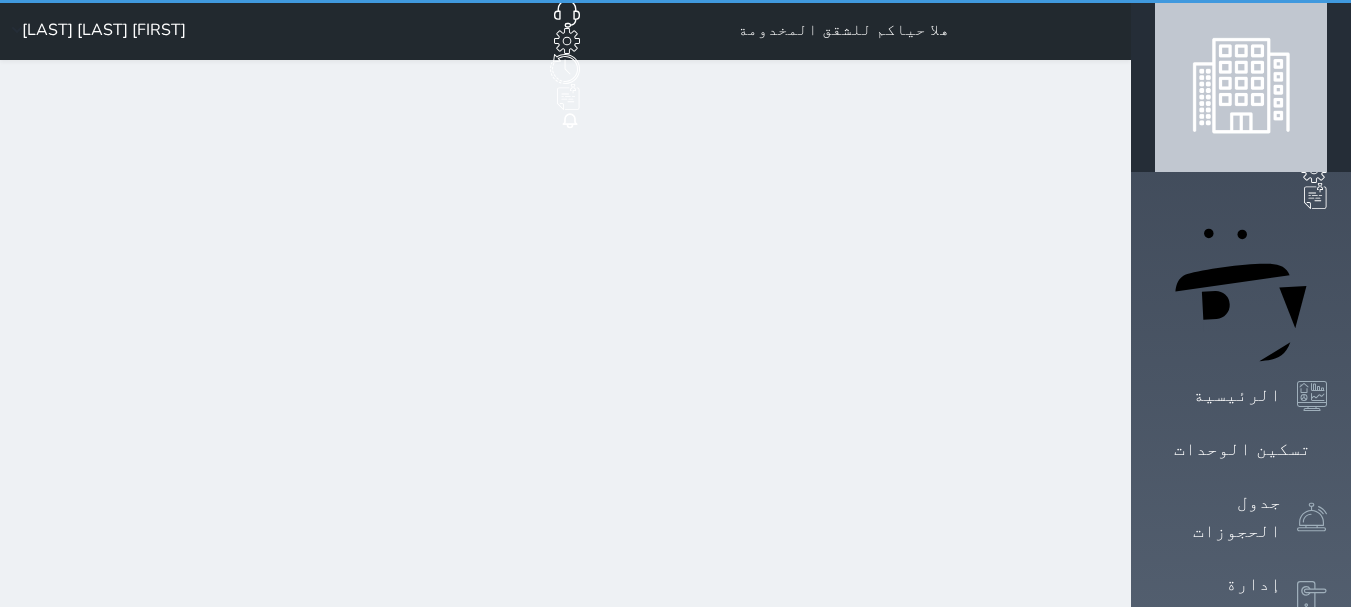 select on "1" 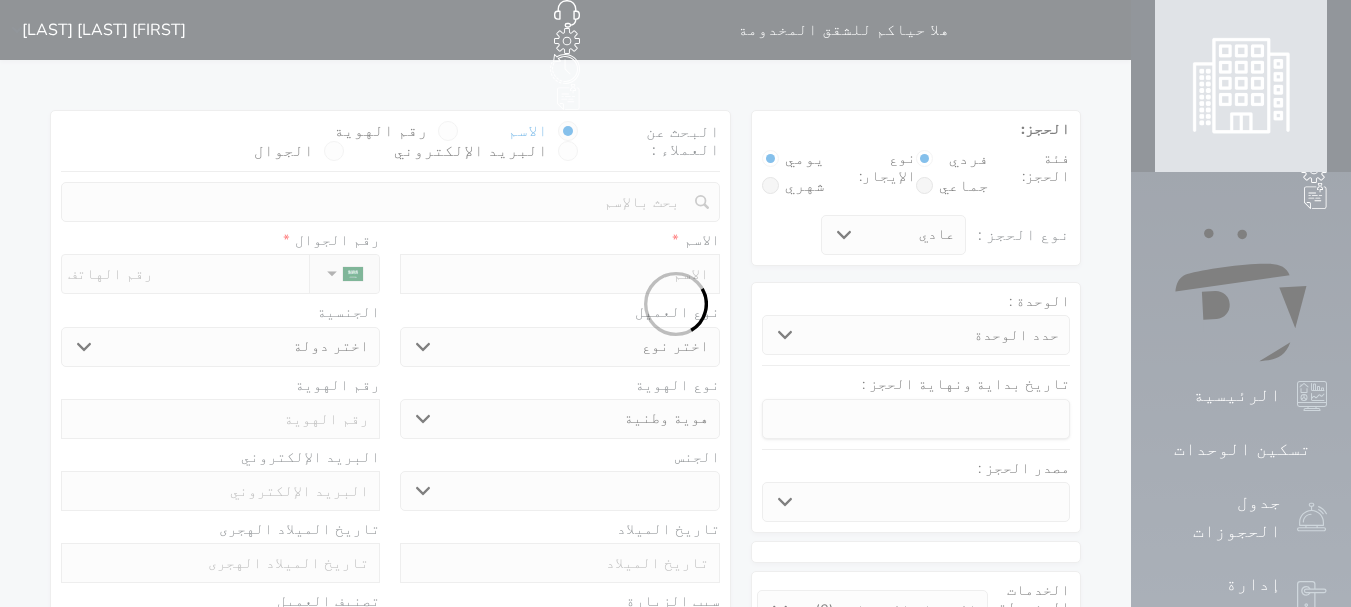 select 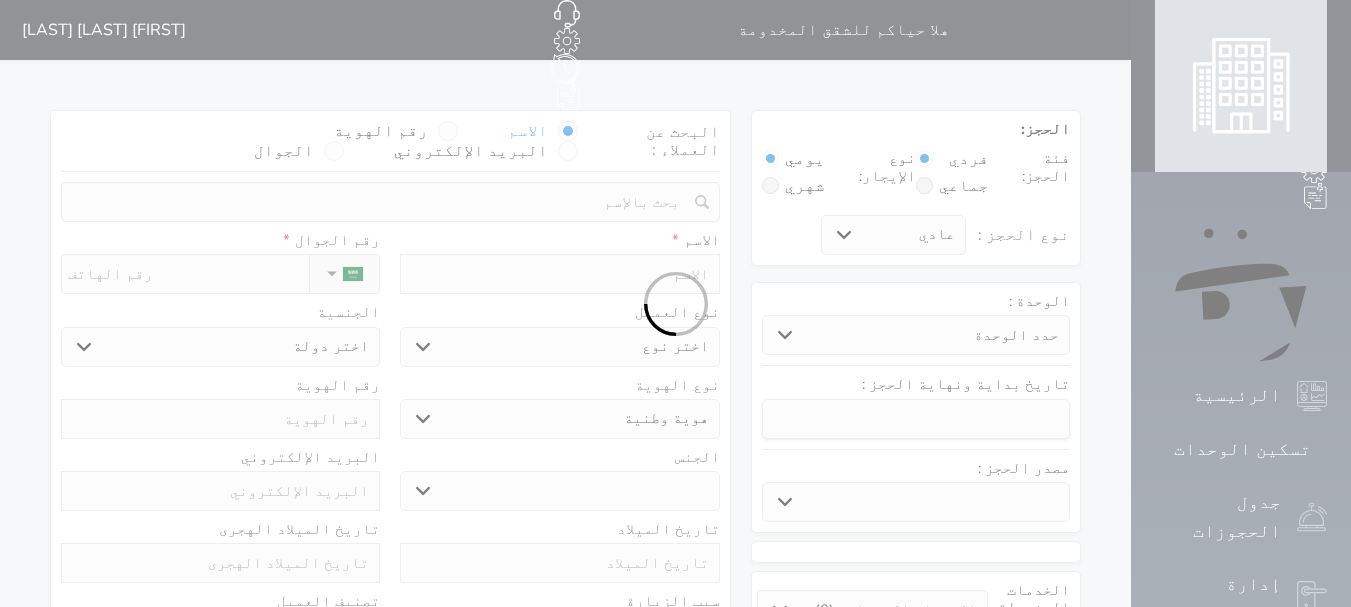select 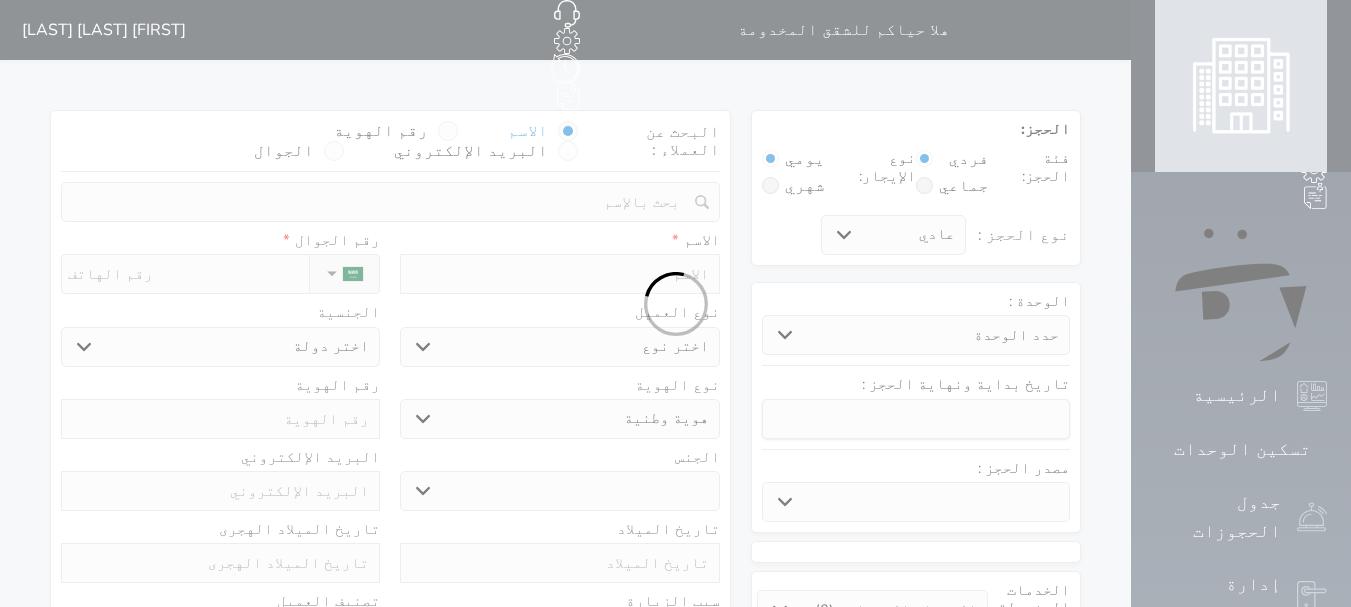 select 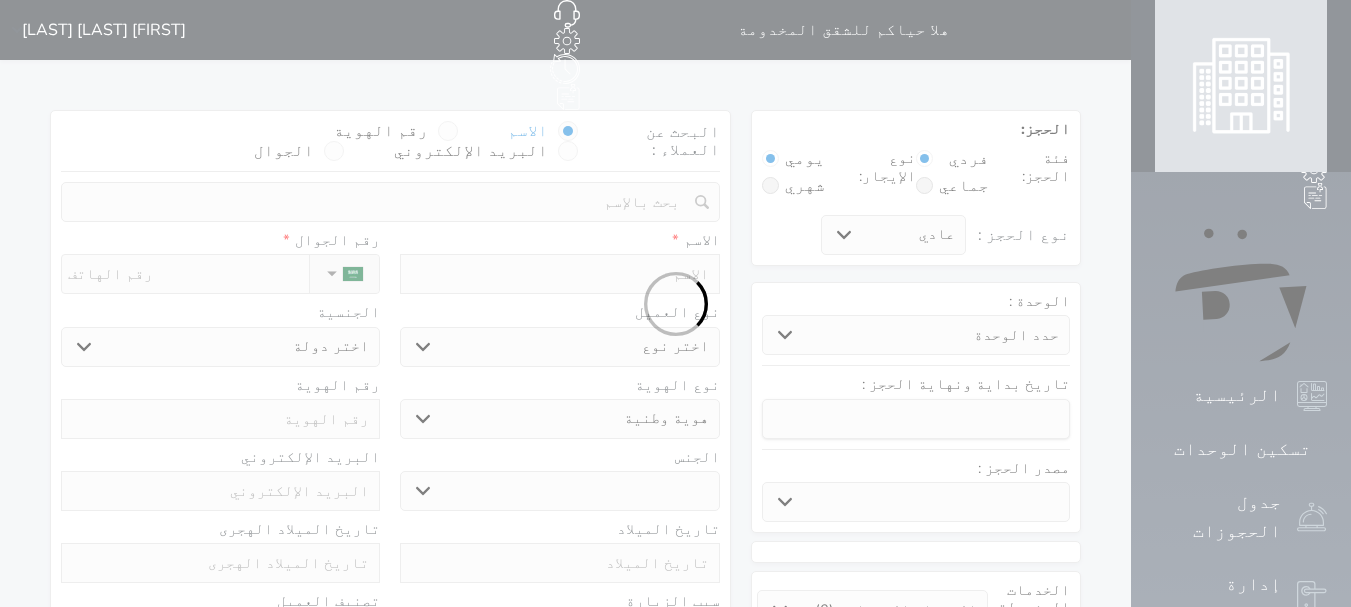 select 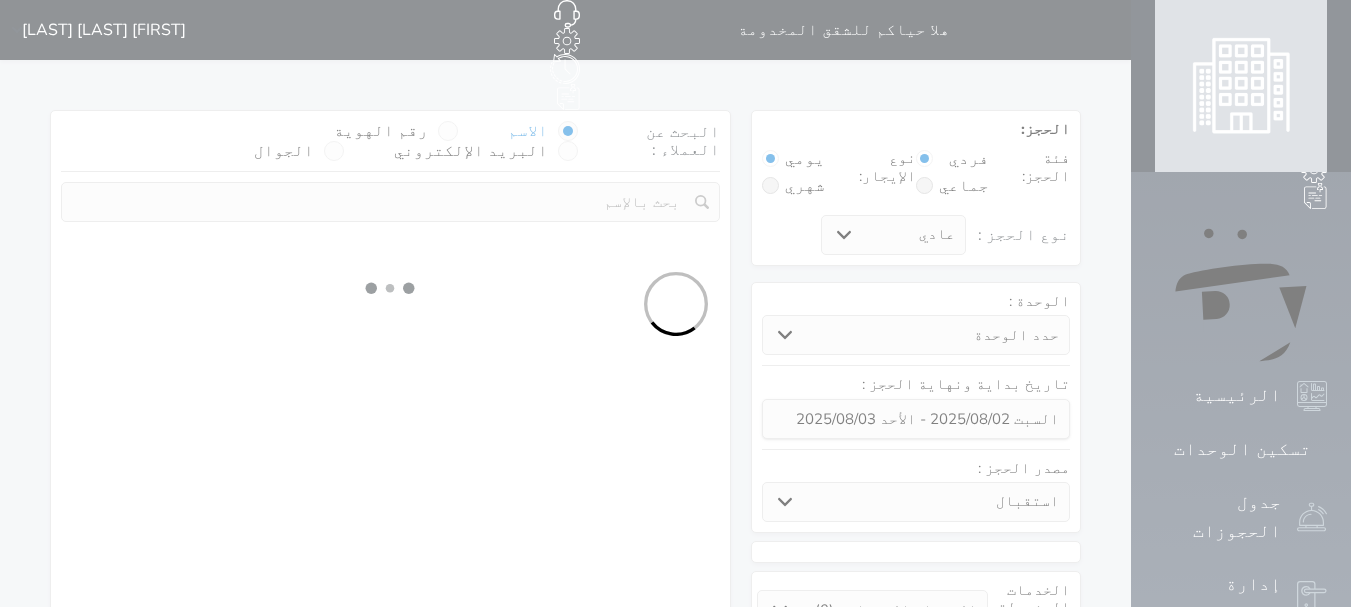select 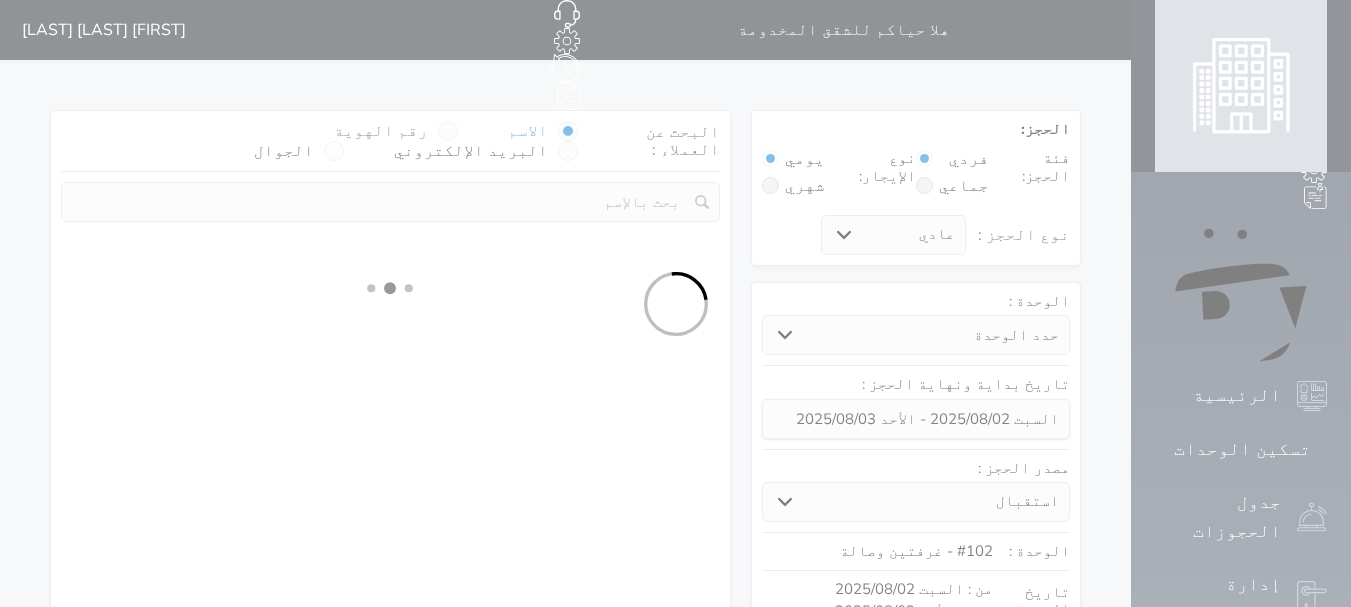 select on "1" 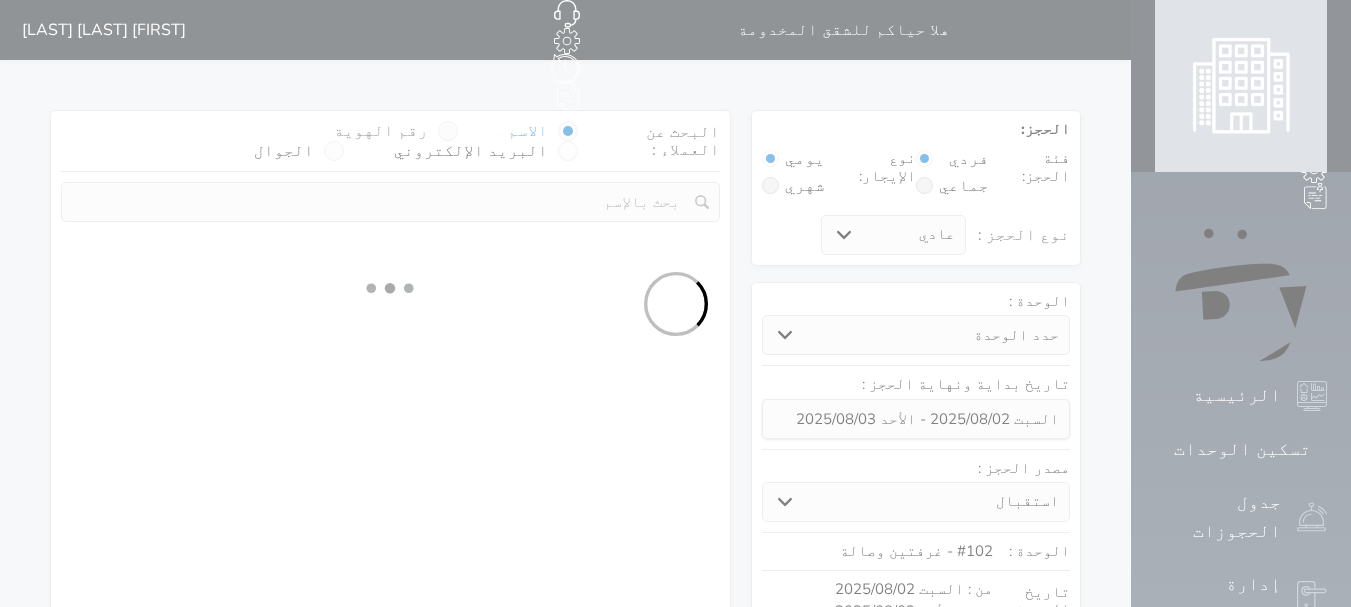 select on "113" 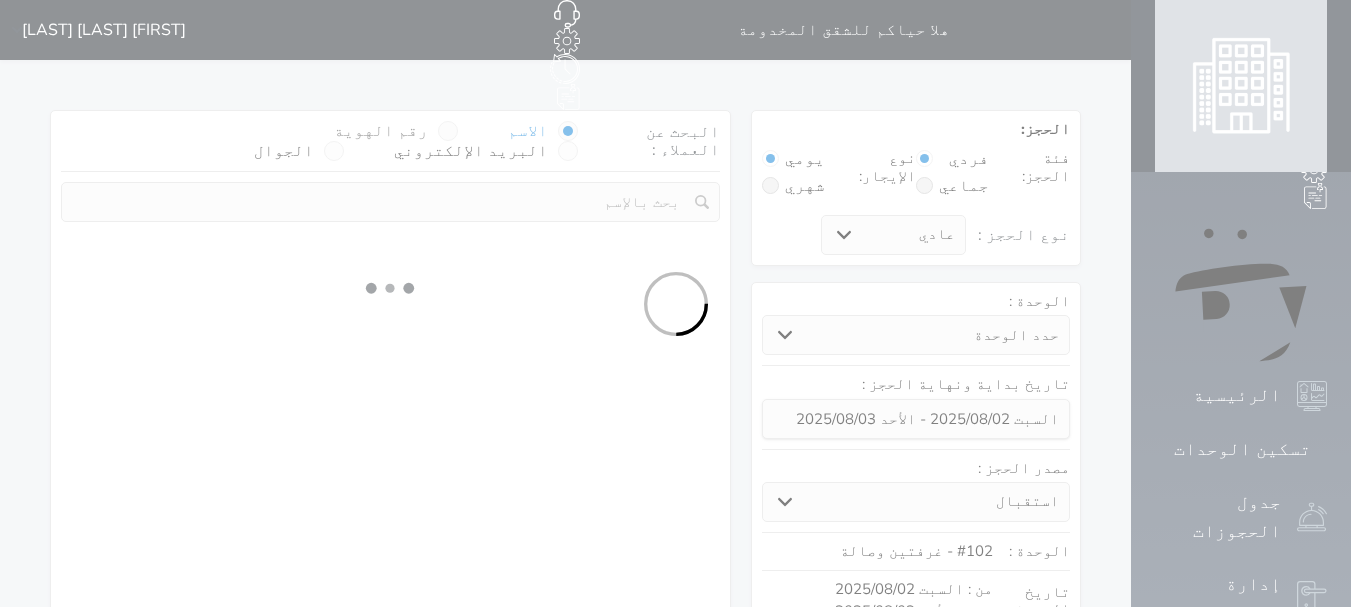 select on "1" 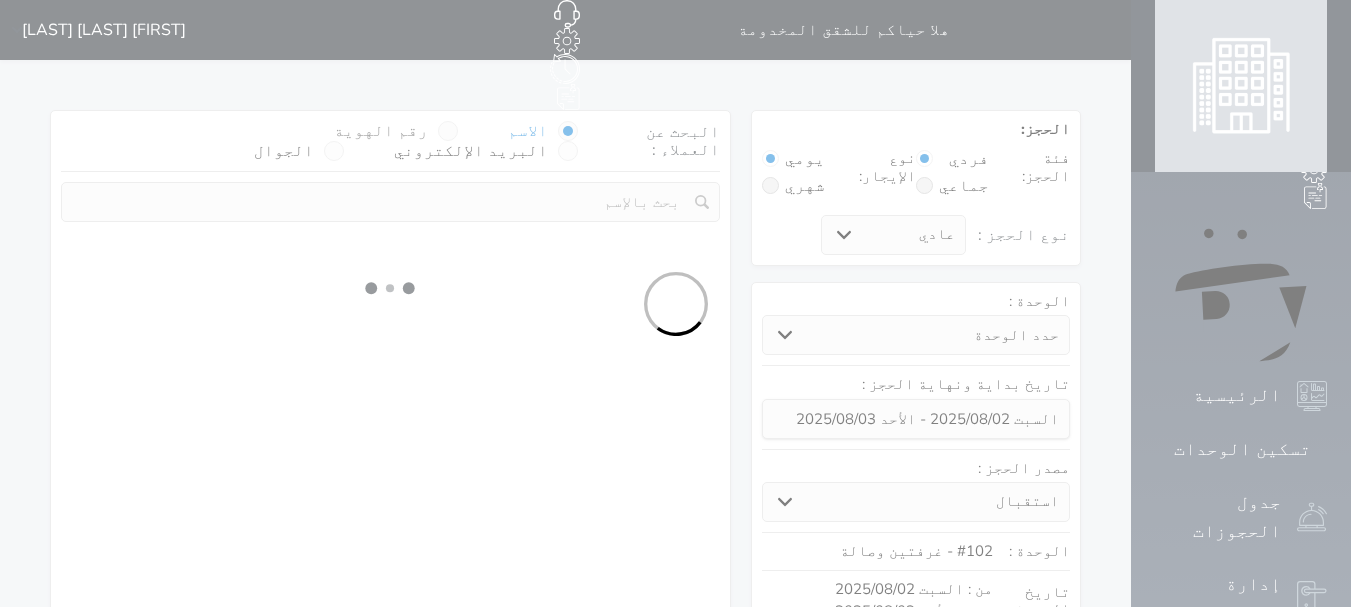select 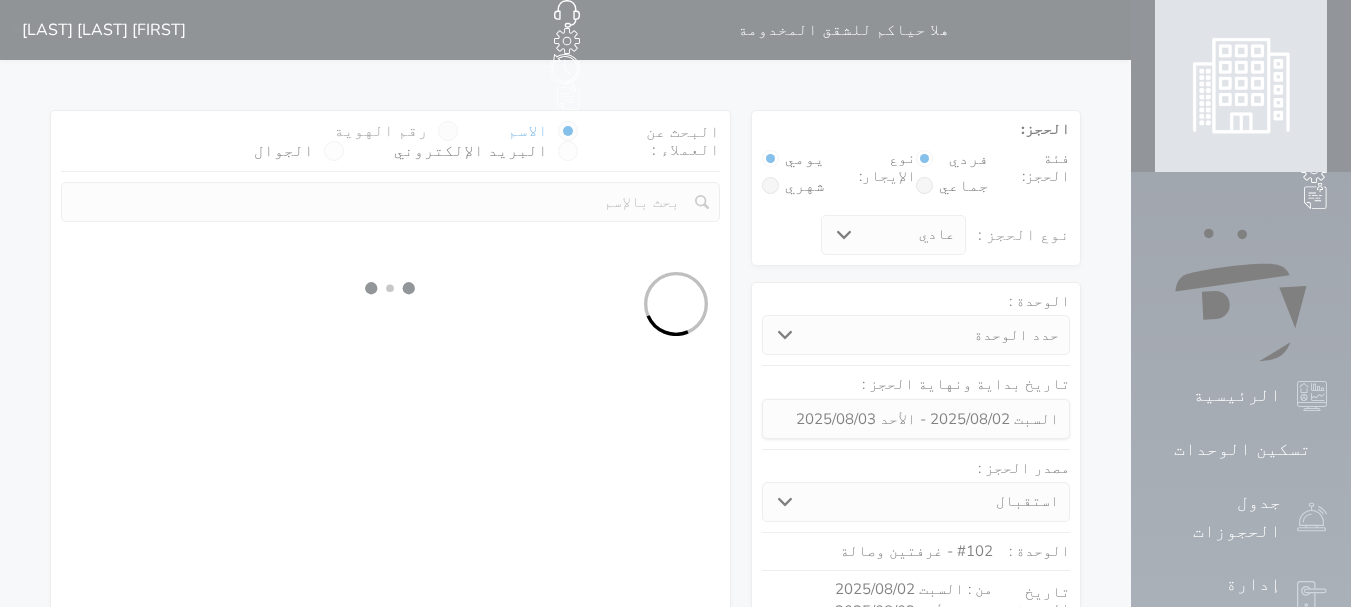 select on "7" 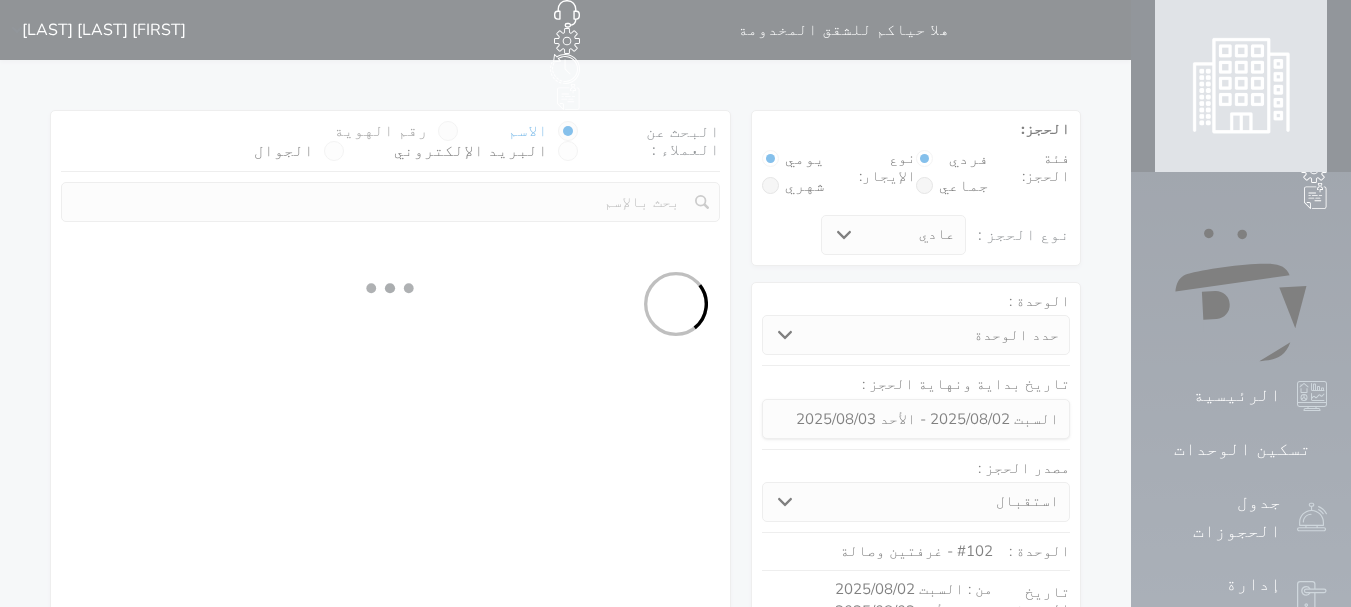 select 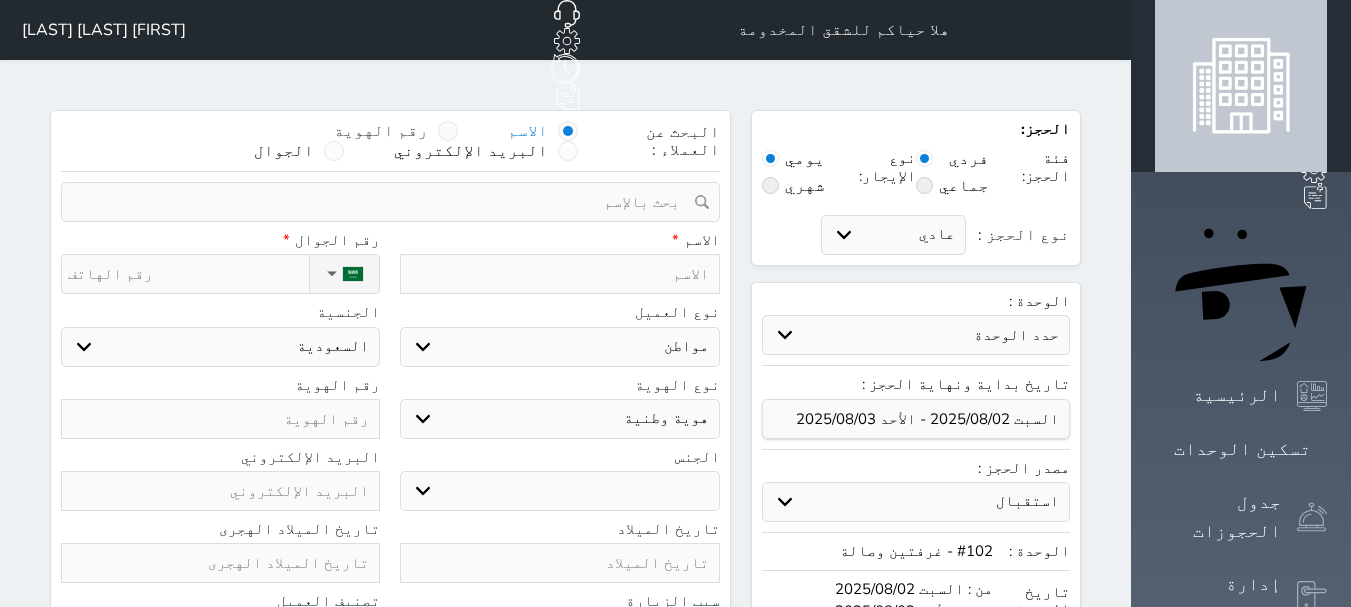 select 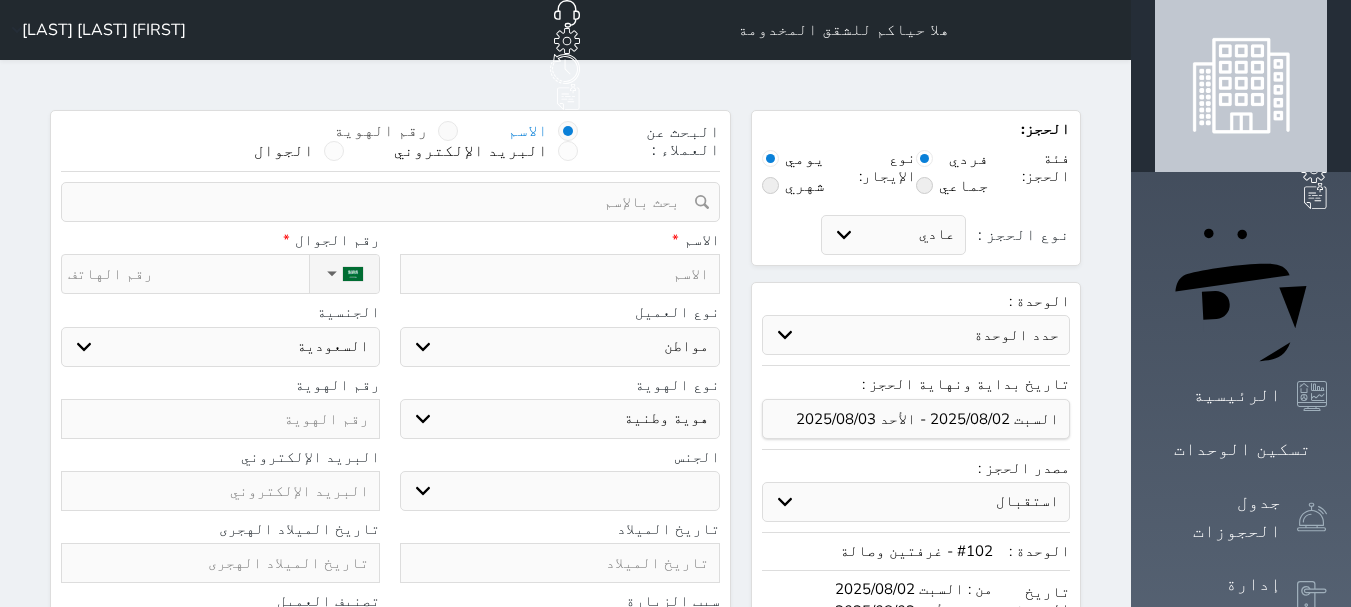 click at bounding box center [448, 131] 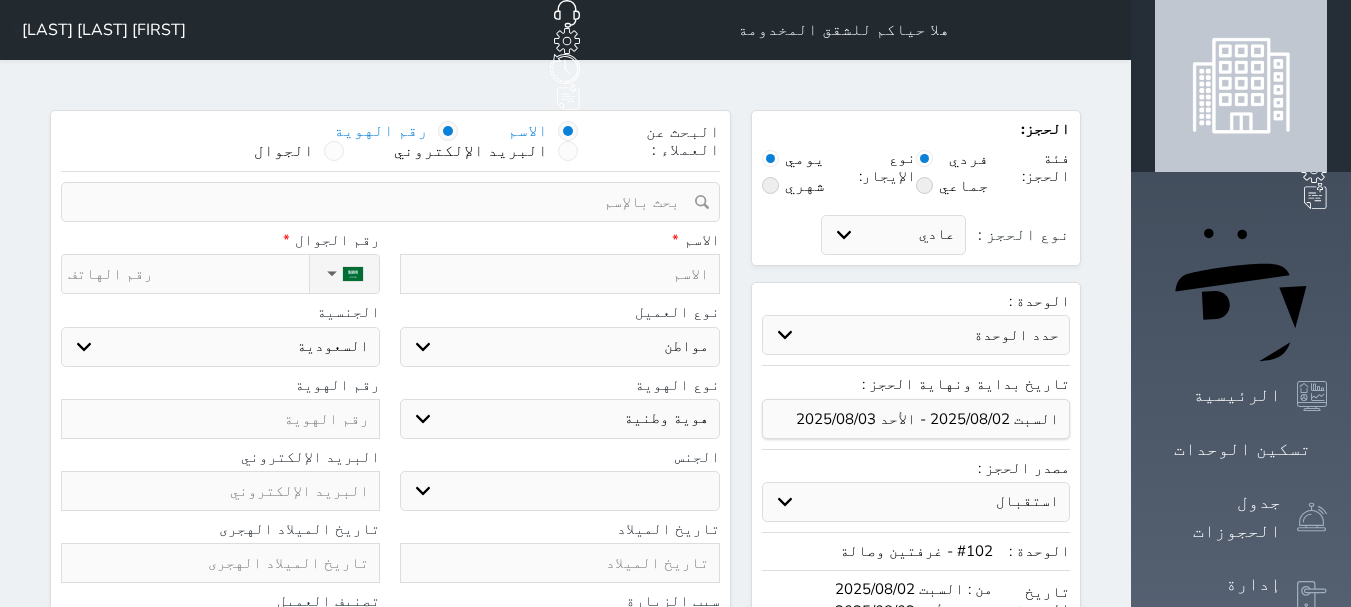 select 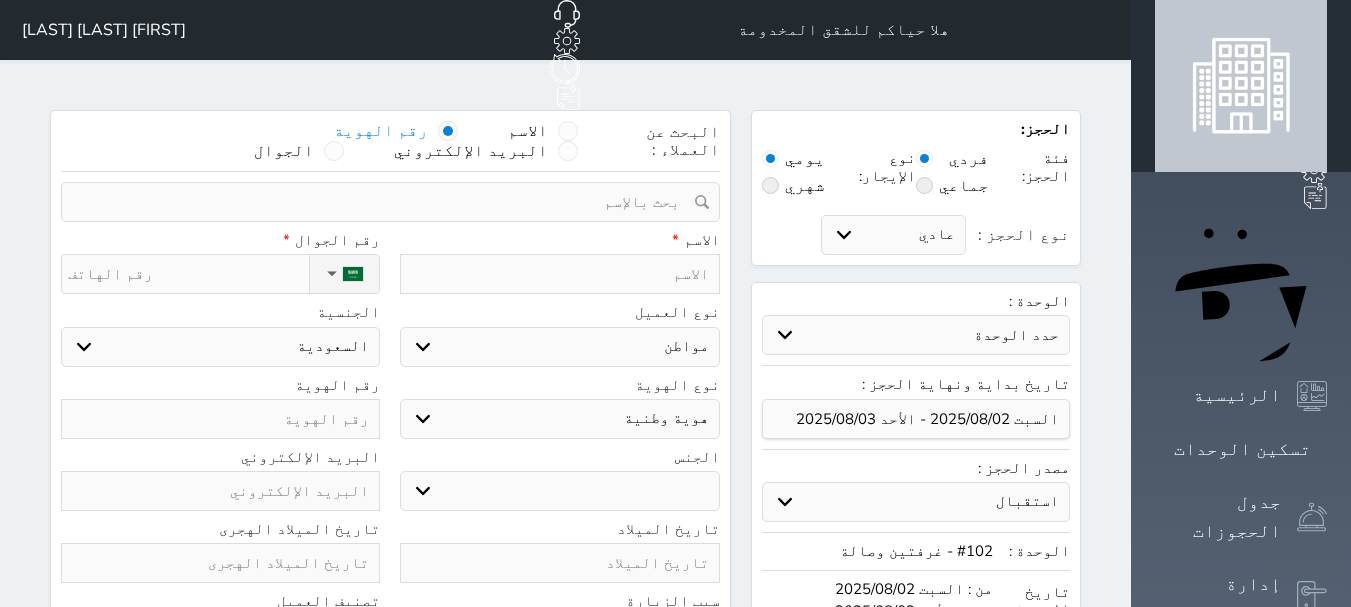 select 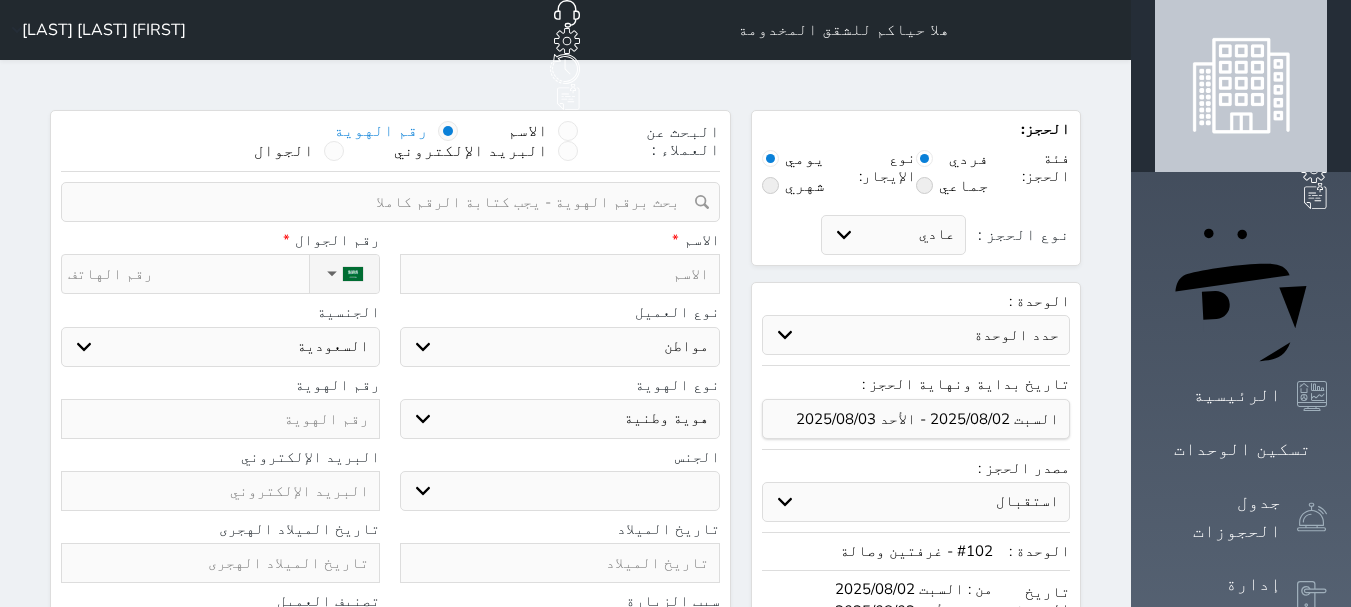 click at bounding box center [383, 202] 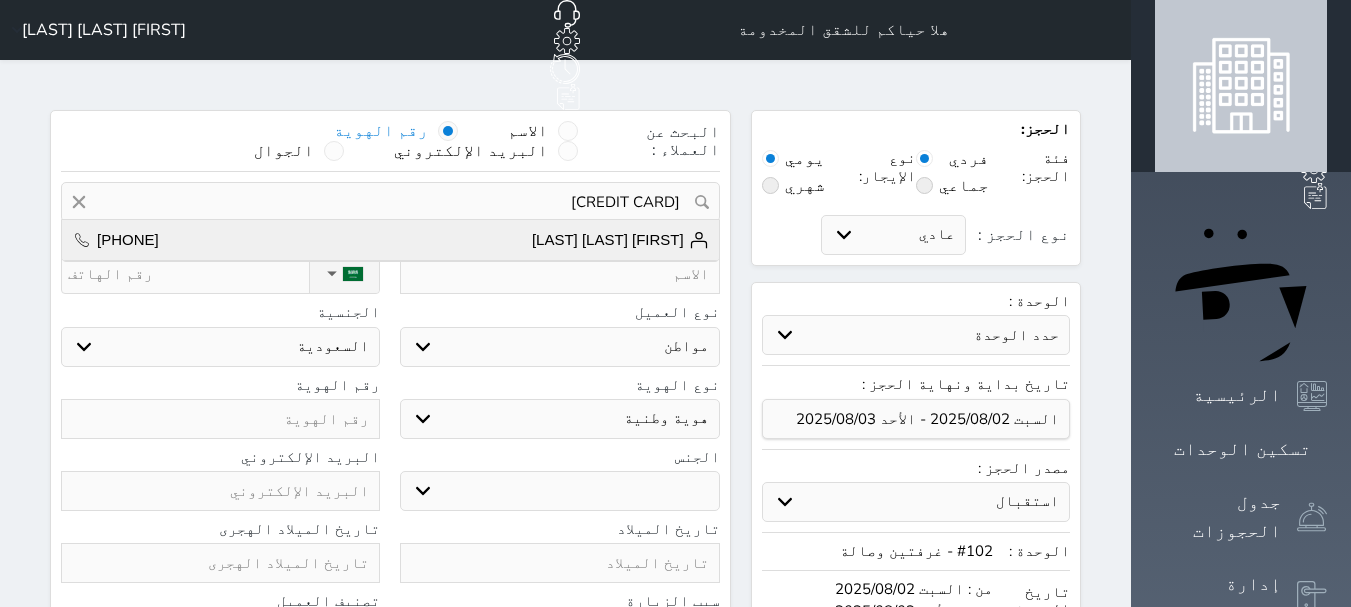 click on "[FIRST] [LAST] [LAST]   [PHONE]" at bounding box center [390, 240] 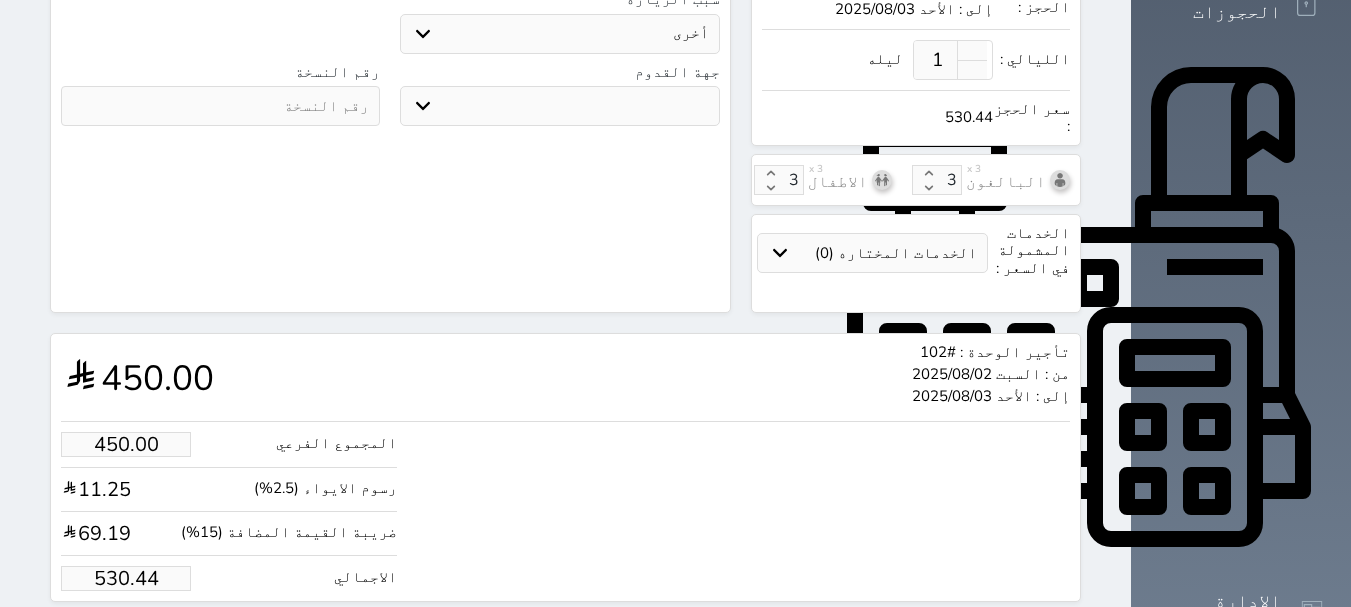 scroll, scrollTop: 620, scrollLeft: 0, axis: vertical 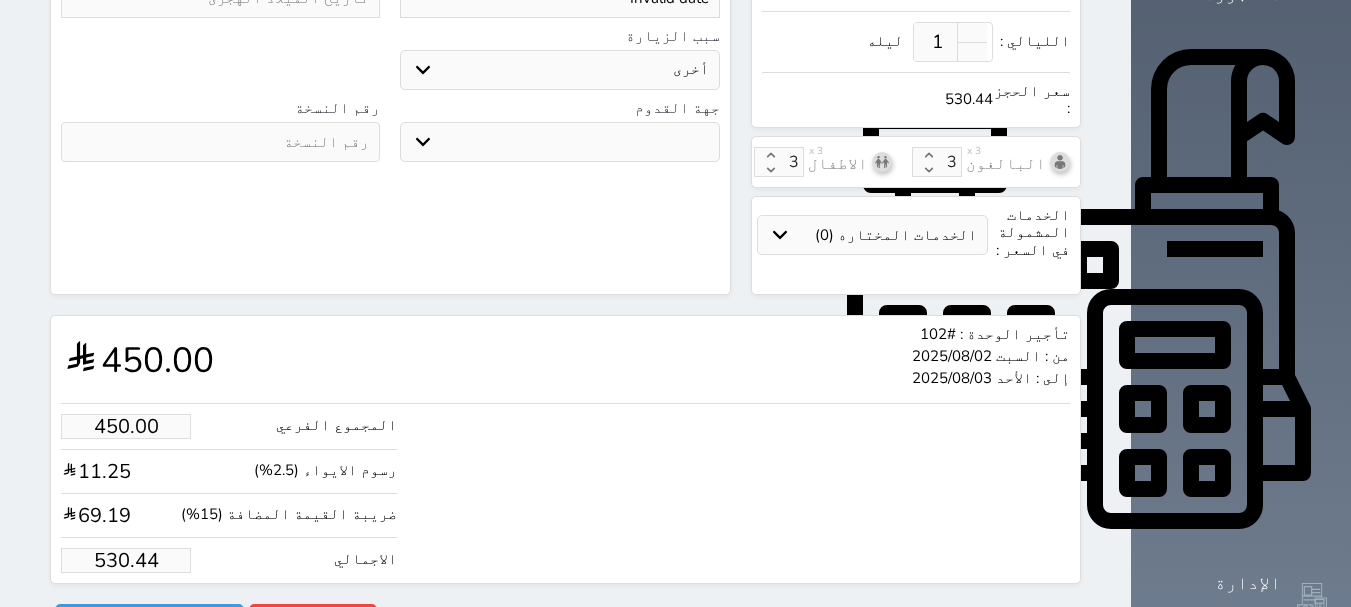 drag, startPoint x: 664, startPoint y: 80, endPoint x: 668, endPoint y: 103, distance: 23.345236 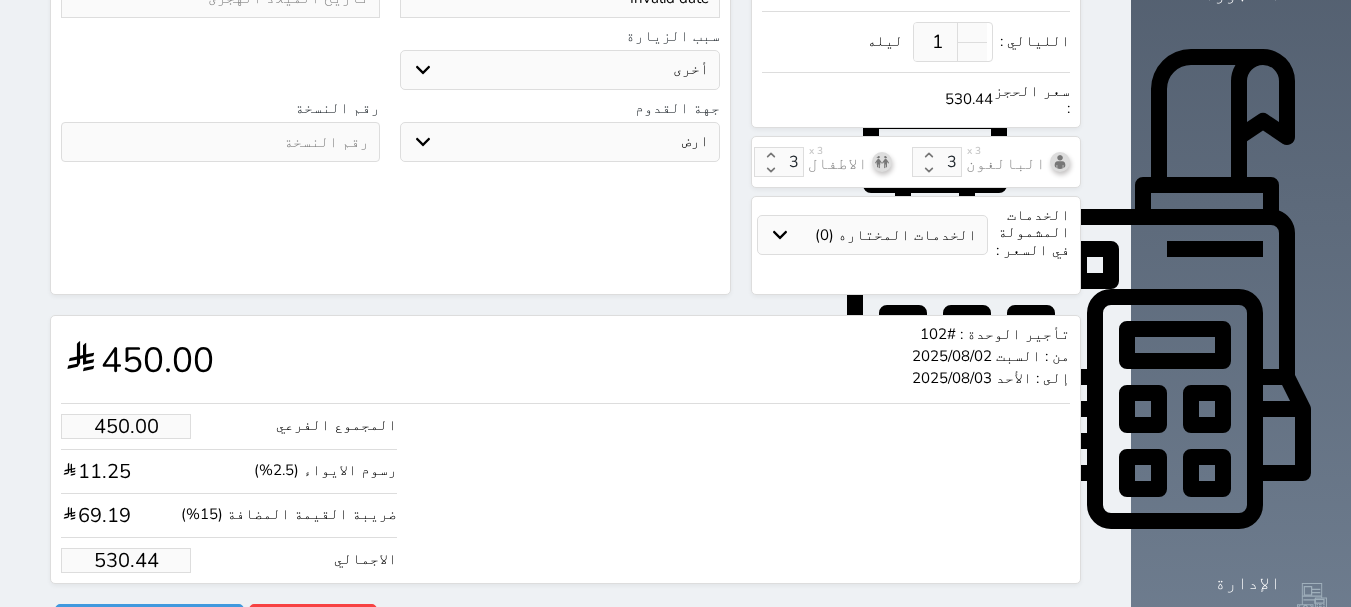 click on "جو بحر ارض" at bounding box center (559, 142) 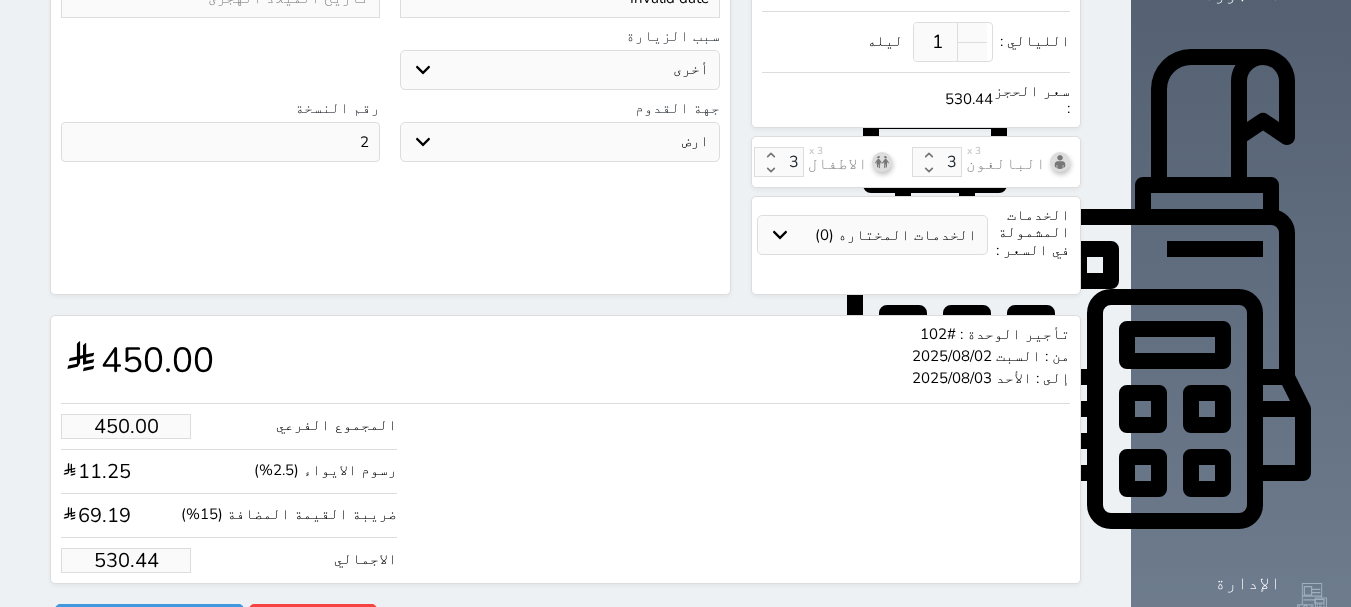 type on "2" 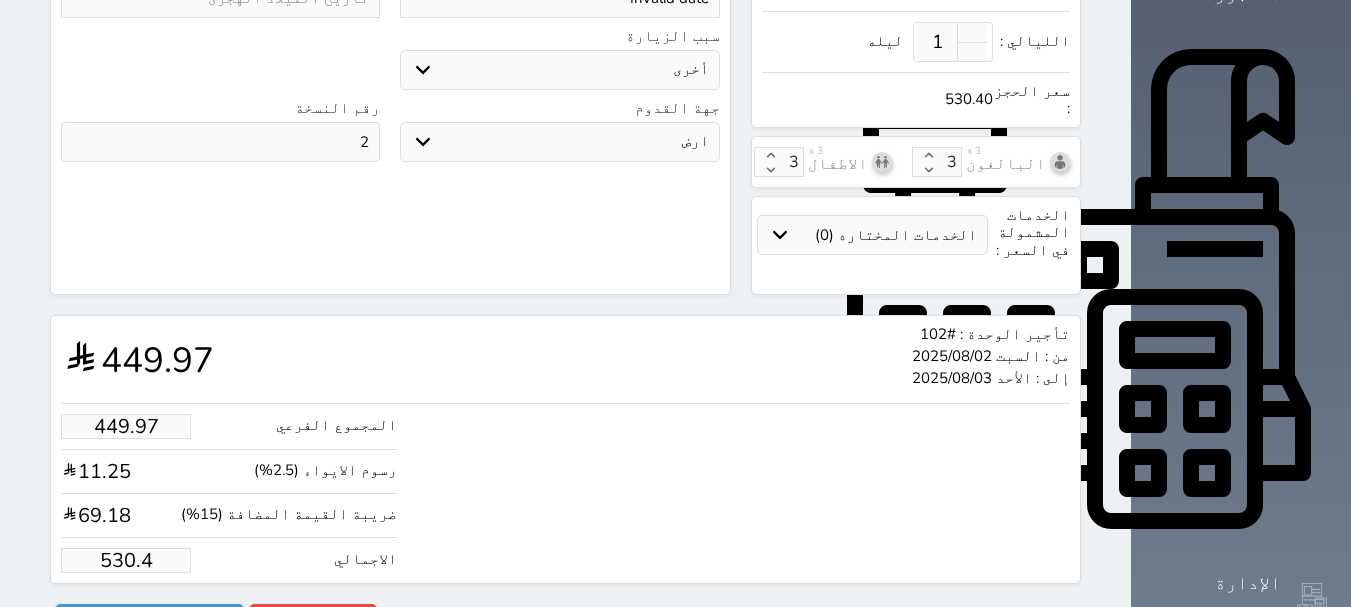 type on "449.63" 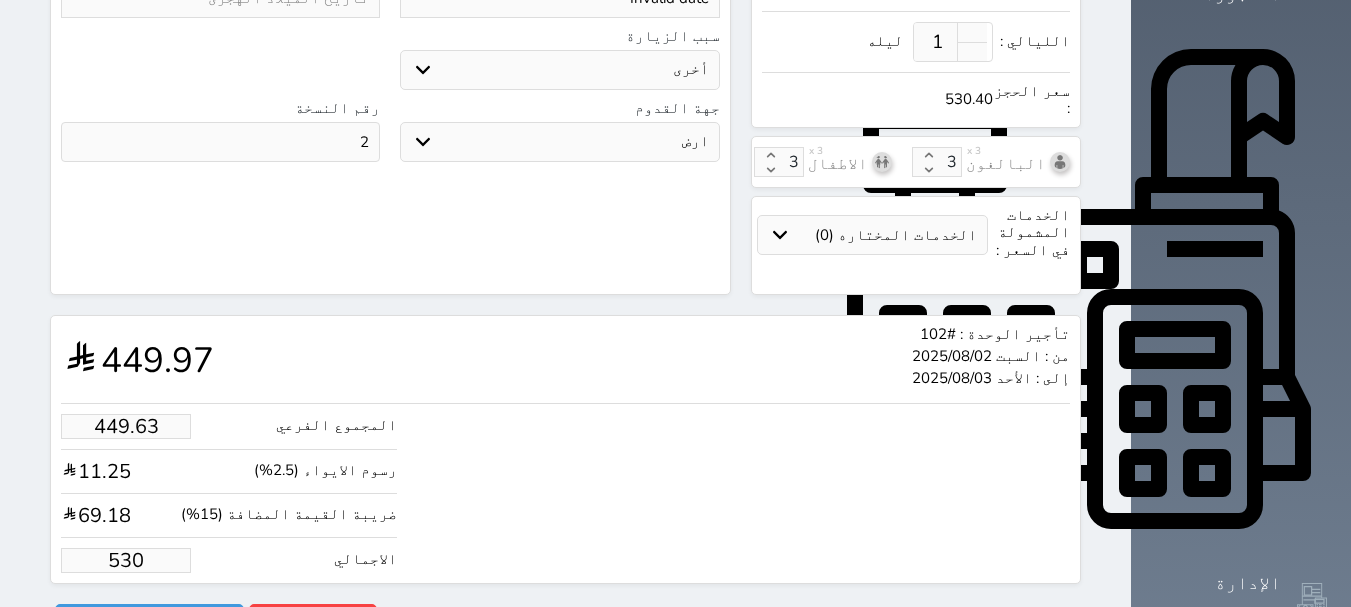 type on "44.96" 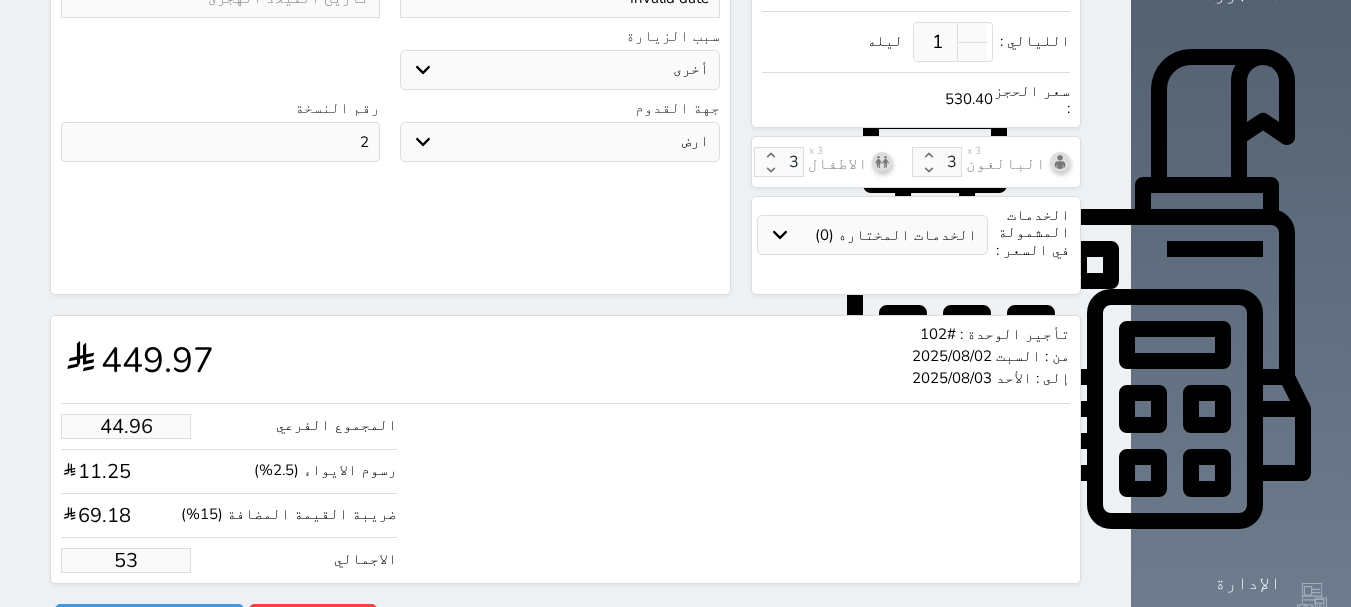 type on "4.24" 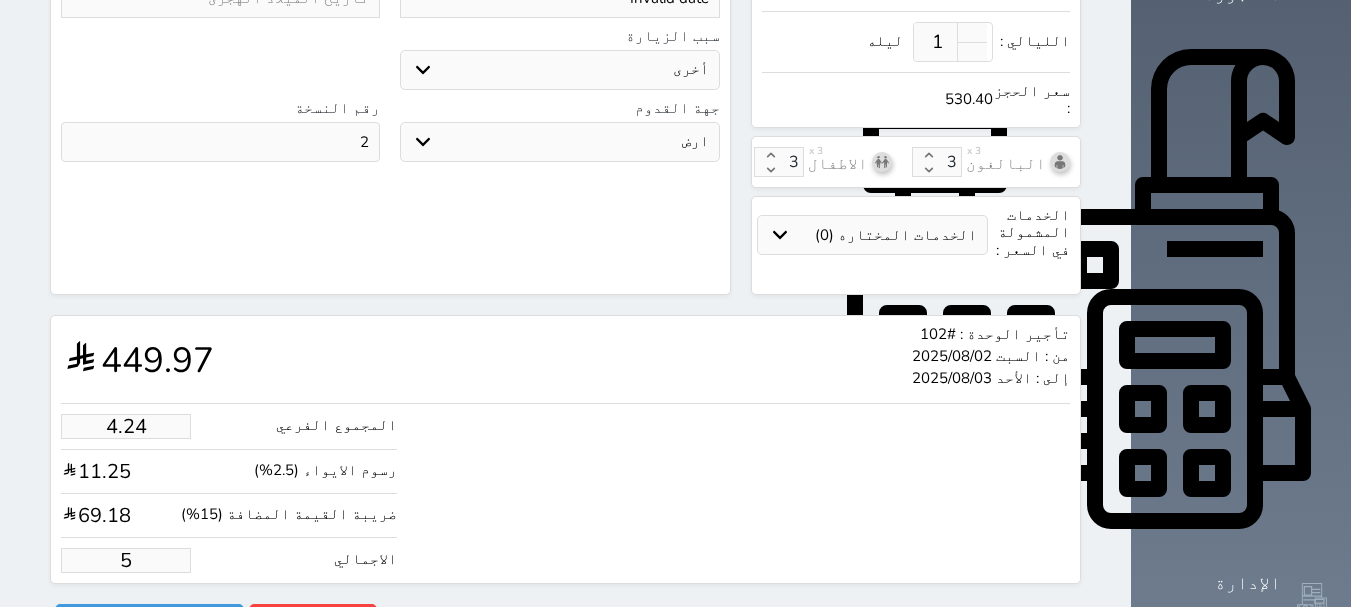 type on "1.00" 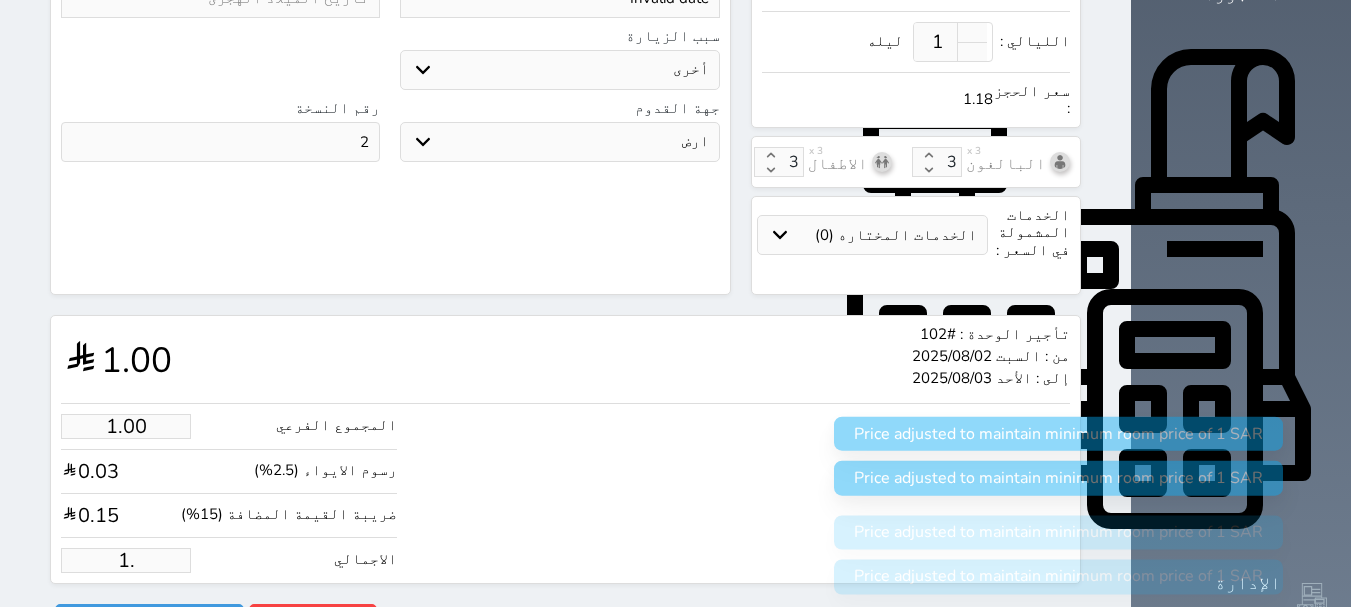 type on "1" 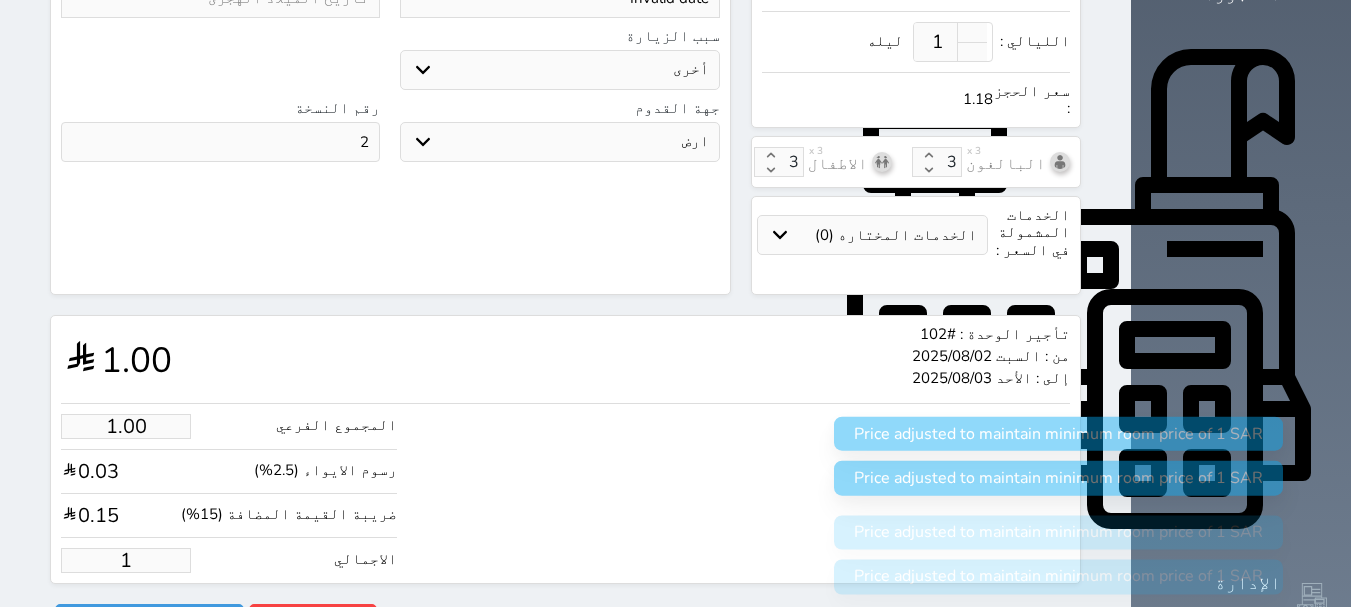 type 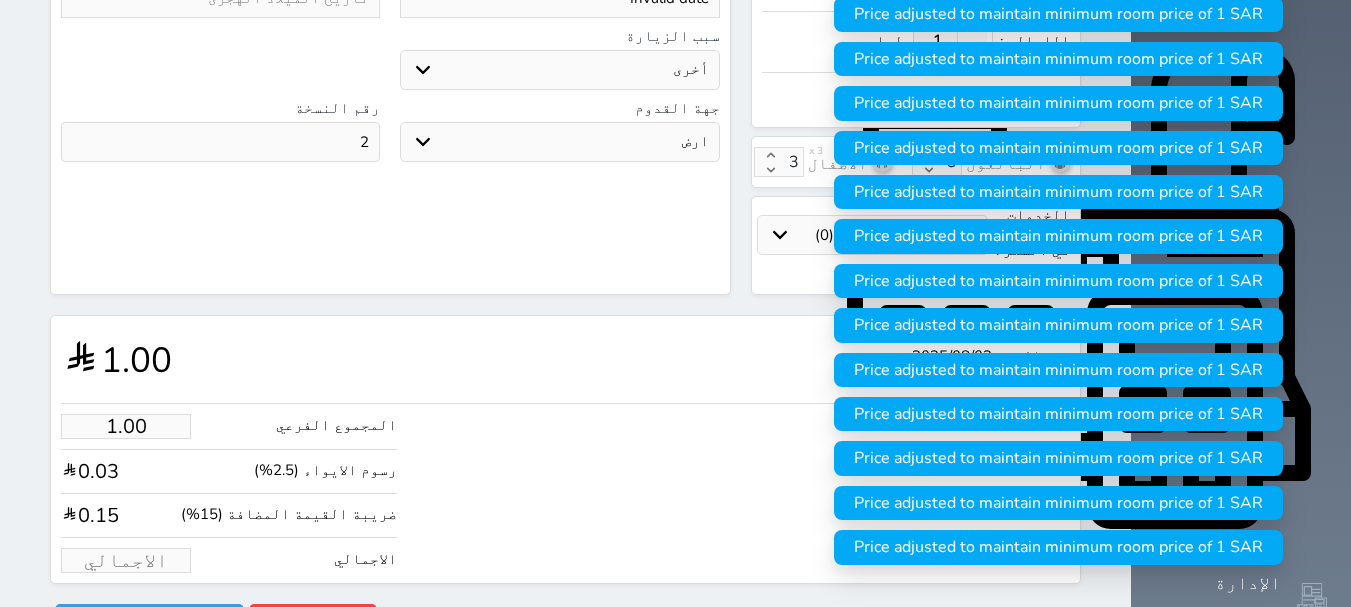 type on "3.39" 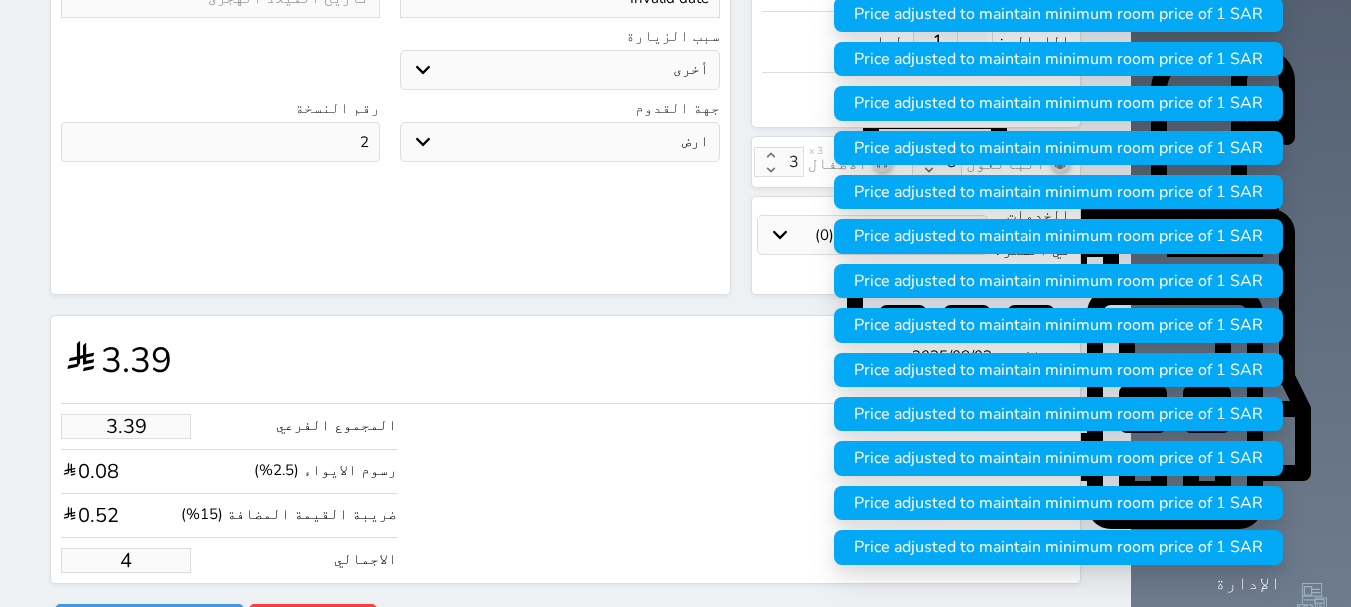 type on "33.93" 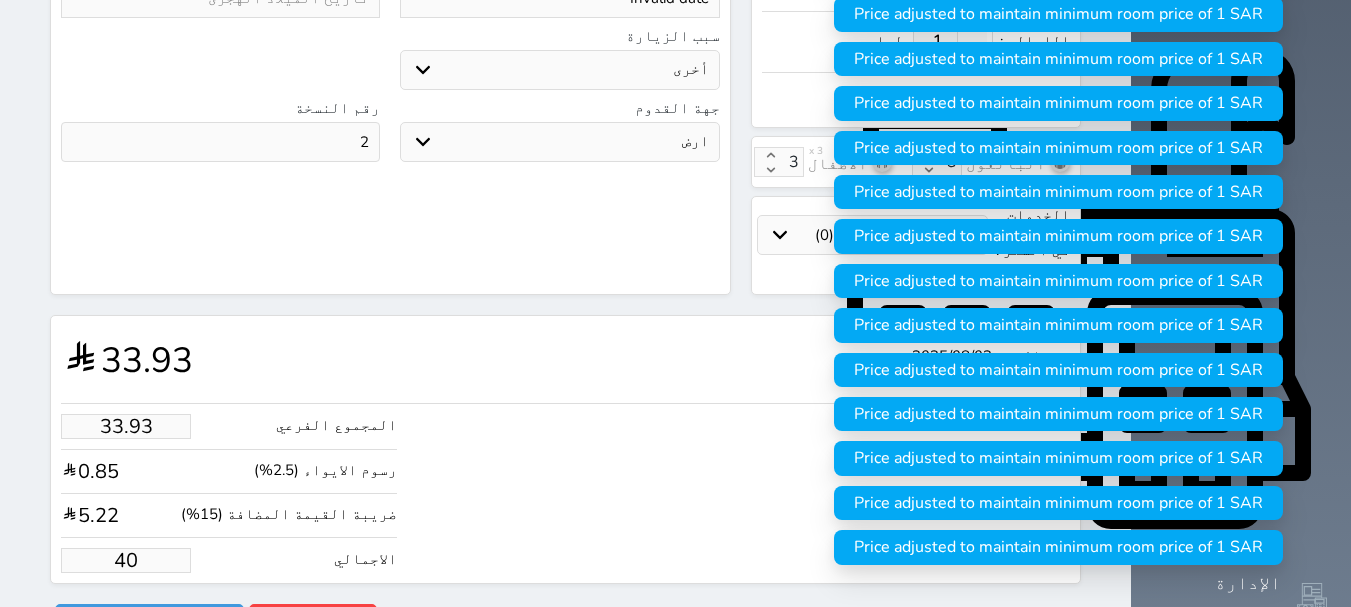 type on "339.34" 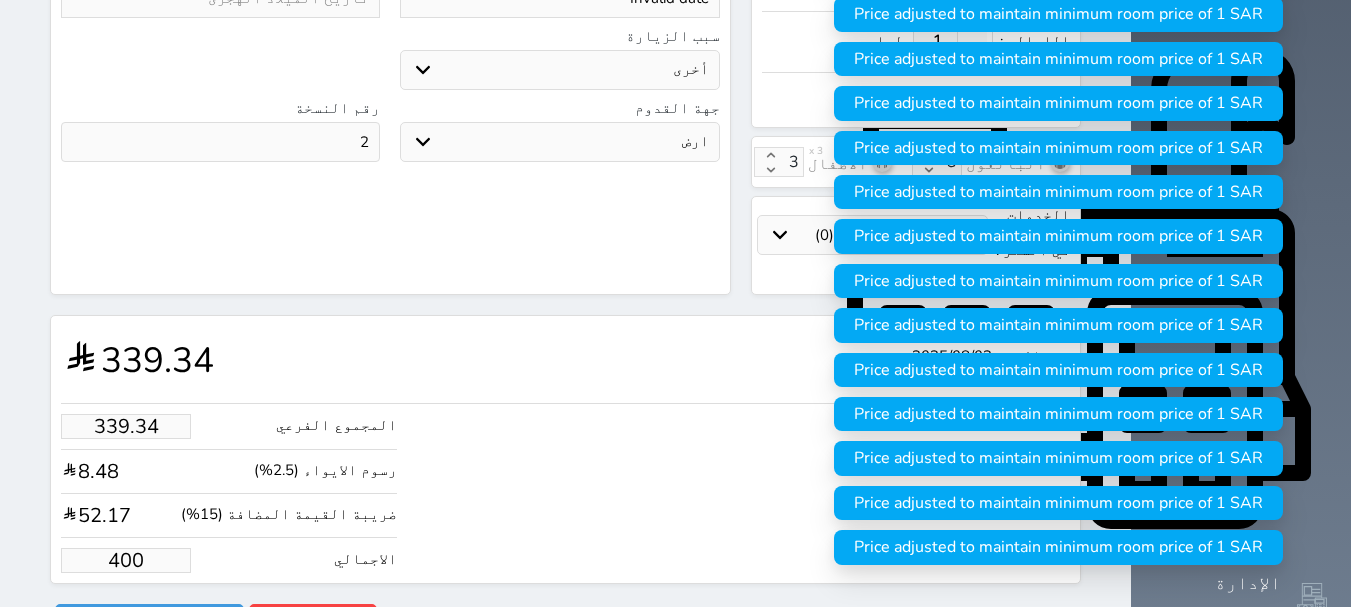 type on "400.00" 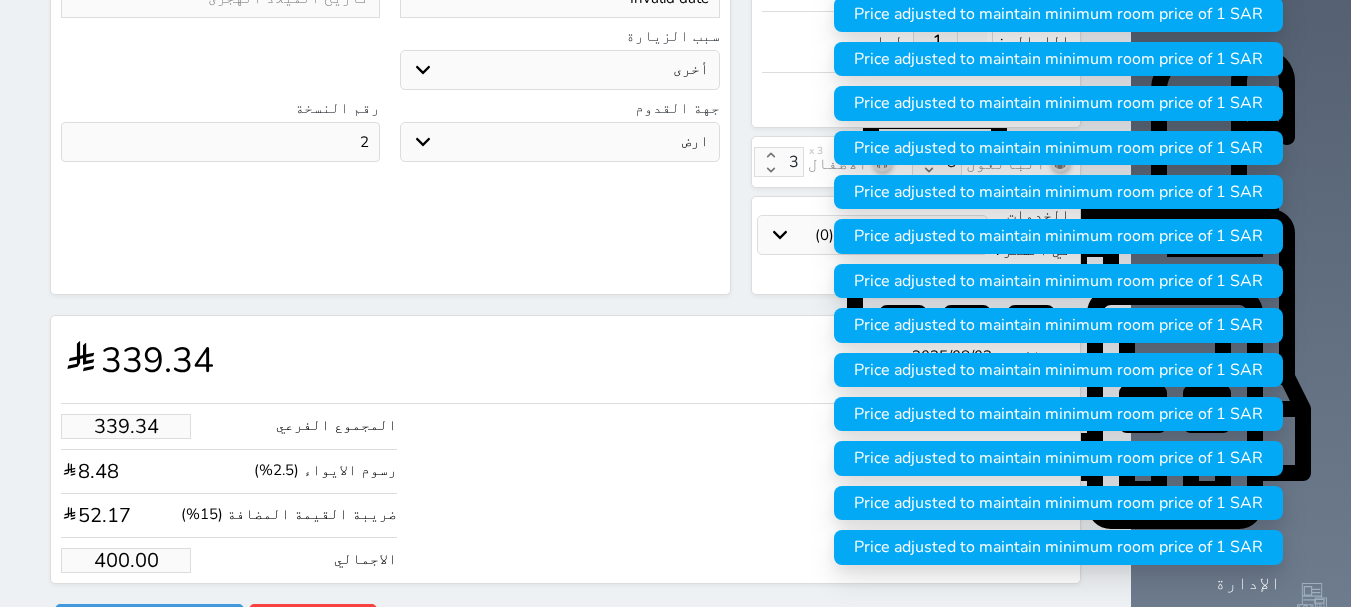 click on "تأجير الوحدة : #102   من : السبت [DATE]   إلى : الأحد [DATE]    339.34       المجموع الفرعي   339.34   رسوم الايواء (2.5%)    52.17      الاجمالي   400.00         رفض حجز                 التاريخ:     قسم الوحدة:     أسباب رفض الحجز:     الوصف:
حفظ
رفض حجز
حجز" at bounding box center (565, 477) 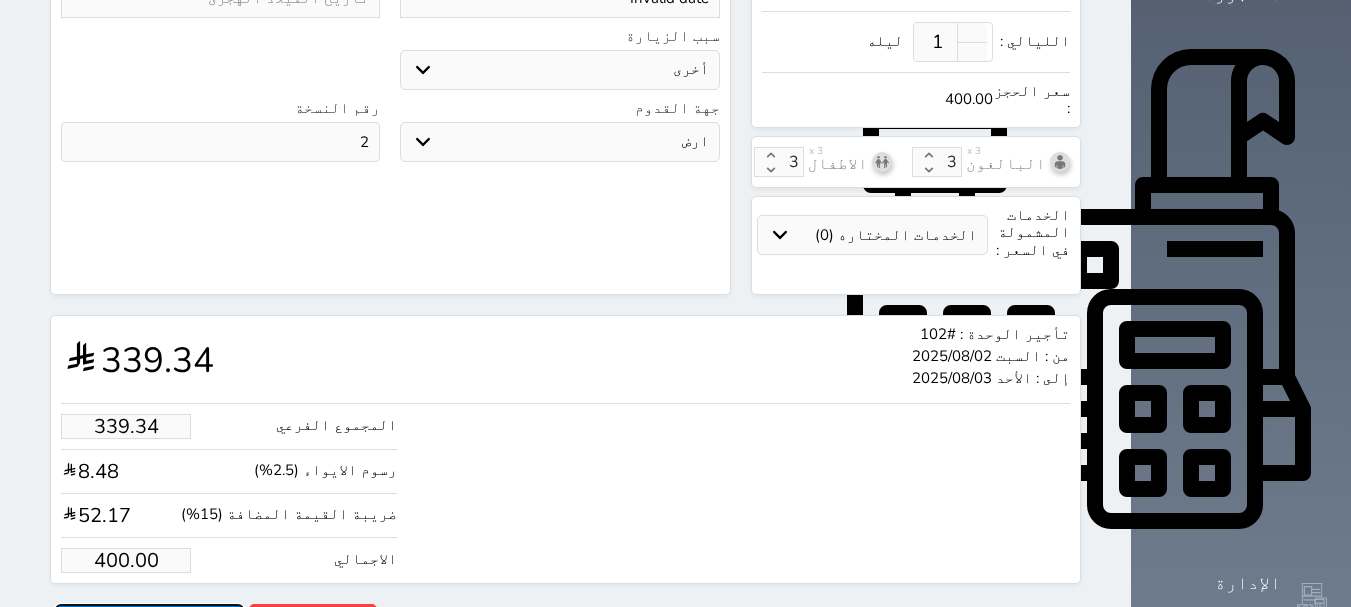 click on "حجز" at bounding box center [149, 621] 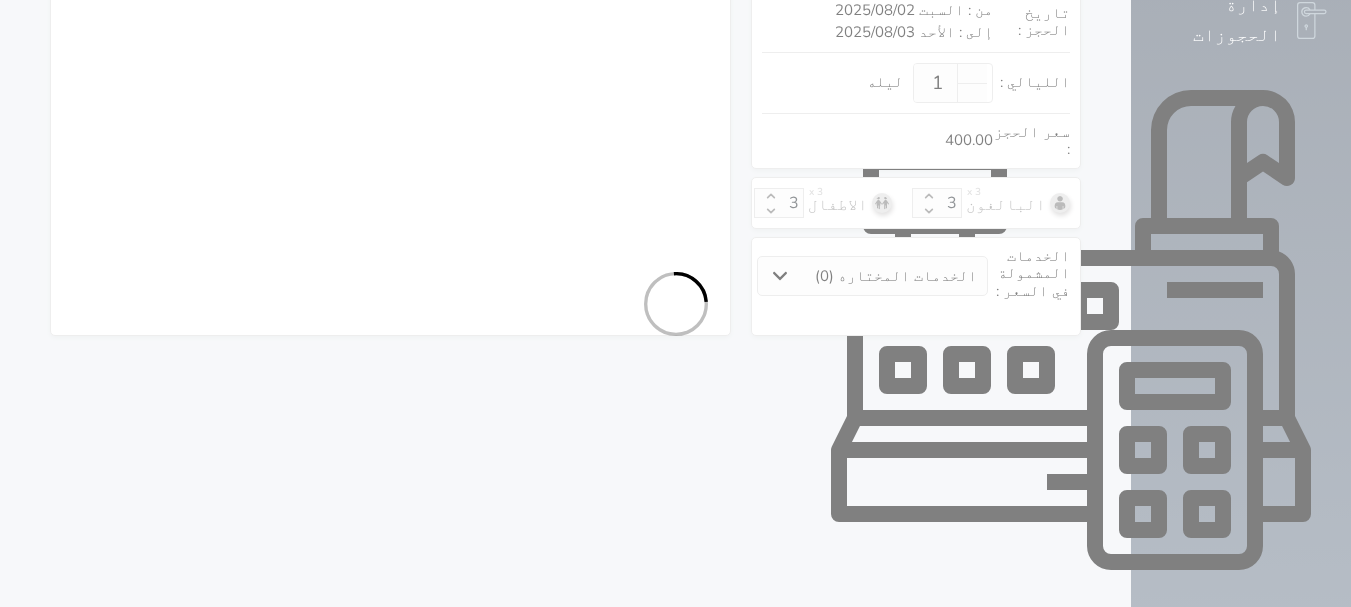 select on "1" 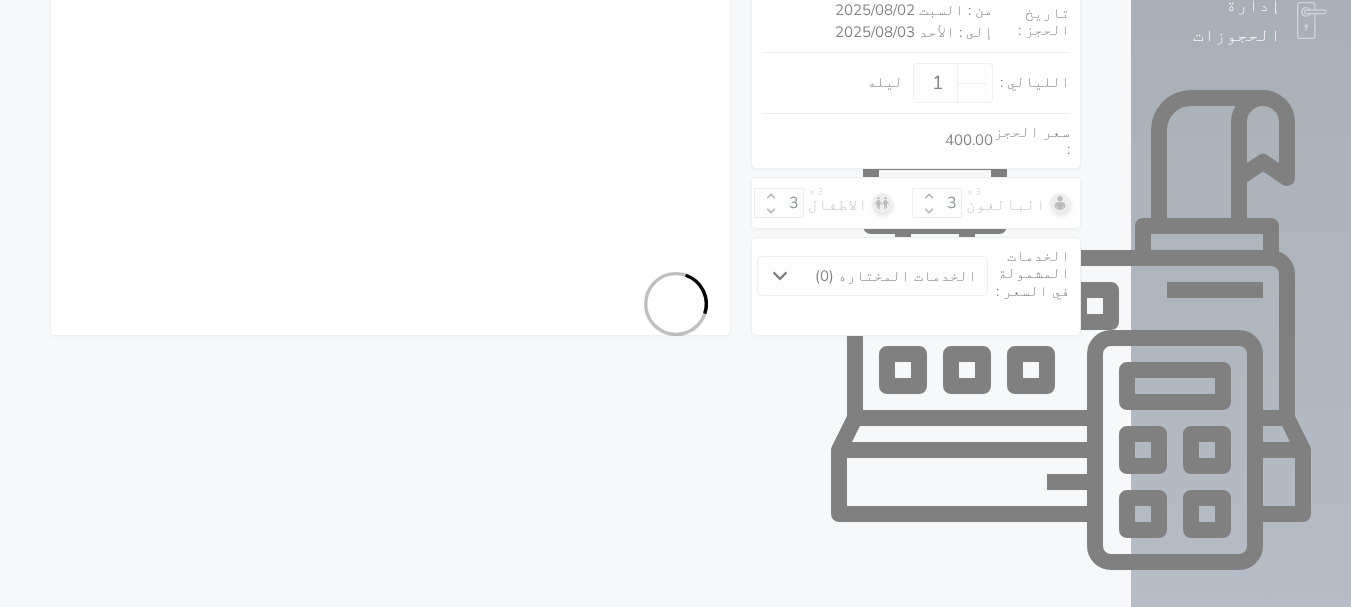 select on "113" 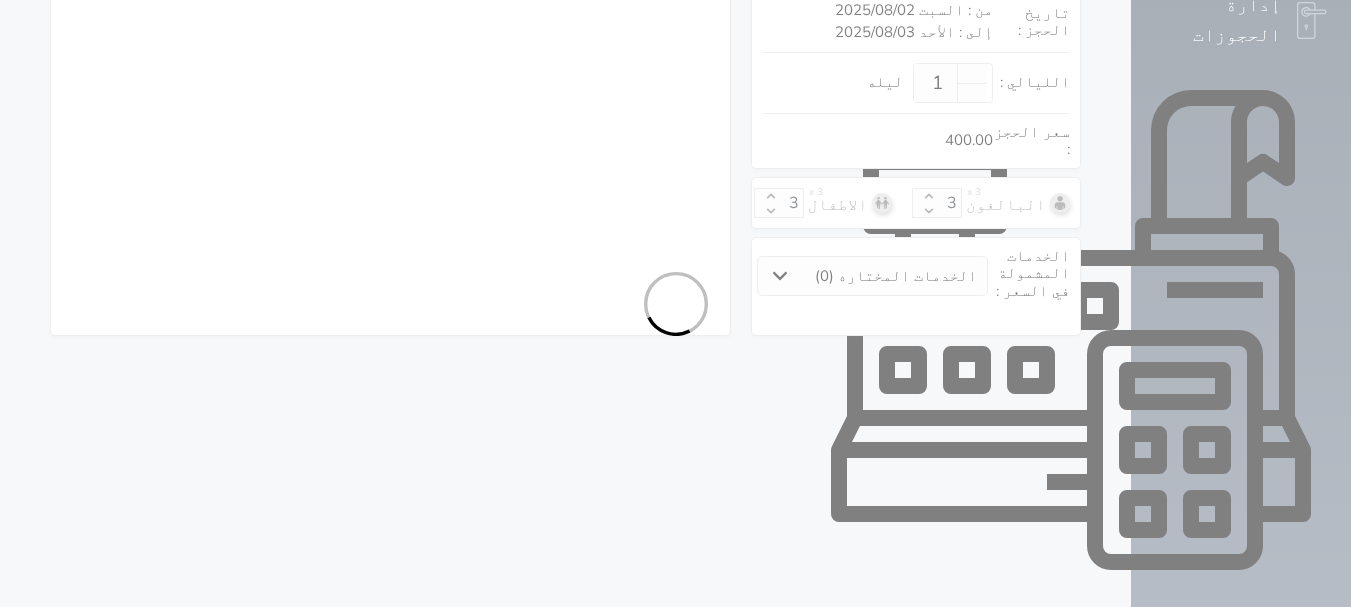 select on "1" 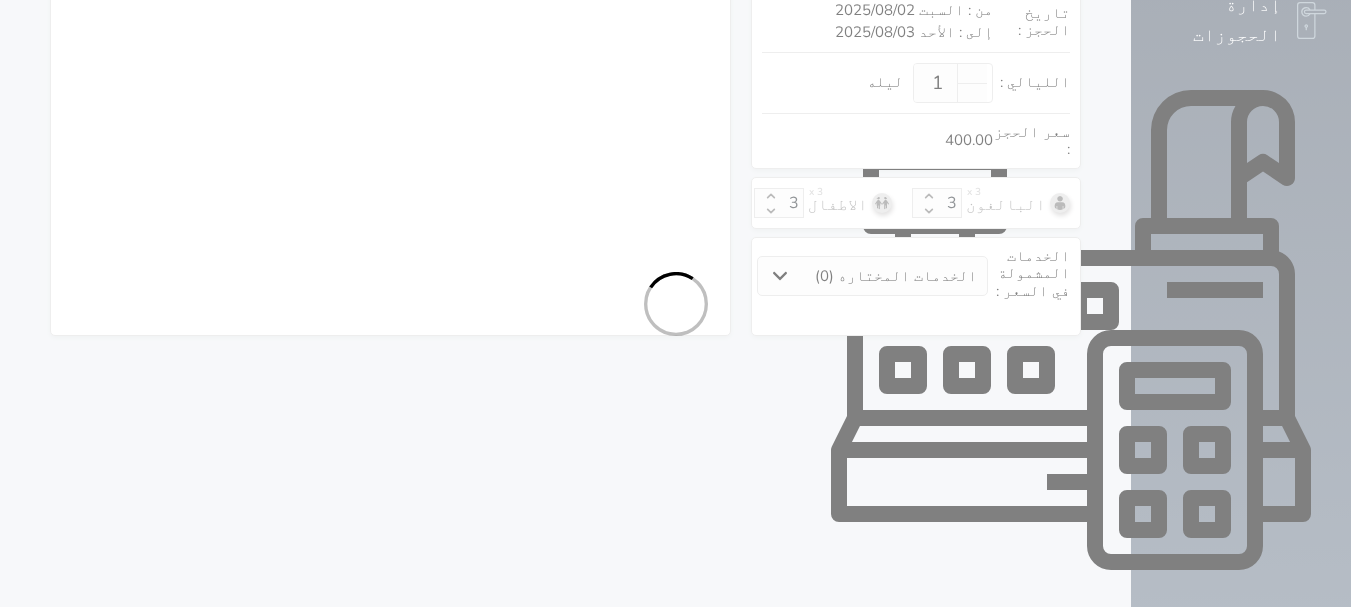 select on "7" 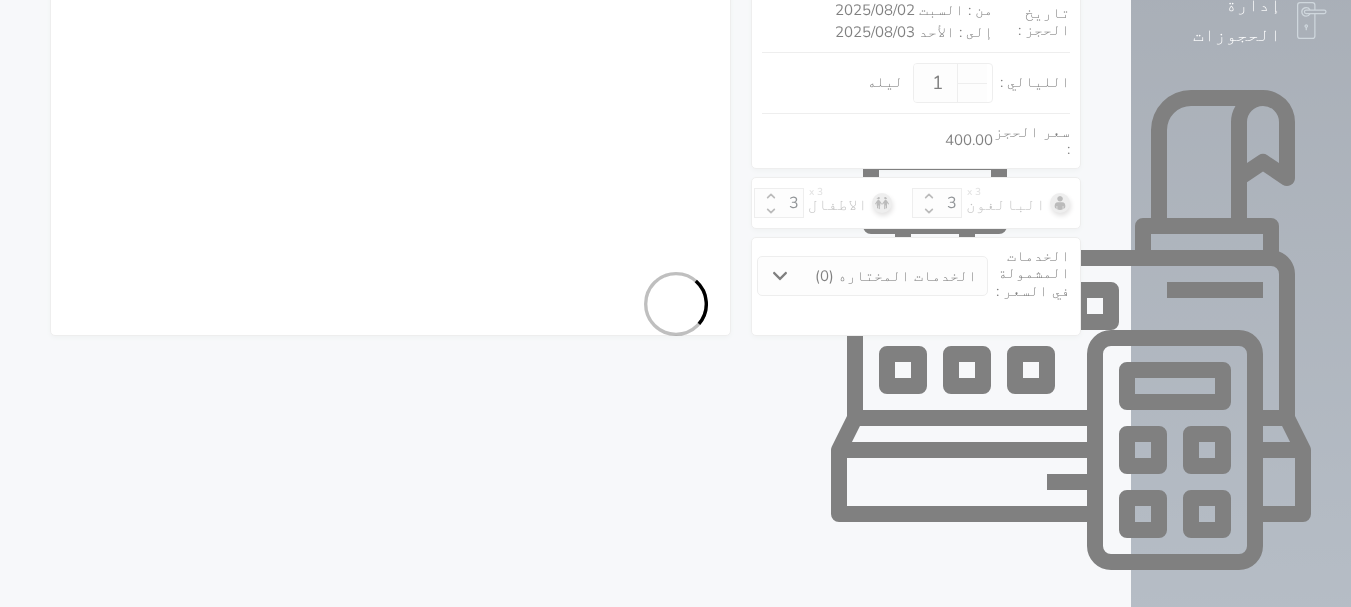 select on "9" 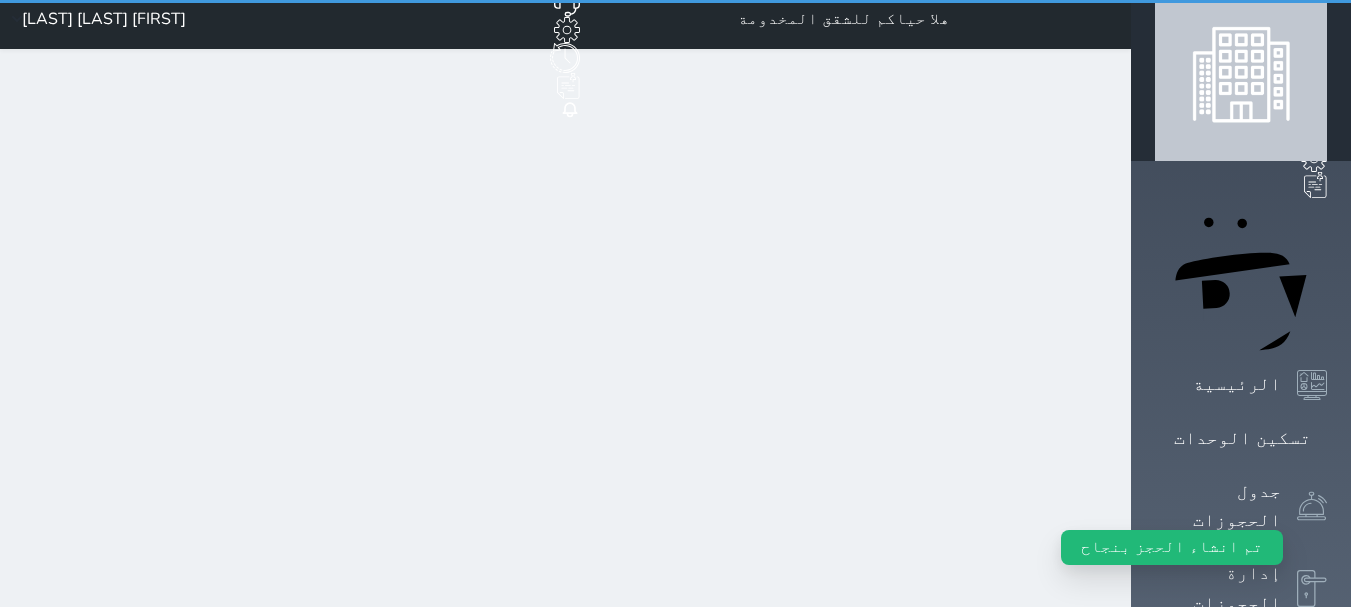 scroll, scrollTop: 0, scrollLeft: 0, axis: both 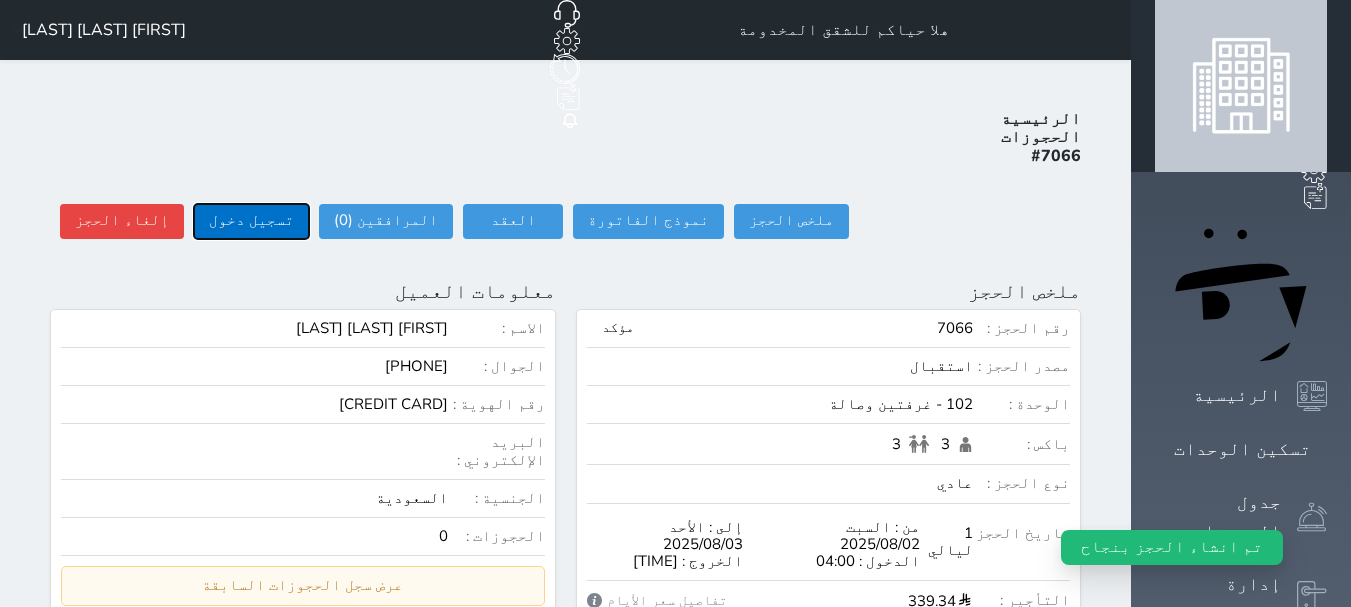 click on "تسجيل دخول" at bounding box center (251, 221) 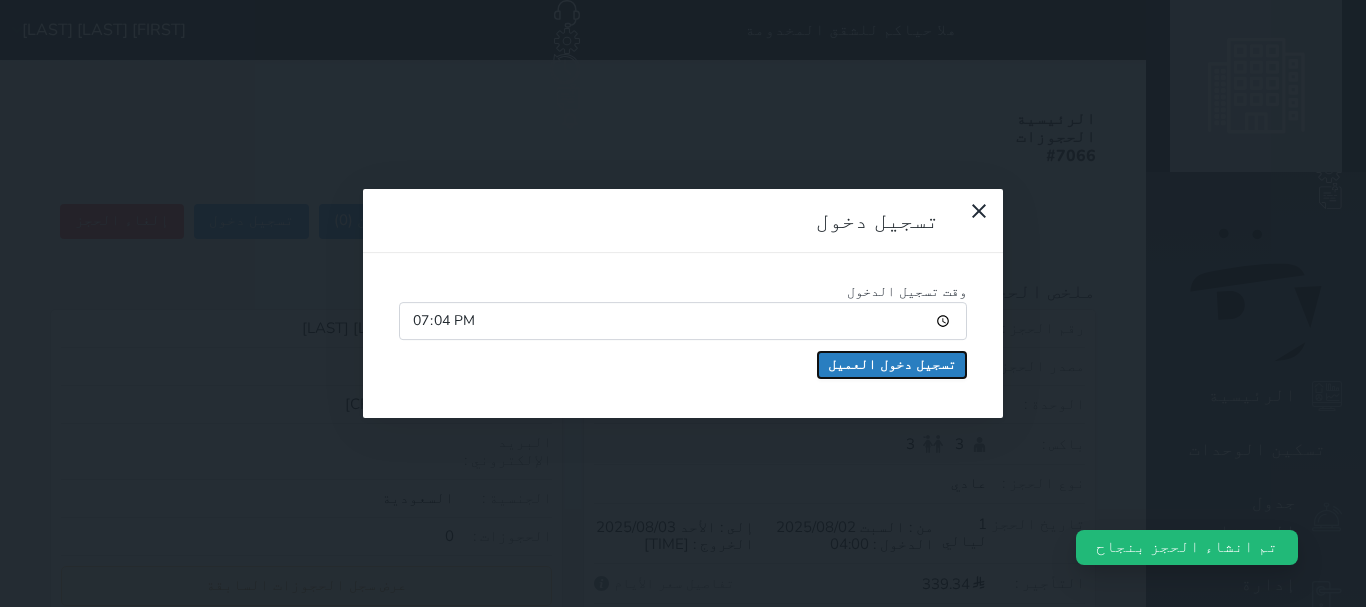 click on "تسجيل دخول العميل" at bounding box center (892, 365) 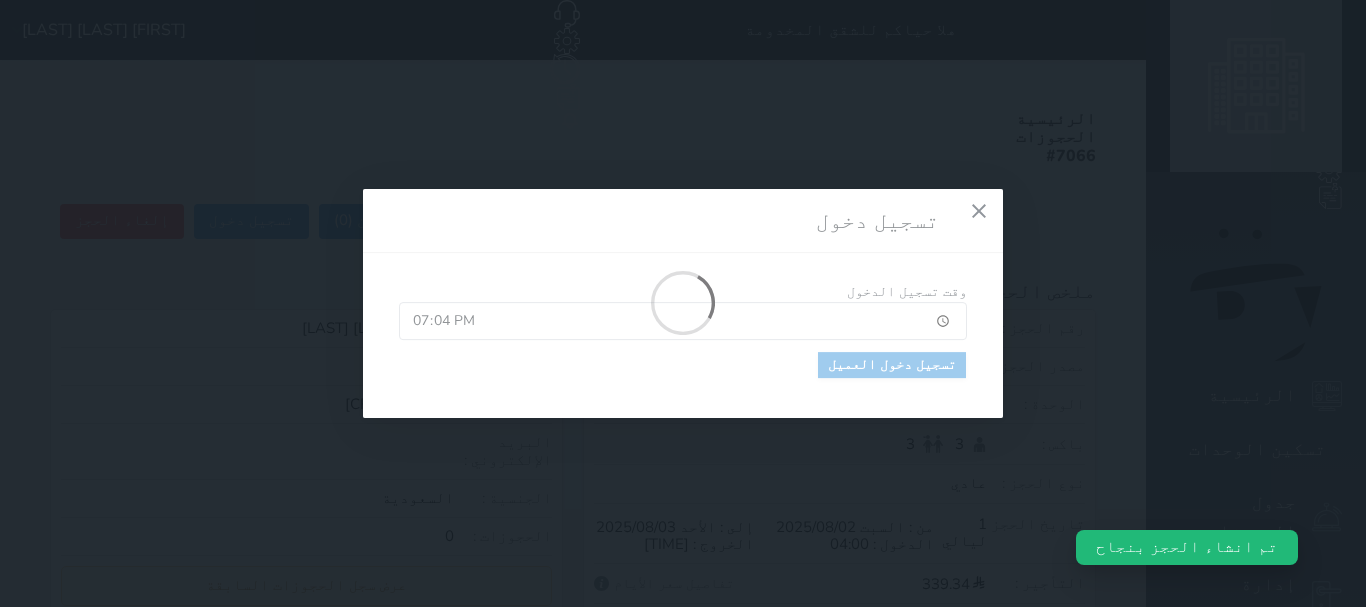 drag, startPoint x: 512, startPoint y: 312, endPoint x: 522, endPoint y: 298, distance: 17.20465 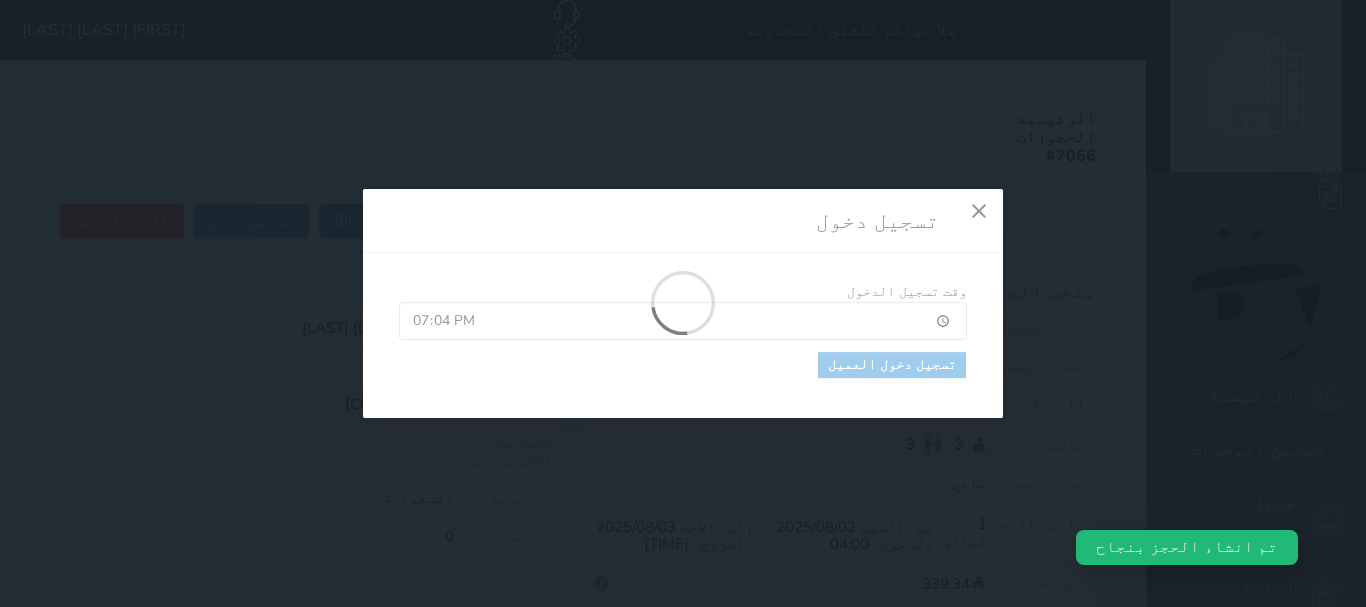 click on "تسجيل دخول                 وقت تسجيل الدخول    [TIME]   تسجيل دخول العميل" at bounding box center [683, 303] 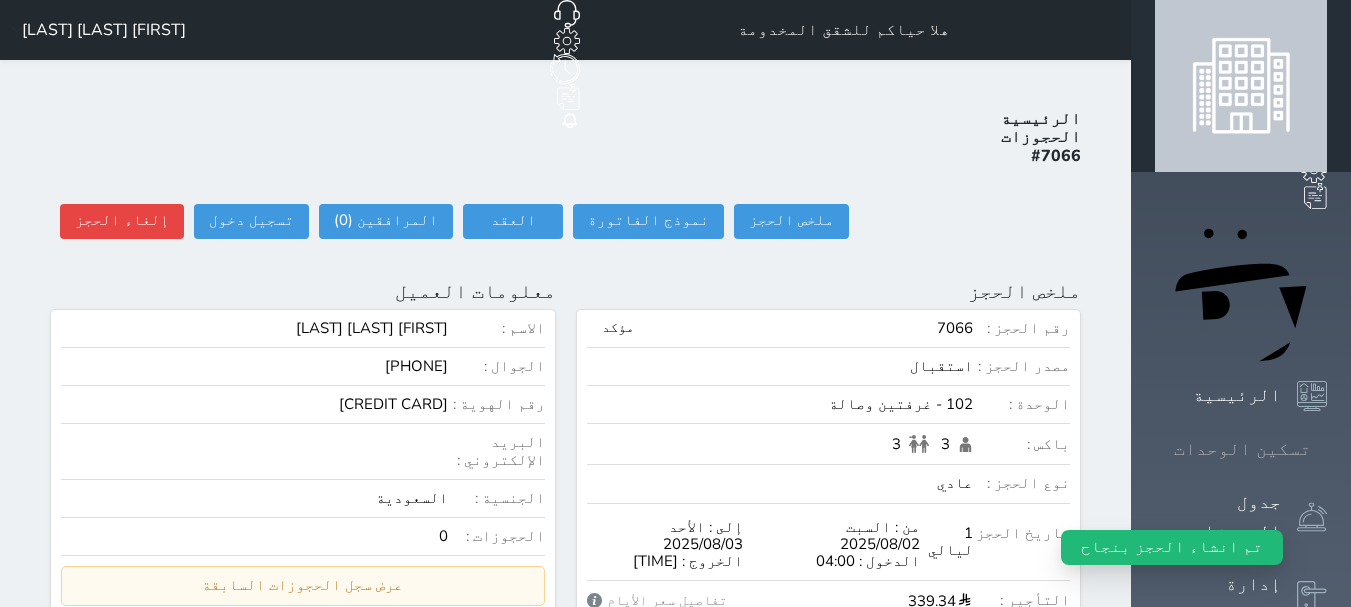 click on "تسكين الوحدات" at bounding box center [1242, 449] 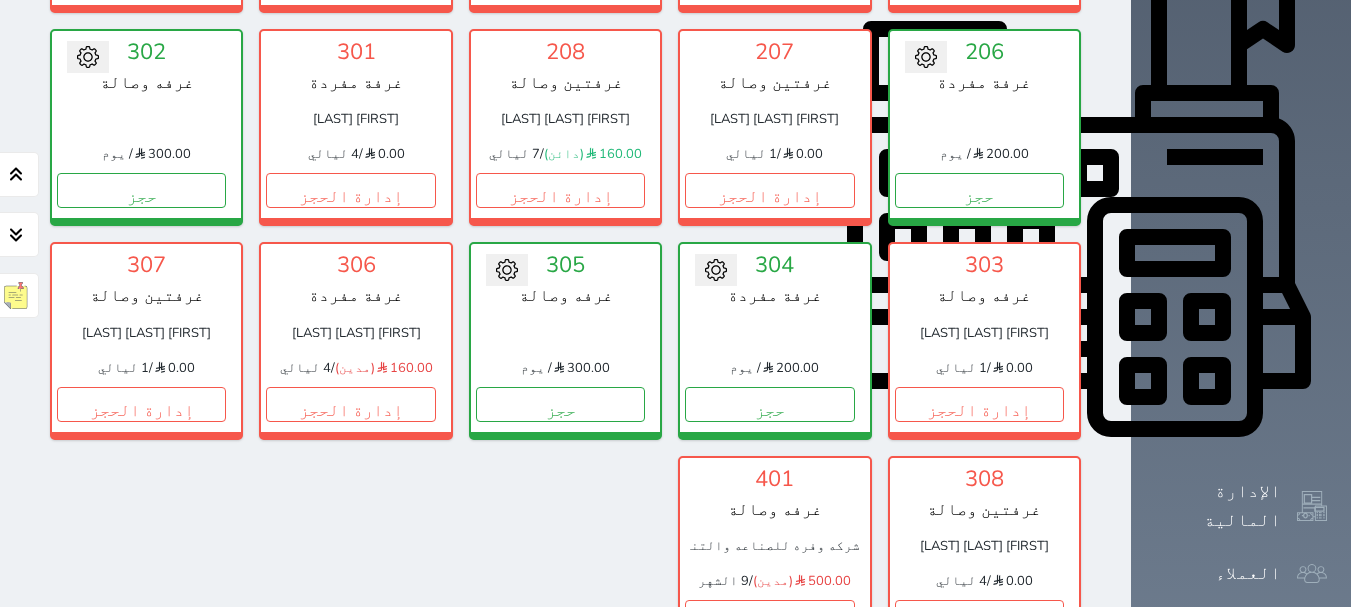 scroll, scrollTop: 678, scrollLeft: 0, axis: vertical 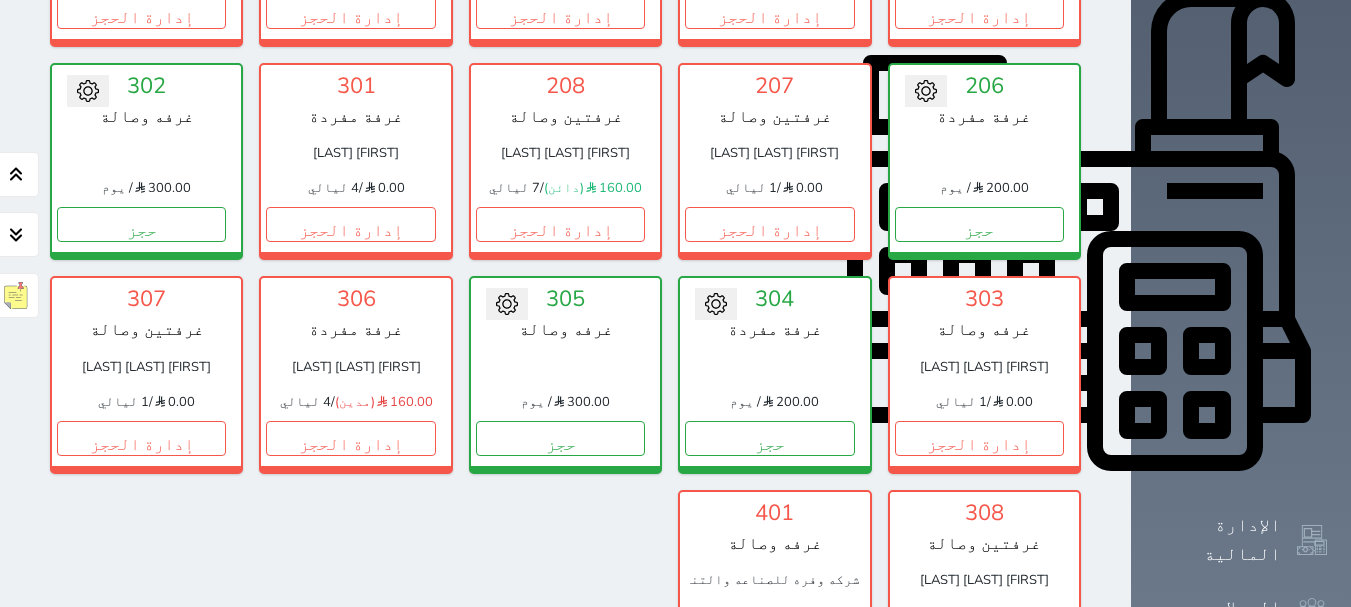 click on "عرض رصيد الصندوق" at bounding box center (307, 768) 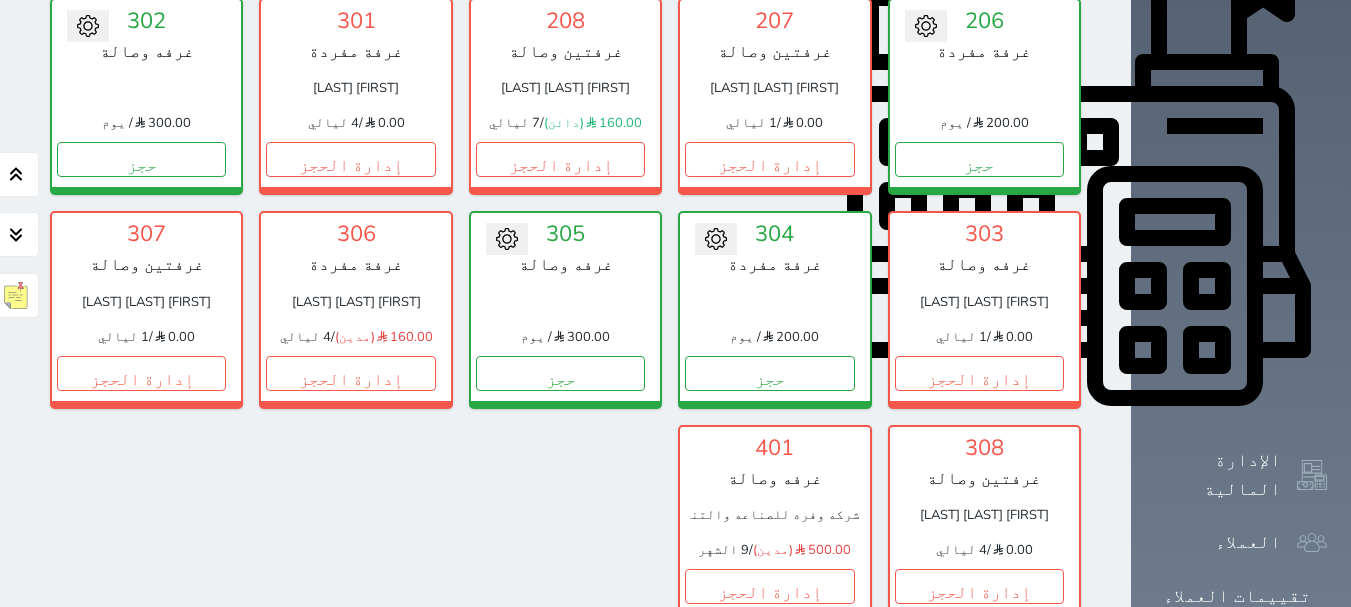 scroll, scrollTop: 778, scrollLeft: 0, axis: vertical 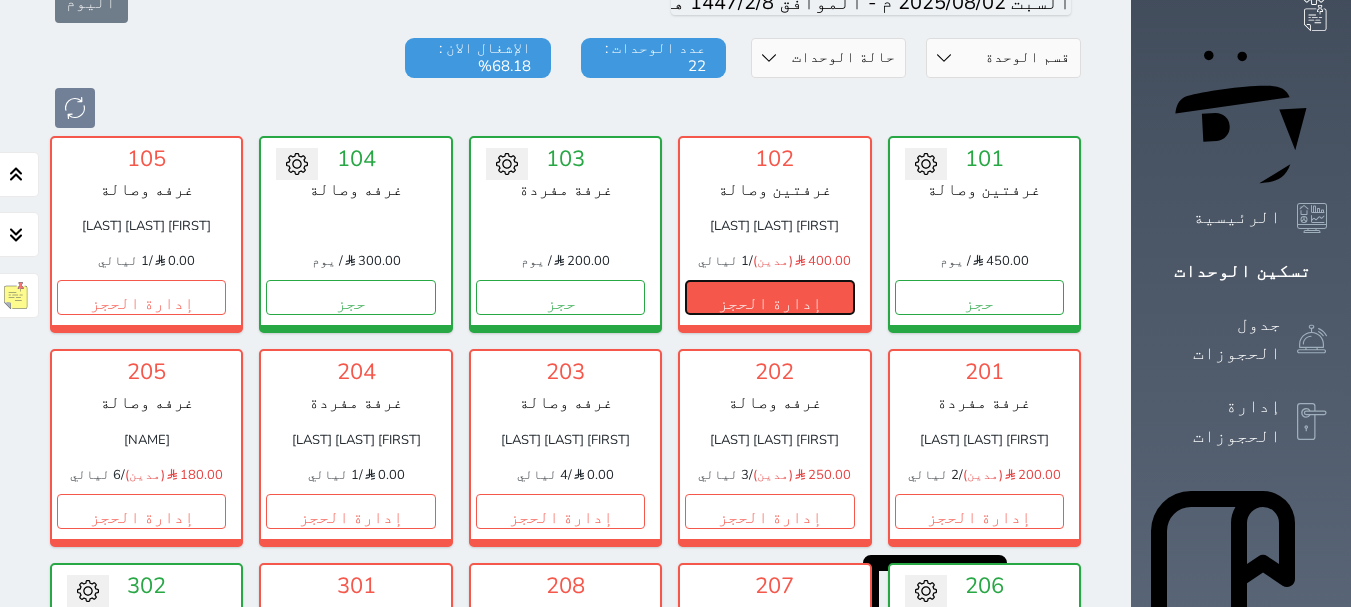 click on "إدارة الحجز" at bounding box center (769, 297) 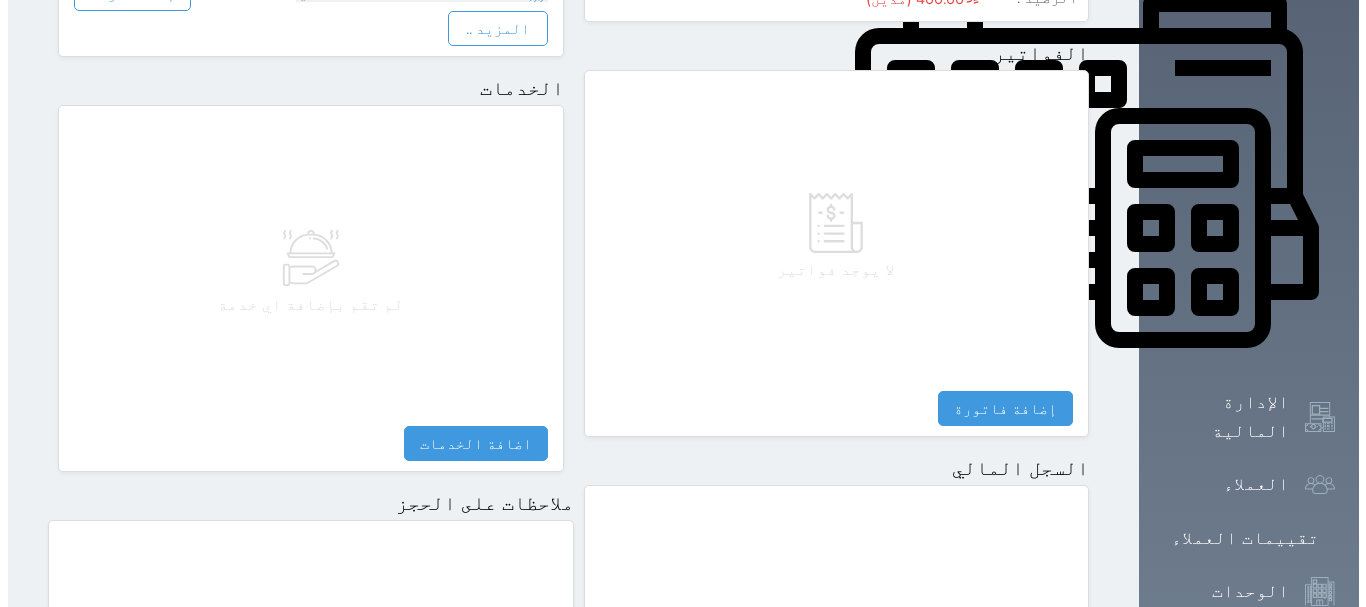 scroll, scrollTop: 1173, scrollLeft: 0, axis: vertical 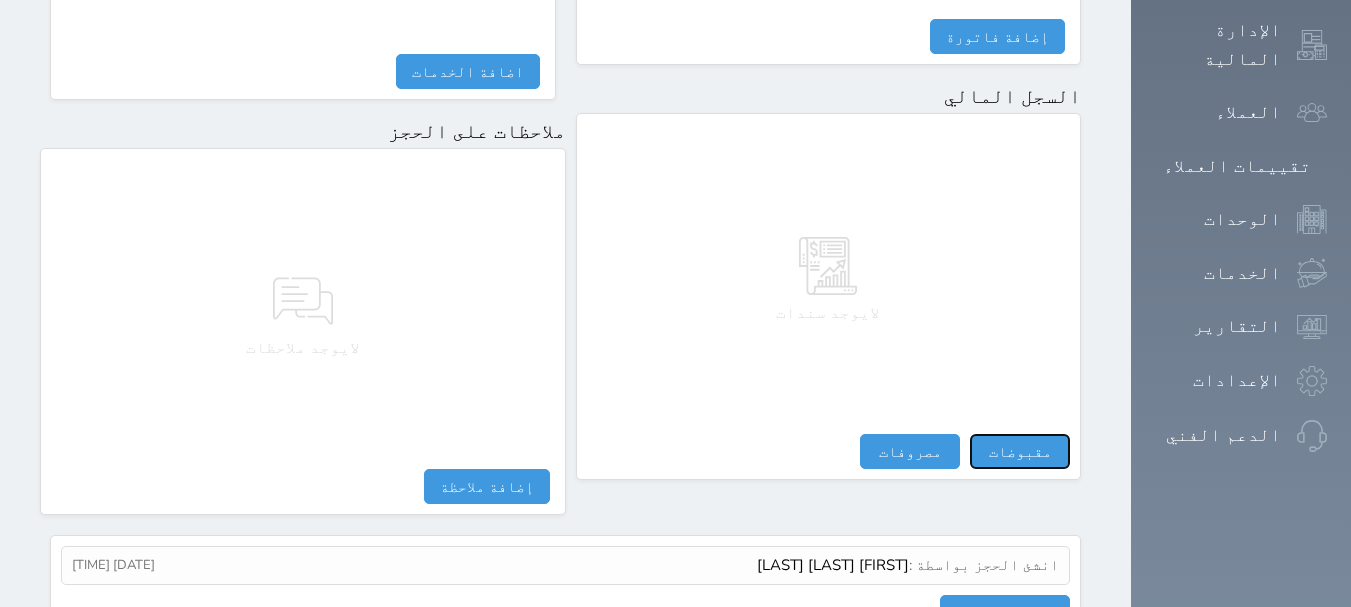 click on "مقبوضات" at bounding box center (1020, 451) 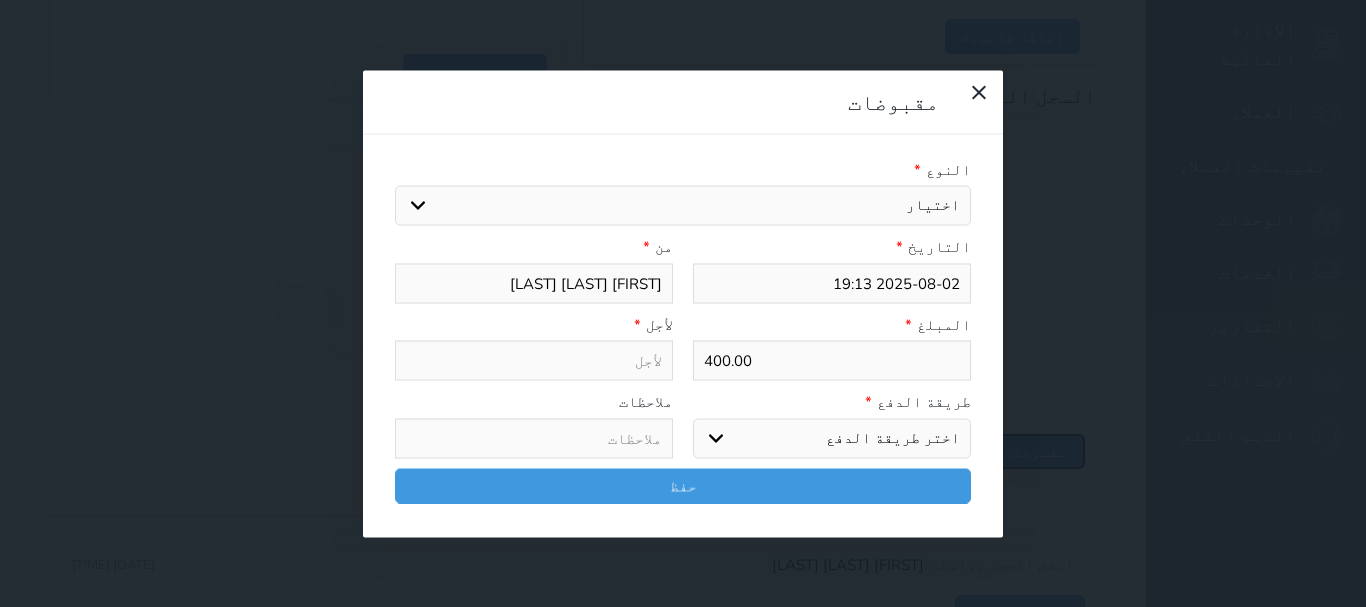 select 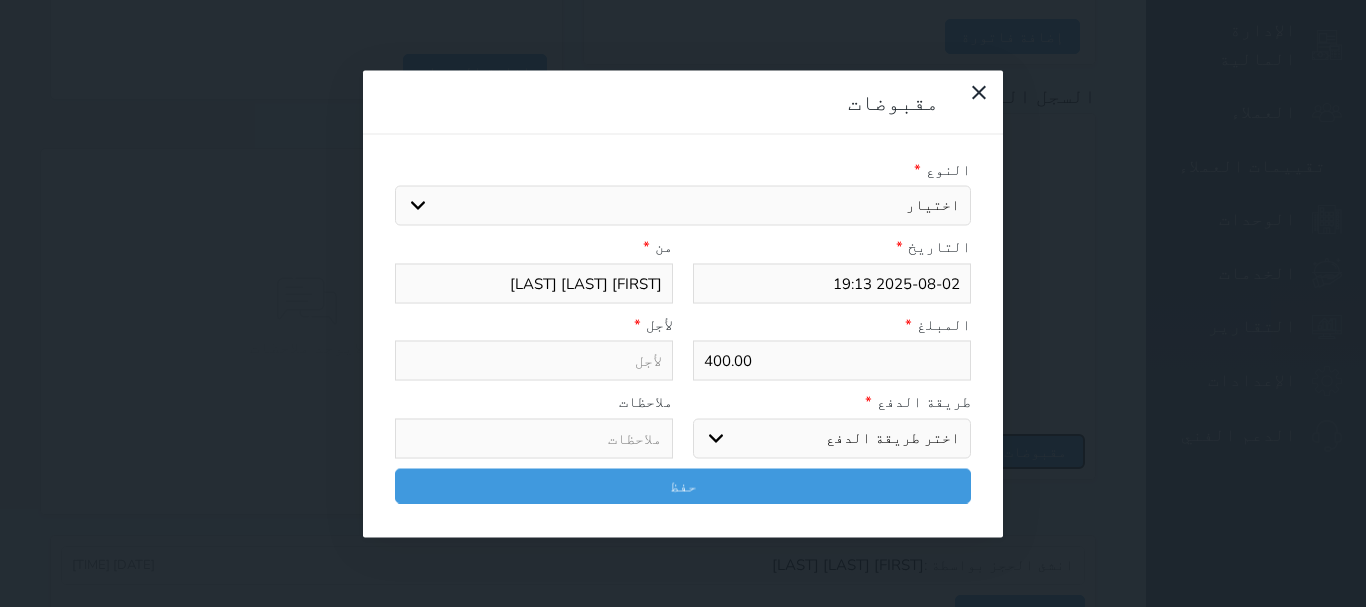 select 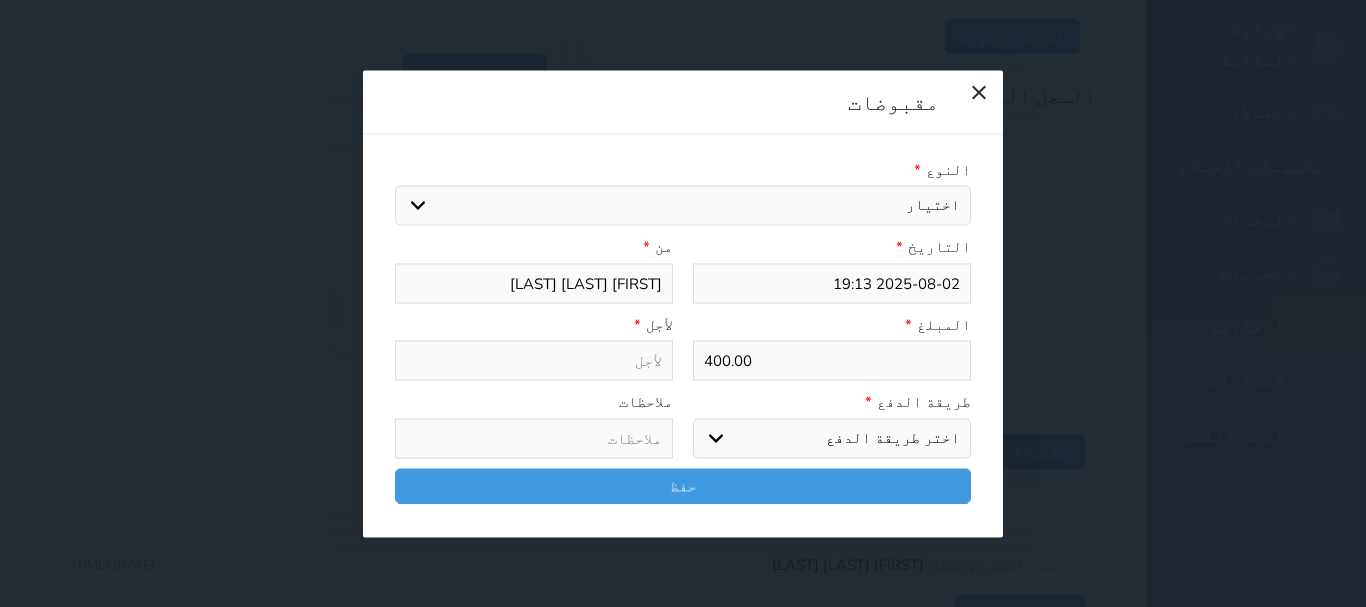 click on "اختيار   مقبوضات عامة قيمة إيجار فواتير تامين عربون لا ينطبق آخر مغسلة واي فاي - الإنترنت مواقف السيارات طعام الأغذية والمشروبات مشروبات المشروبات الباردة المشروبات الساخنة الإفطار غداء عشاء مخبز و كعك حمام سباحة الصالة الرياضية سبا و خدمات الجمال اختيار وإسقاط (خدمات النقل) ميني بار كابل - تلفزيون سرير إضافي تصفيف الشعر التسوق خدمات الجولات السياحية المنظمة خدمات الدليل السياحي تجديد ايجار شقه رقم" at bounding box center [683, 206] 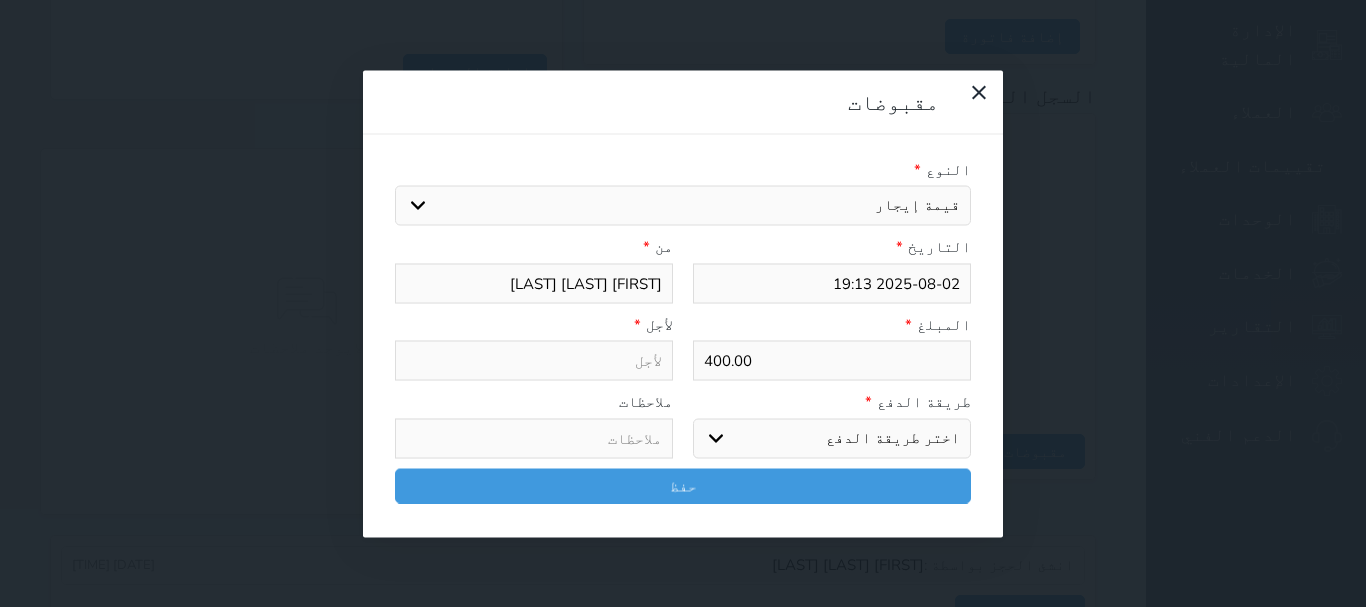 click on "اختيار   مقبوضات عامة قيمة إيجار فواتير تامين عربون لا ينطبق آخر مغسلة واي فاي - الإنترنت مواقف السيارات طعام الأغذية والمشروبات مشروبات المشروبات الباردة المشروبات الساخنة الإفطار غداء عشاء مخبز و كعك حمام سباحة الصالة الرياضية سبا و خدمات الجمال اختيار وإسقاط (خدمات النقل) ميني بار كابل - تلفزيون سرير إضافي تصفيف الشعر التسوق خدمات الجولات السياحية المنظمة خدمات الدليل السياحي تجديد ايجار شقه رقم" at bounding box center (683, 206) 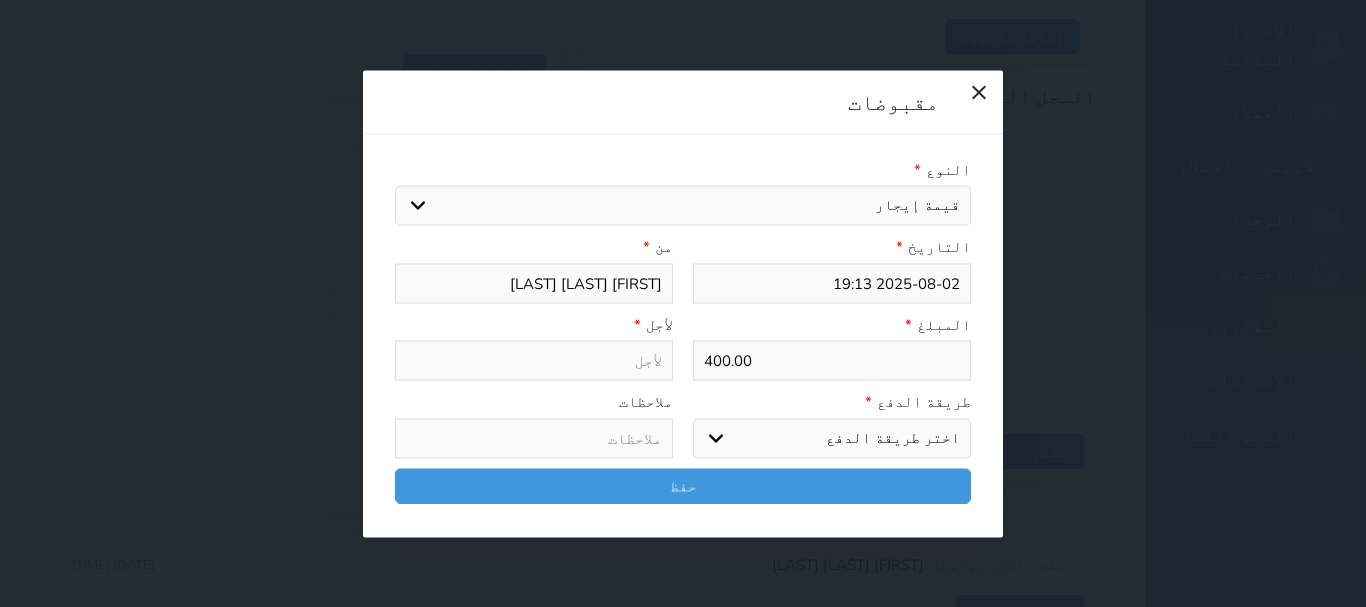 type on "قيمة إيجار - الوحدة - 102" 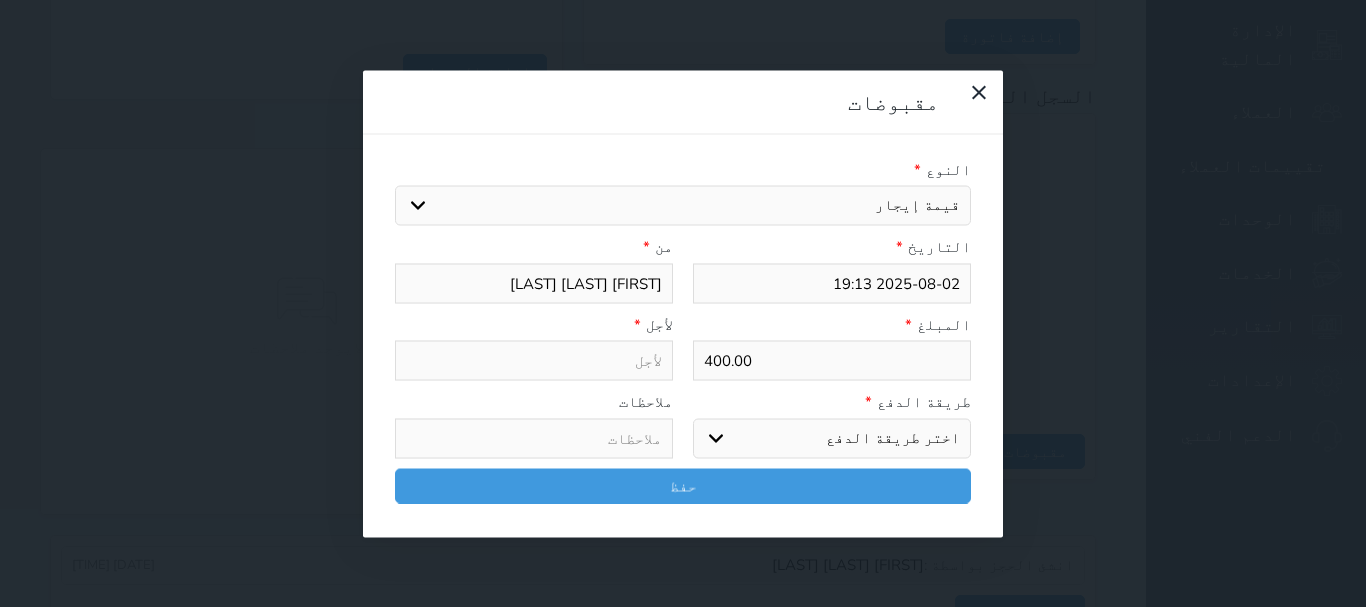 select 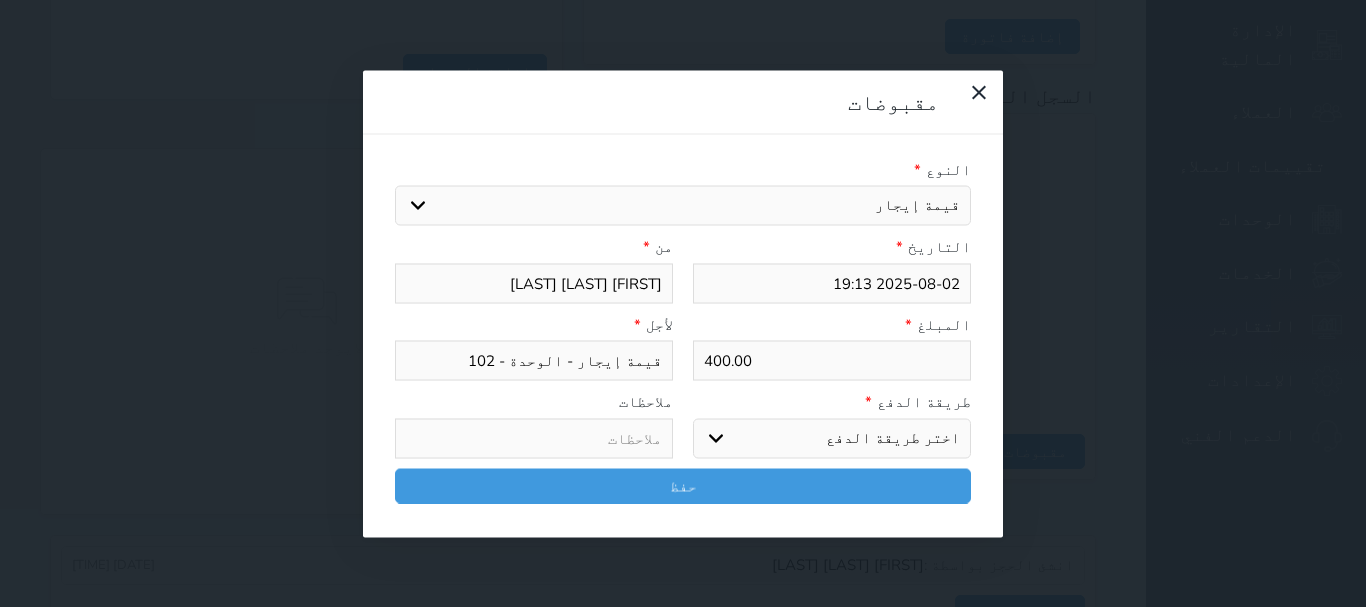drag, startPoint x: 896, startPoint y: 367, endPoint x: 896, endPoint y: 387, distance: 20 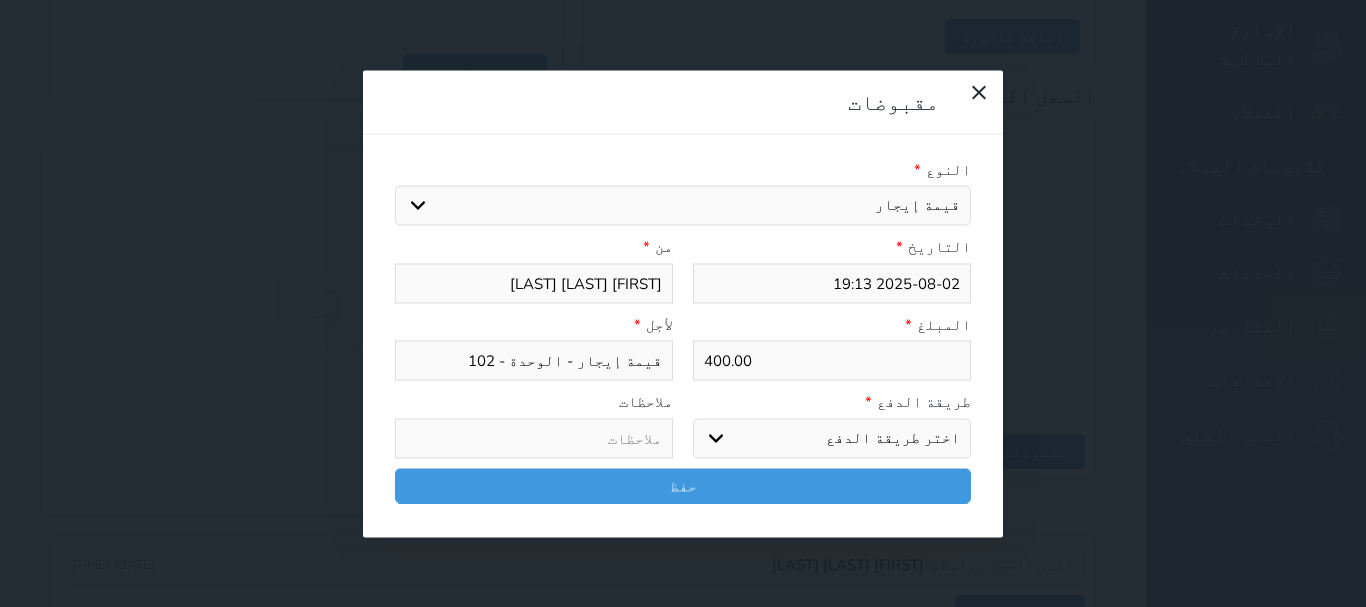 click on "اختر طريقة الدفع   دفع نقدى   تحويل بنكى   مدى   بطاقة ائتمان   آجل" at bounding box center [832, 438] 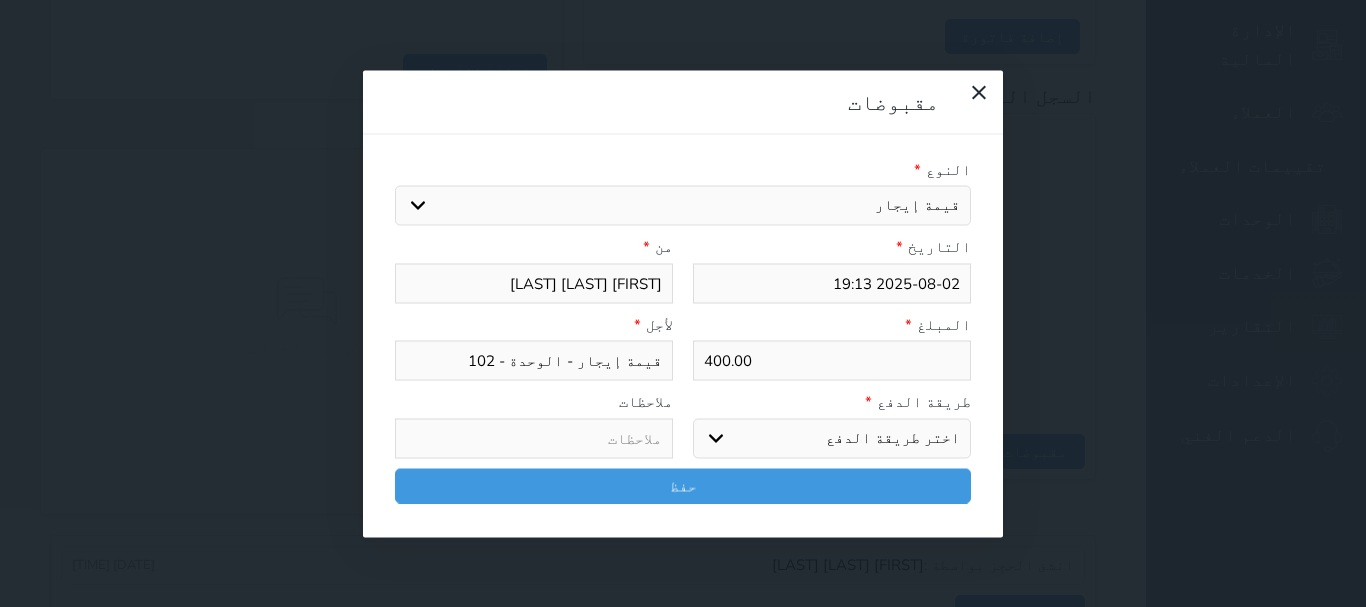 click on "اختيار   مقبوضات عامة قيمة إيجار فواتير تامين عربون لا ينطبق آخر مغسلة واي فاي - الإنترنت مواقف السيارات طعام الأغذية والمشروبات مشروبات المشروبات الباردة المشروبات الساخنة الإفطار غداء عشاء مخبز و كعك حمام سباحة الصالة الرياضية سبا و خدمات الجمال اختيار وإسقاط (خدمات النقل) ميني بار كابل - تلفزيون سرير إضافي تصفيف الشعر التسوق خدمات الجولات السياحية المنظمة خدمات الدليل السياحي تجديد ايجار شقه رقم" at bounding box center [683, 206] 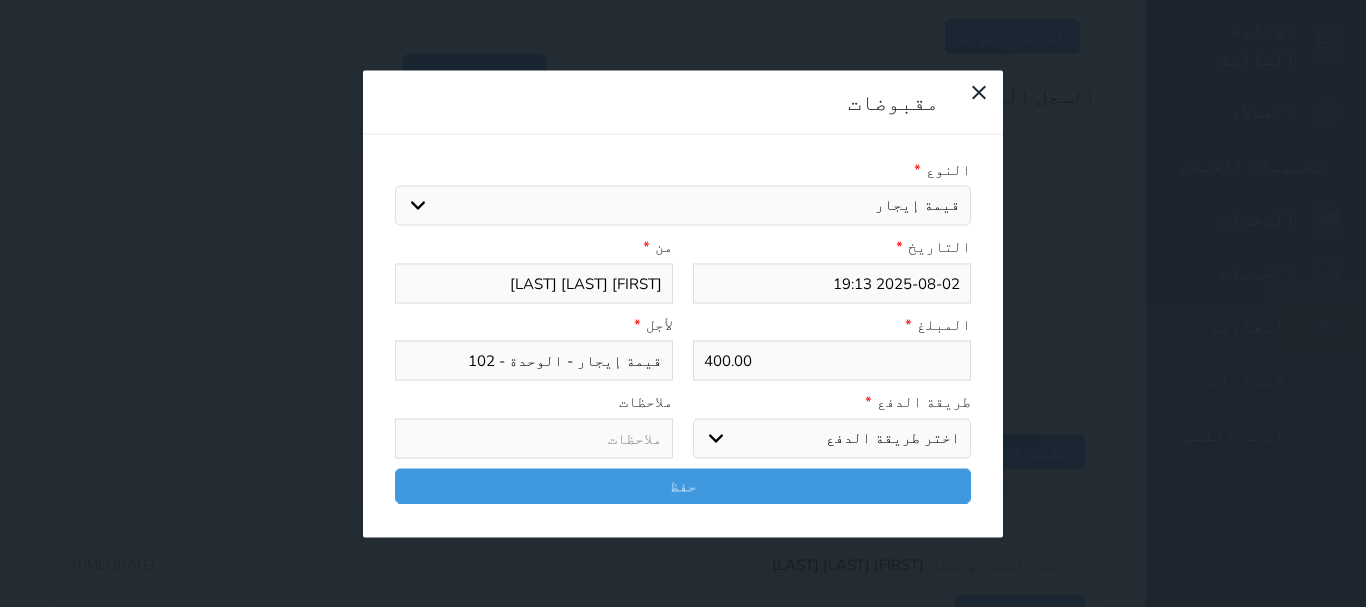 select on "70684" 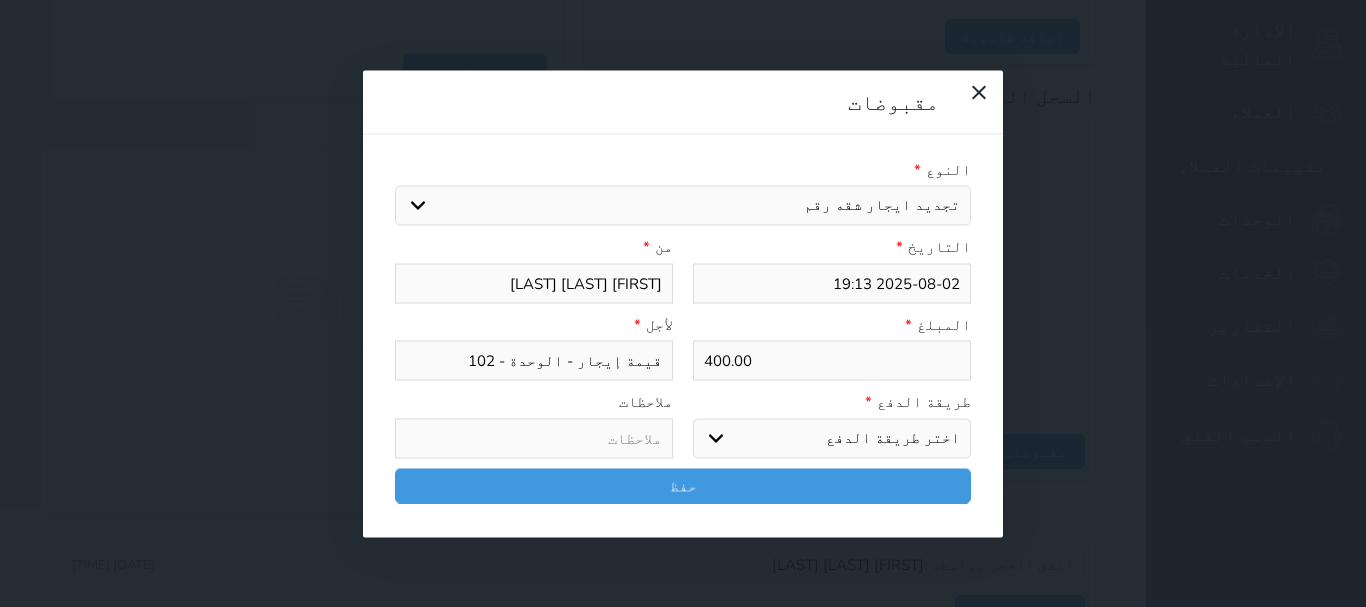 click on "اختيار   مقبوضات عامة قيمة إيجار فواتير تامين عربون لا ينطبق آخر مغسلة واي فاي - الإنترنت مواقف السيارات طعام الأغذية والمشروبات مشروبات المشروبات الباردة المشروبات الساخنة الإفطار غداء عشاء مخبز و كعك حمام سباحة الصالة الرياضية سبا و خدمات الجمال اختيار وإسقاط (خدمات النقل) ميني بار كابل - تلفزيون سرير إضافي تصفيف الشعر التسوق خدمات الجولات السياحية المنظمة خدمات الدليل السياحي تجديد ايجار شقه رقم" at bounding box center (683, 206) 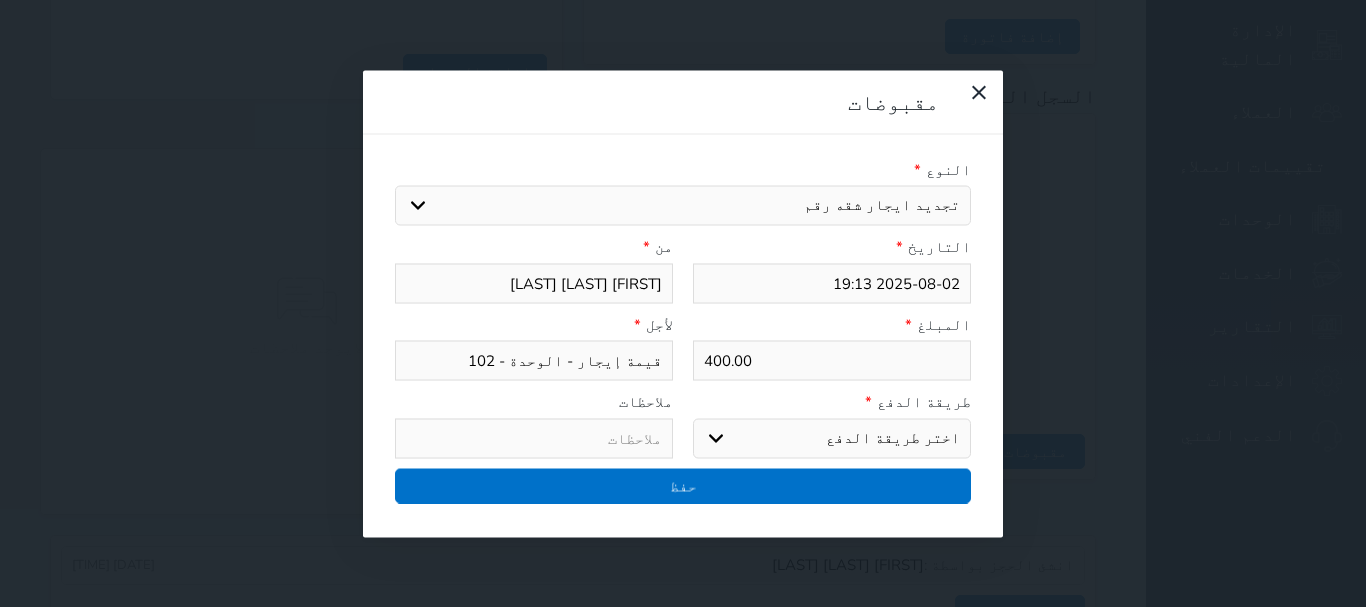 type on "تجديد ايجار شقه رقم - الوحدة - 102" 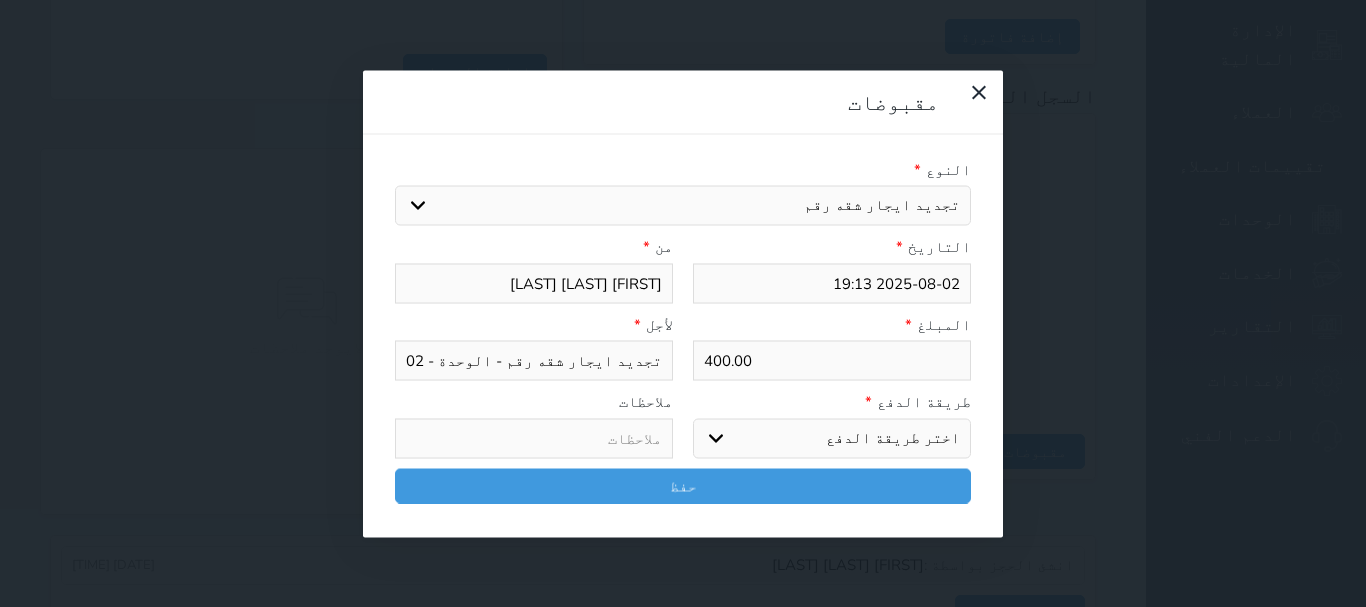 click on "اختر طريقة الدفع   دفع نقدى   تحويل بنكى   مدى   بطاقة ائتمان   آجل" at bounding box center [832, 438] 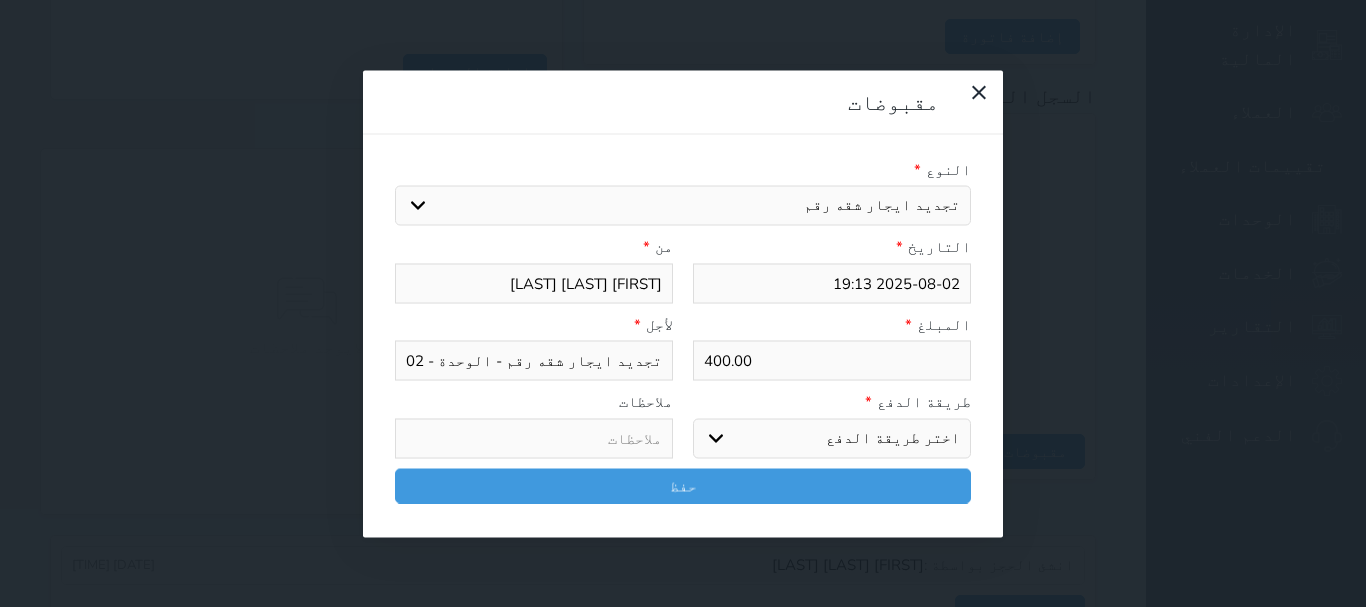 select on "cash" 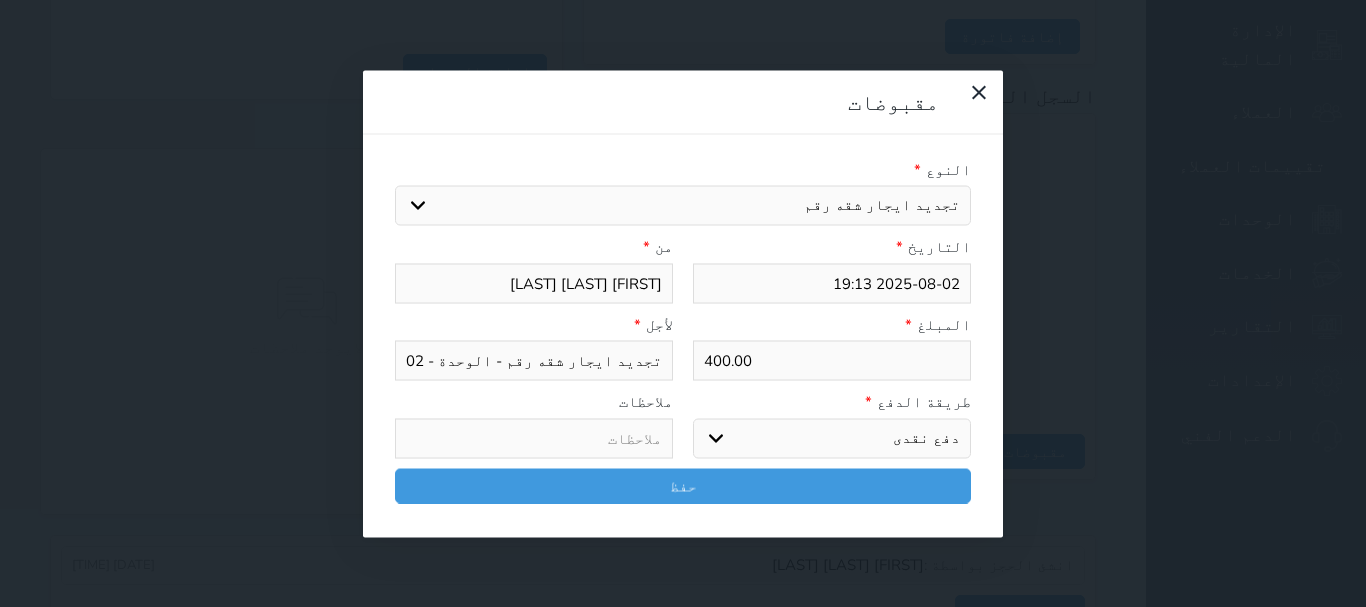 click on "اختر طريقة الدفع   دفع نقدى   تحويل بنكى   مدى   بطاقة ائتمان   آجل" at bounding box center [832, 438] 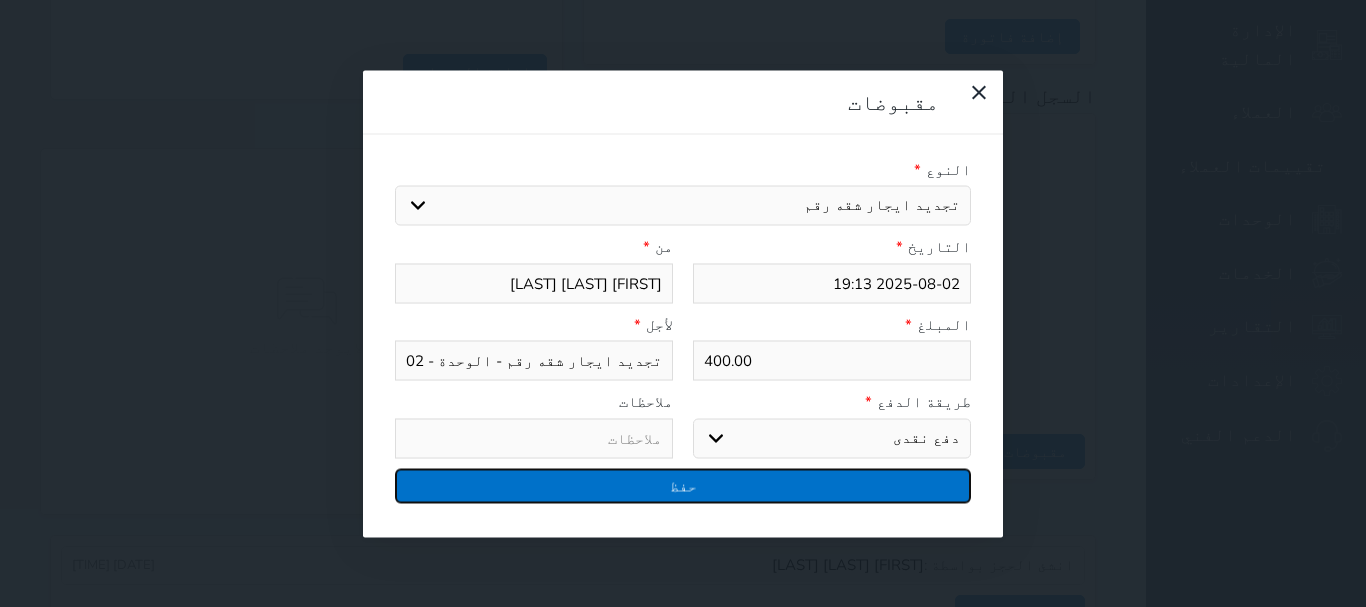 click on "حفظ" at bounding box center [683, 485] 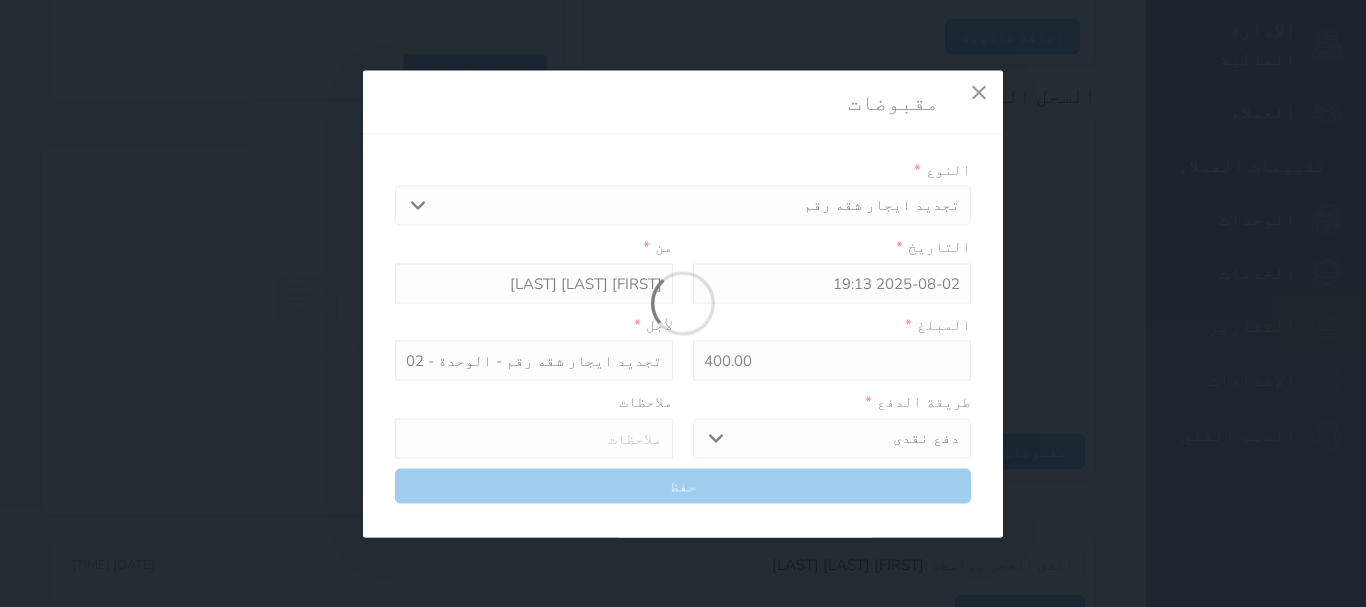 select 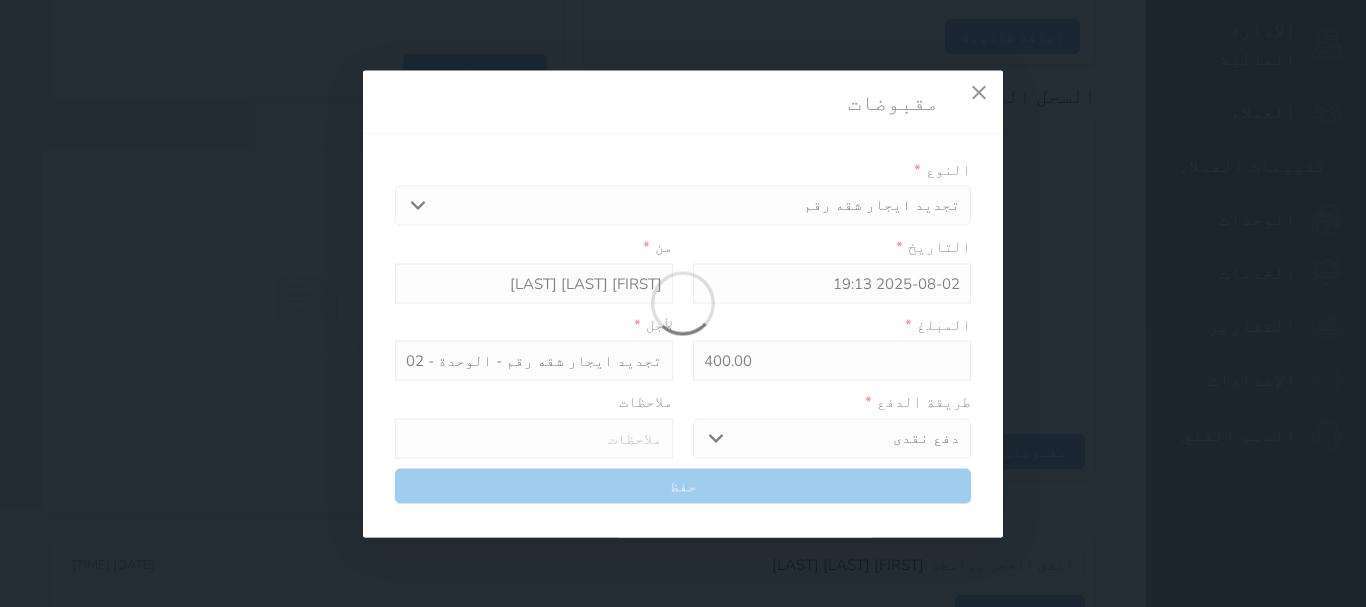 type 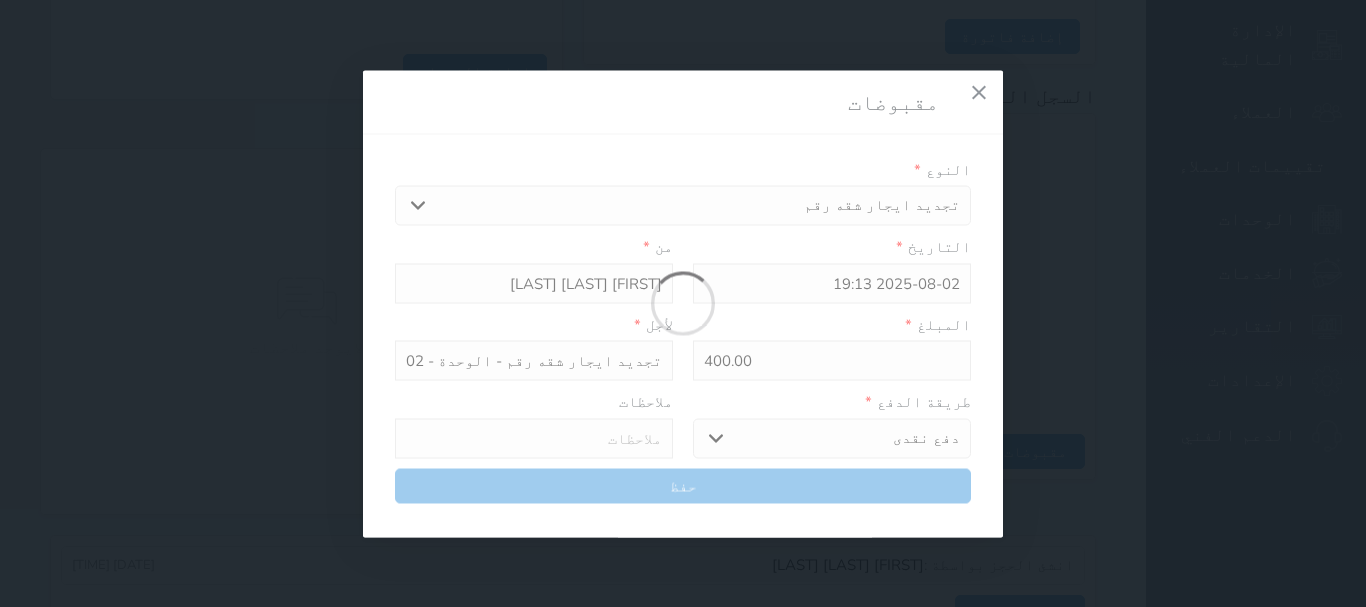 type on "0" 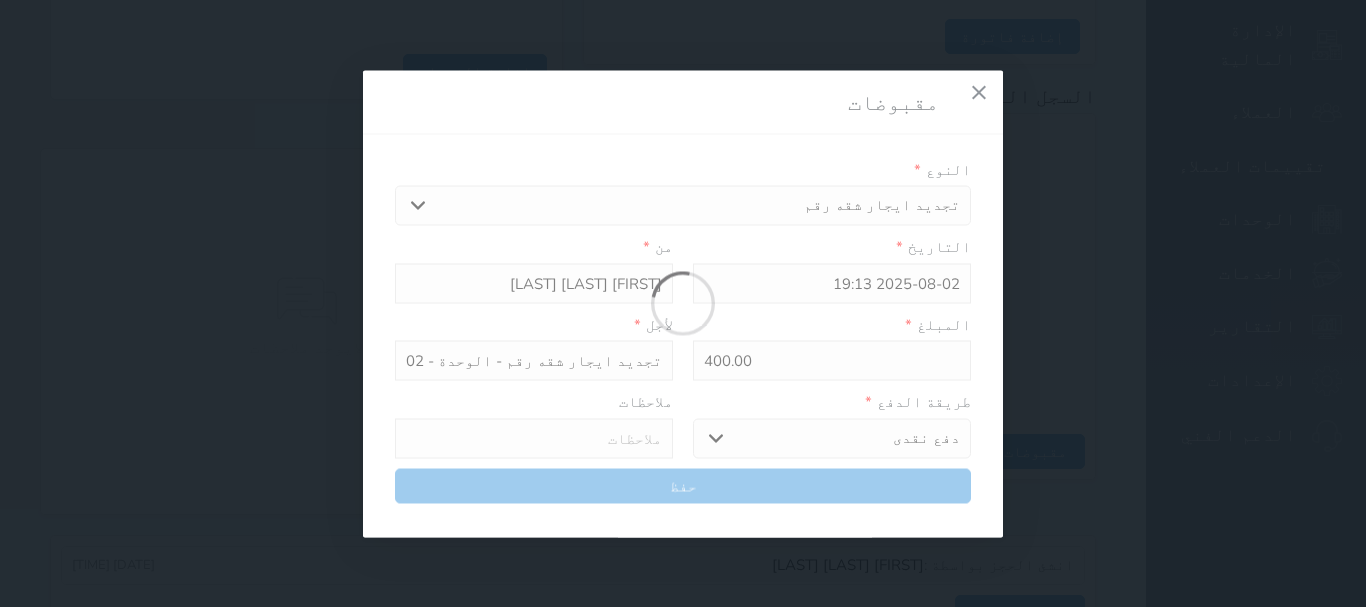 select 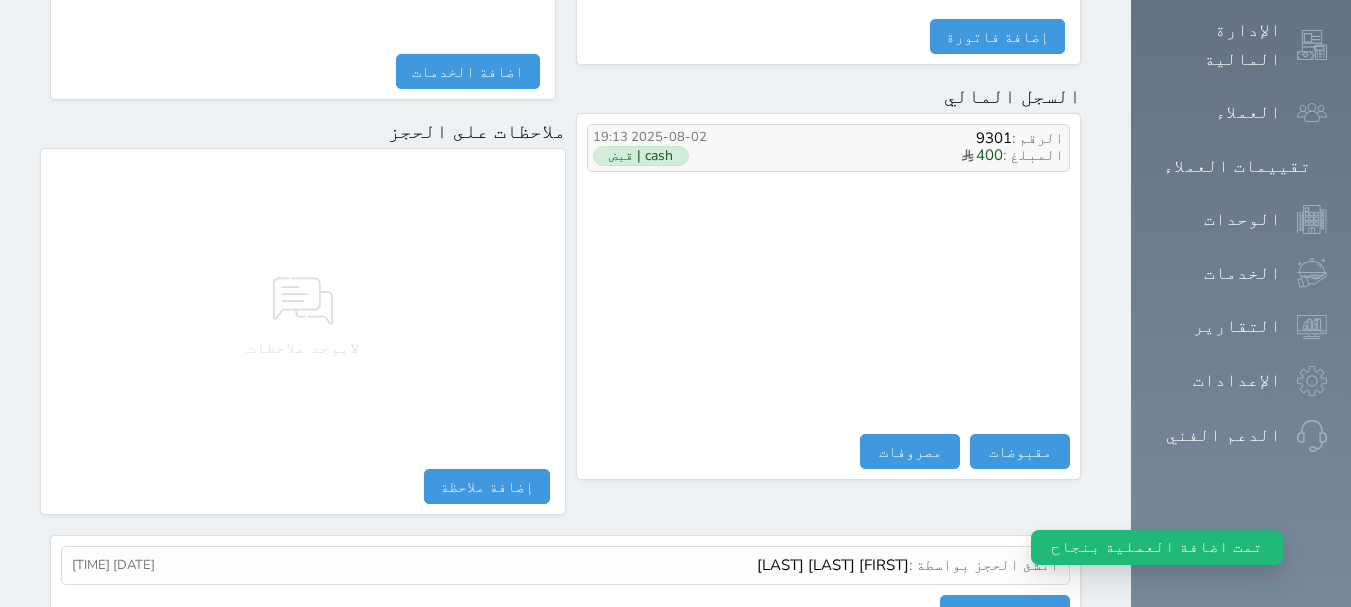 click on "cash | قبض" at bounding box center [641, 156] 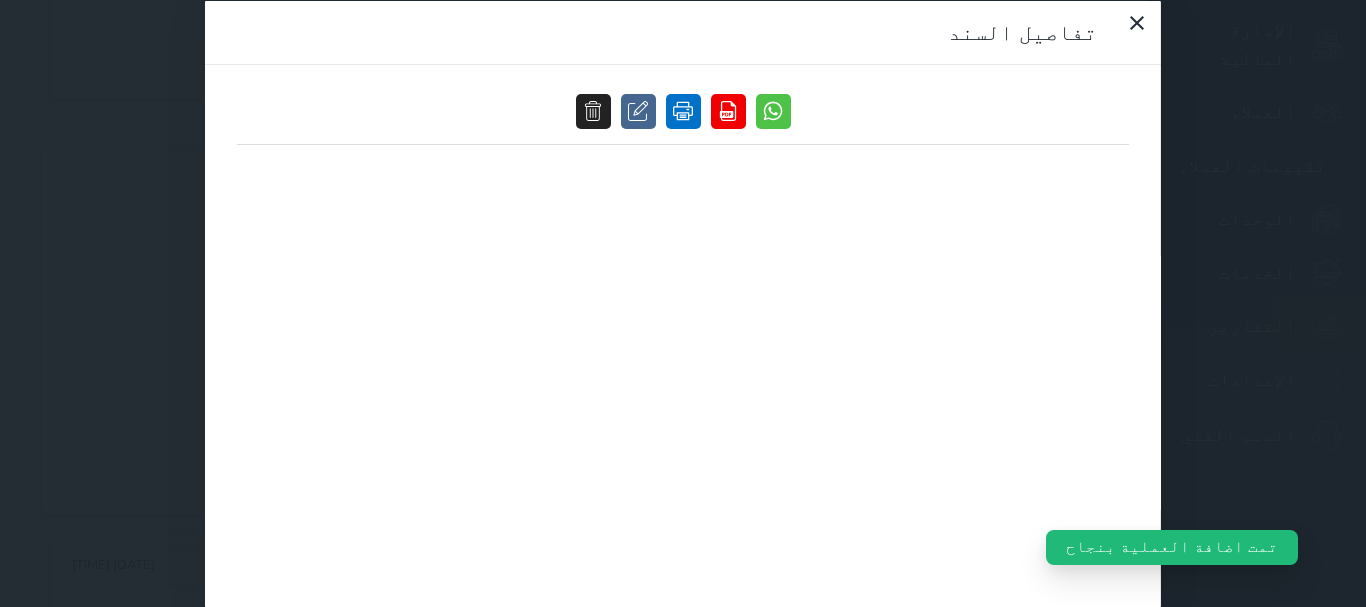 click at bounding box center [683, 110] 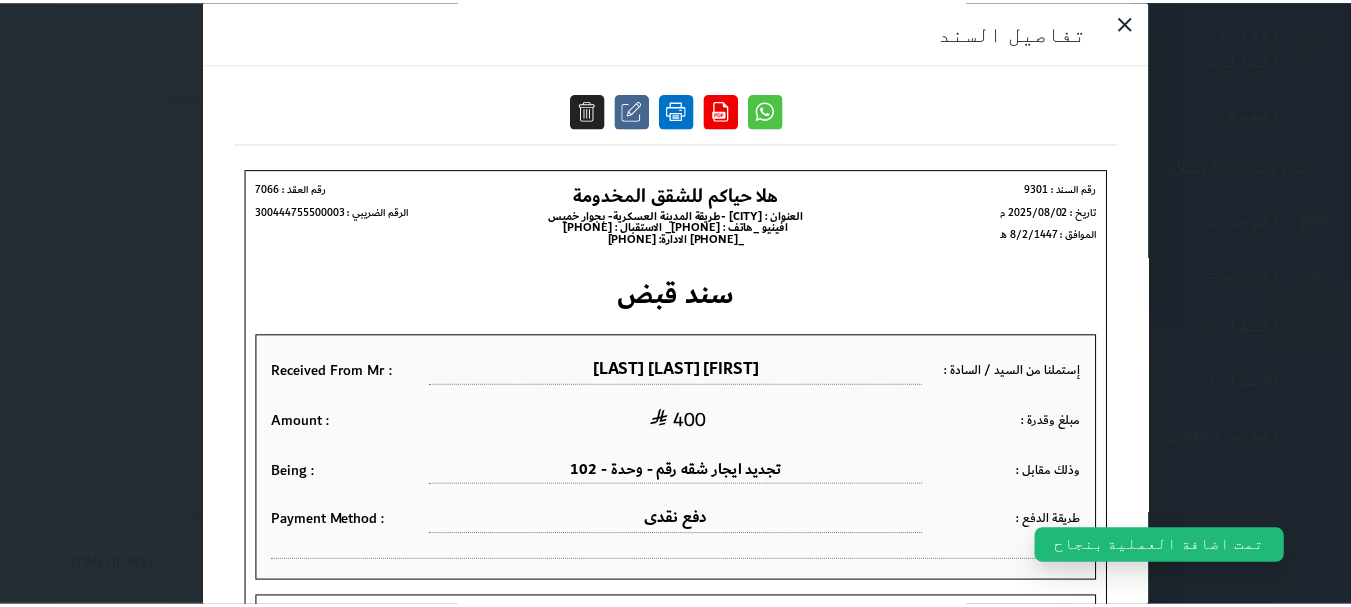 scroll, scrollTop: 0, scrollLeft: 0, axis: both 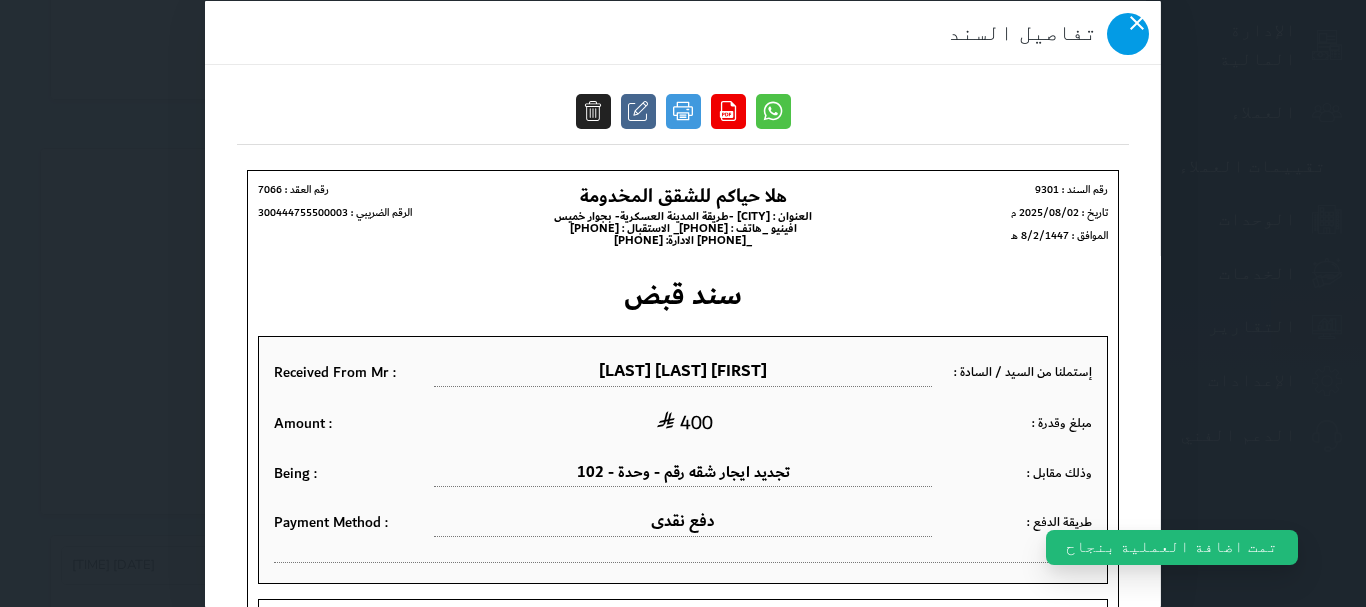 click 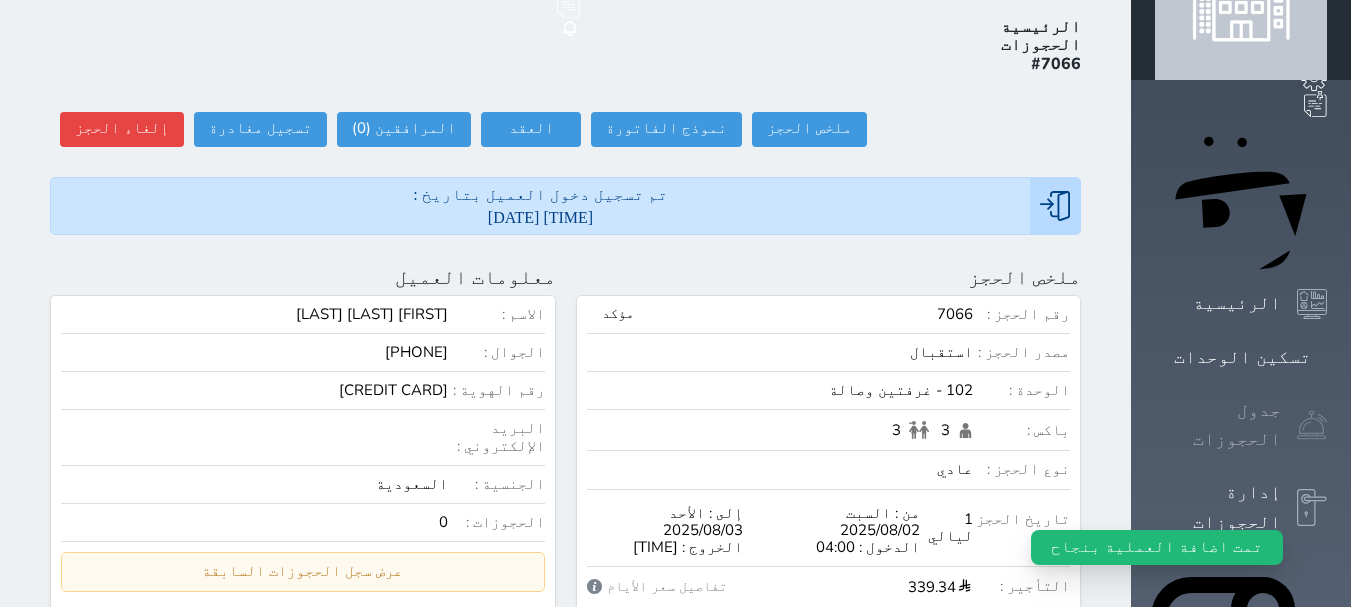 scroll, scrollTop: 0, scrollLeft: 0, axis: both 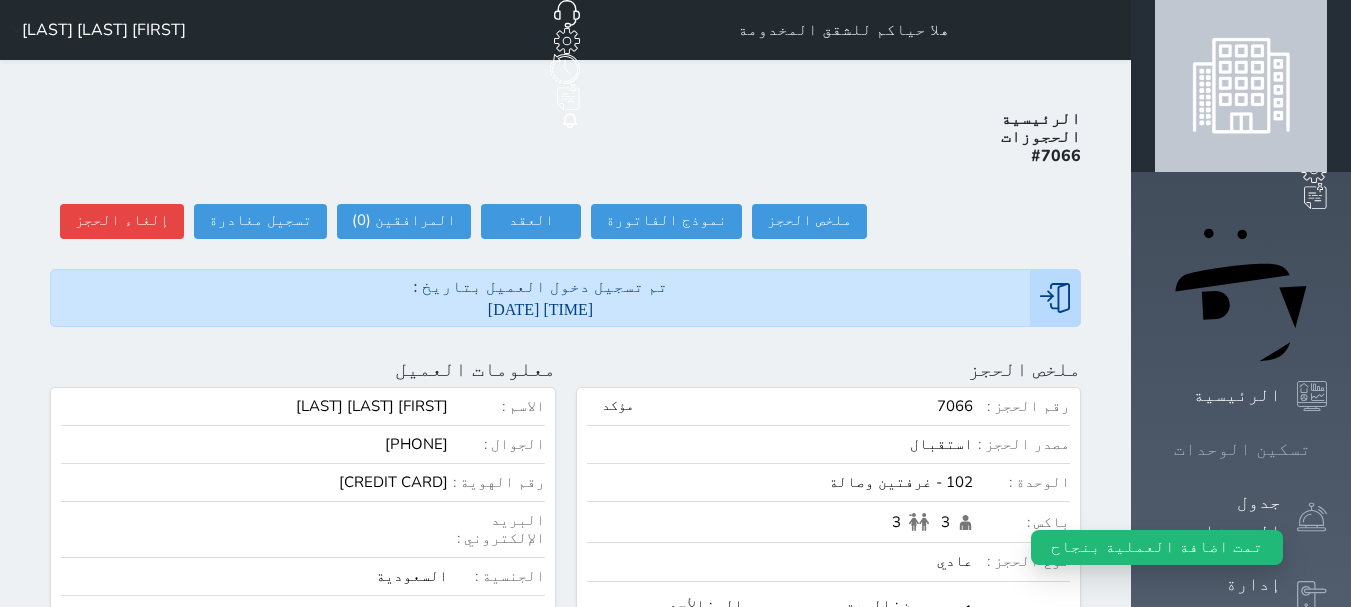 click 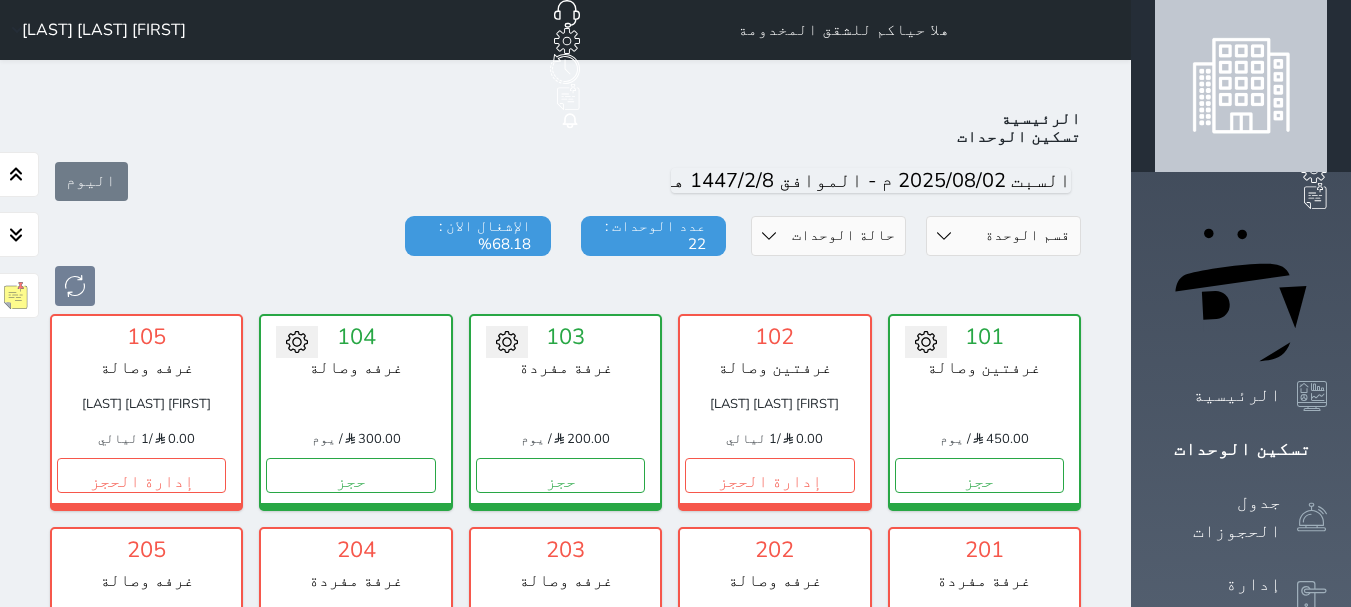 scroll, scrollTop: 78, scrollLeft: 0, axis: vertical 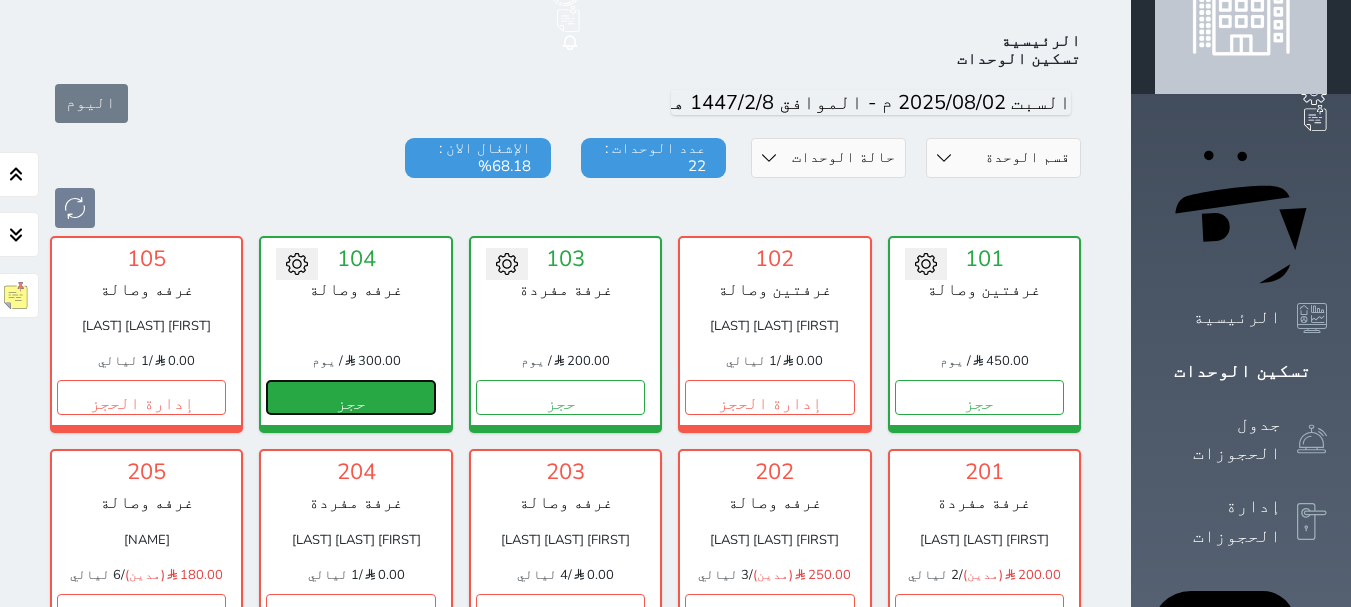 click on "حجز" at bounding box center (350, 397) 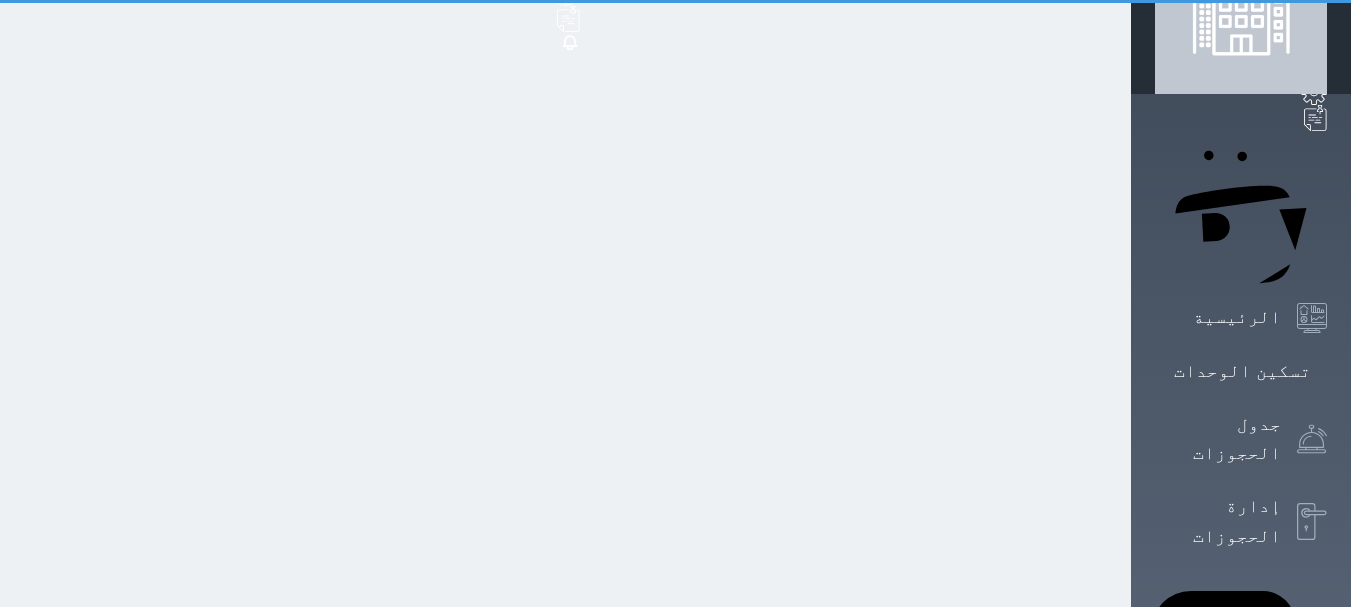 scroll, scrollTop: 0, scrollLeft: 0, axis: both 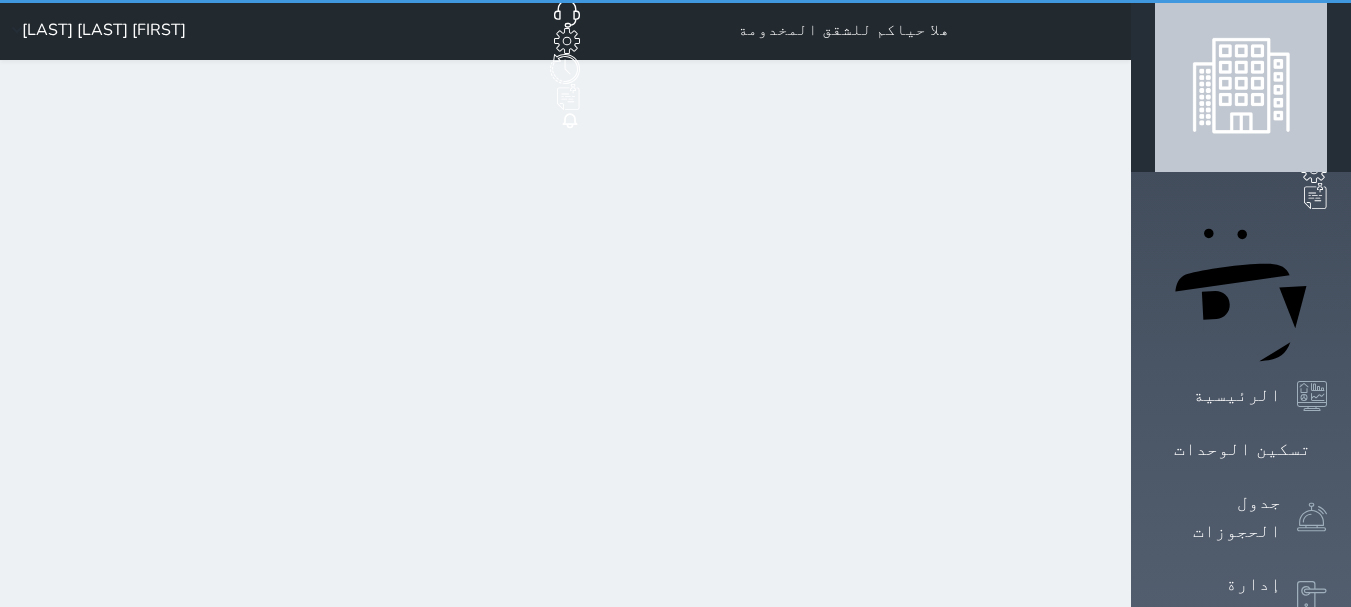 select on "1" 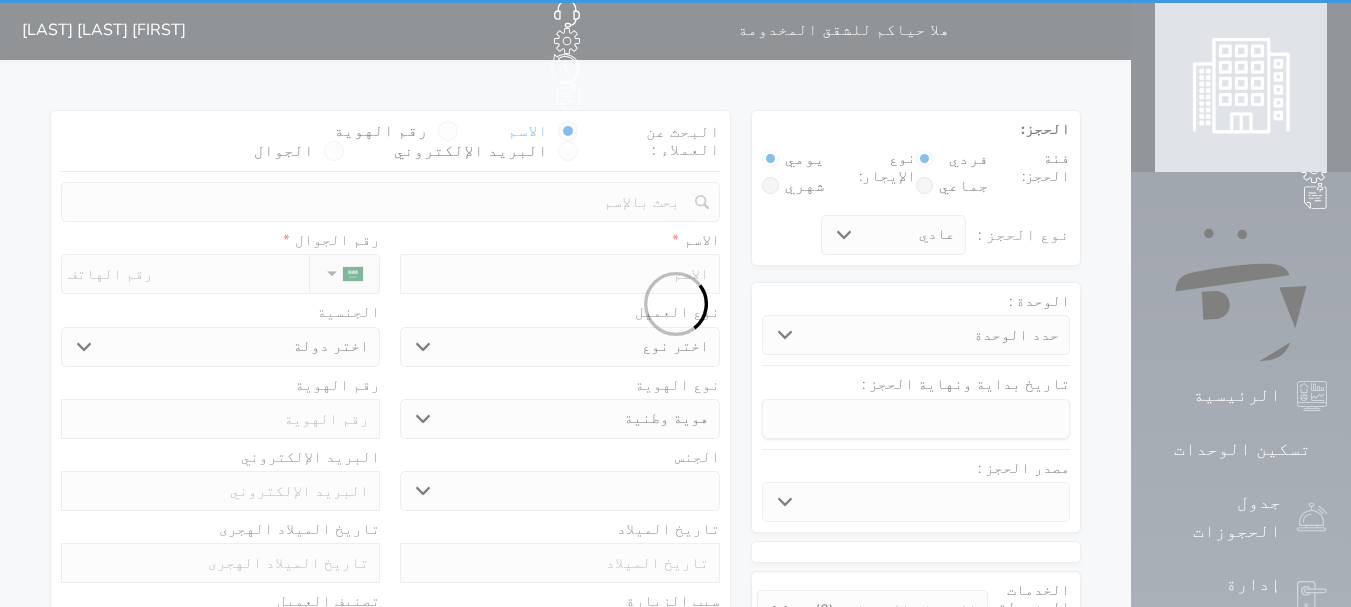 select 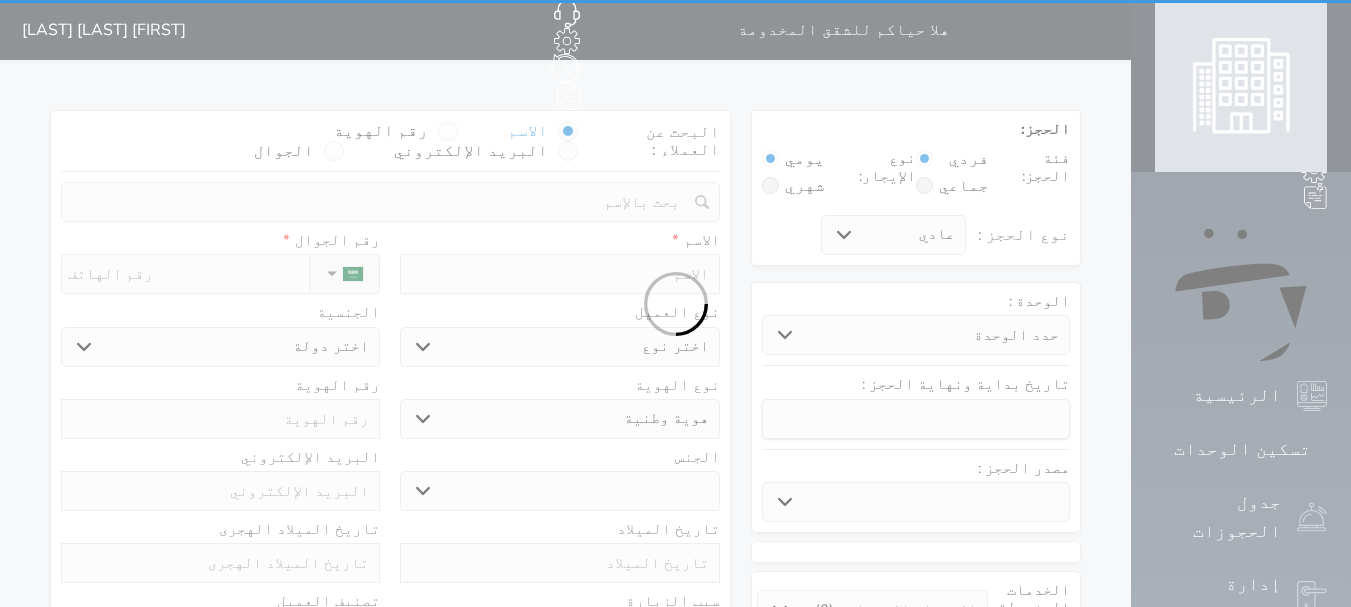 select on "[NUMBER]" 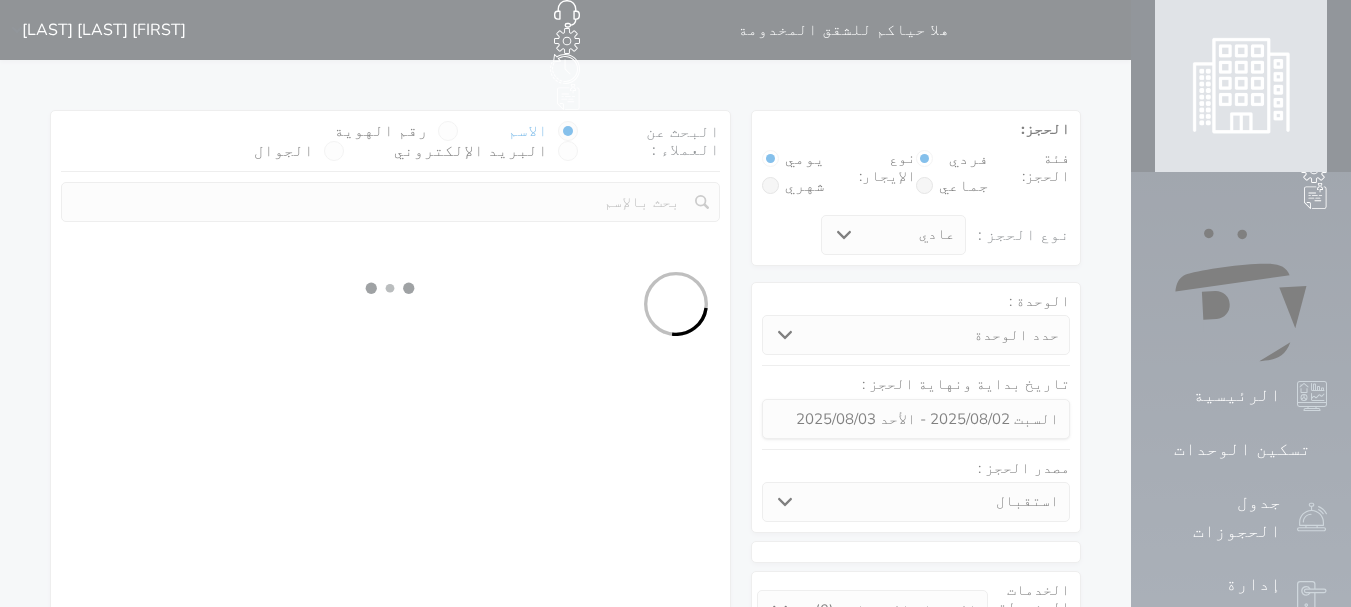 select 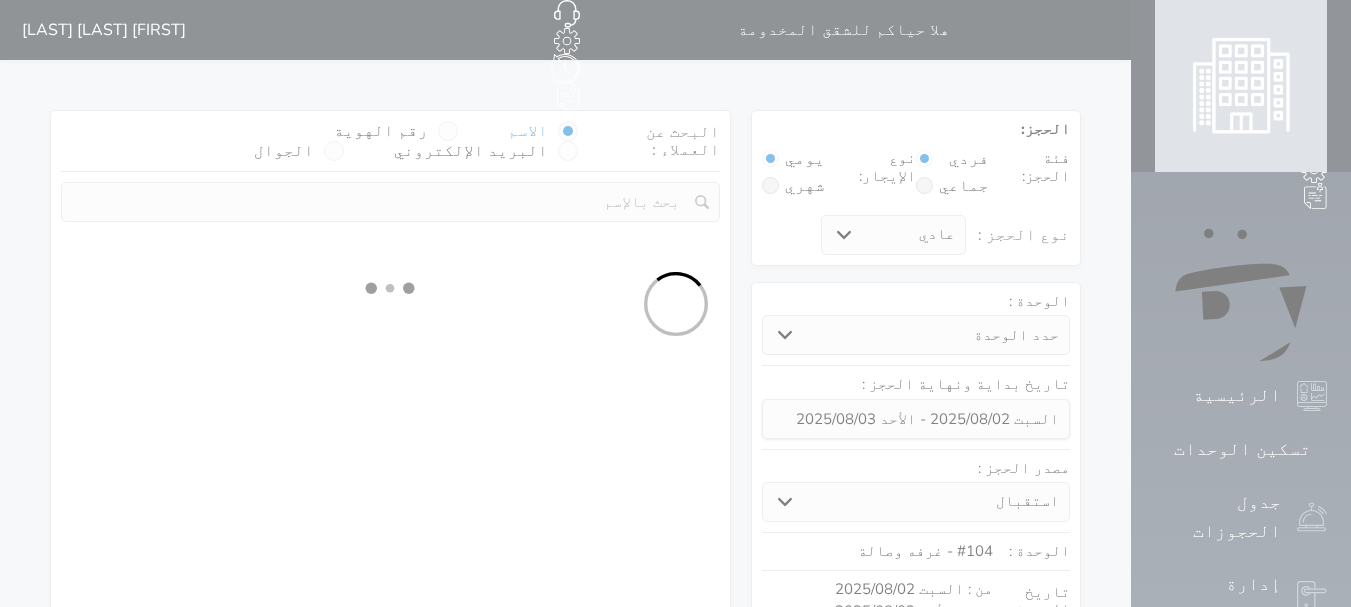select on "1" 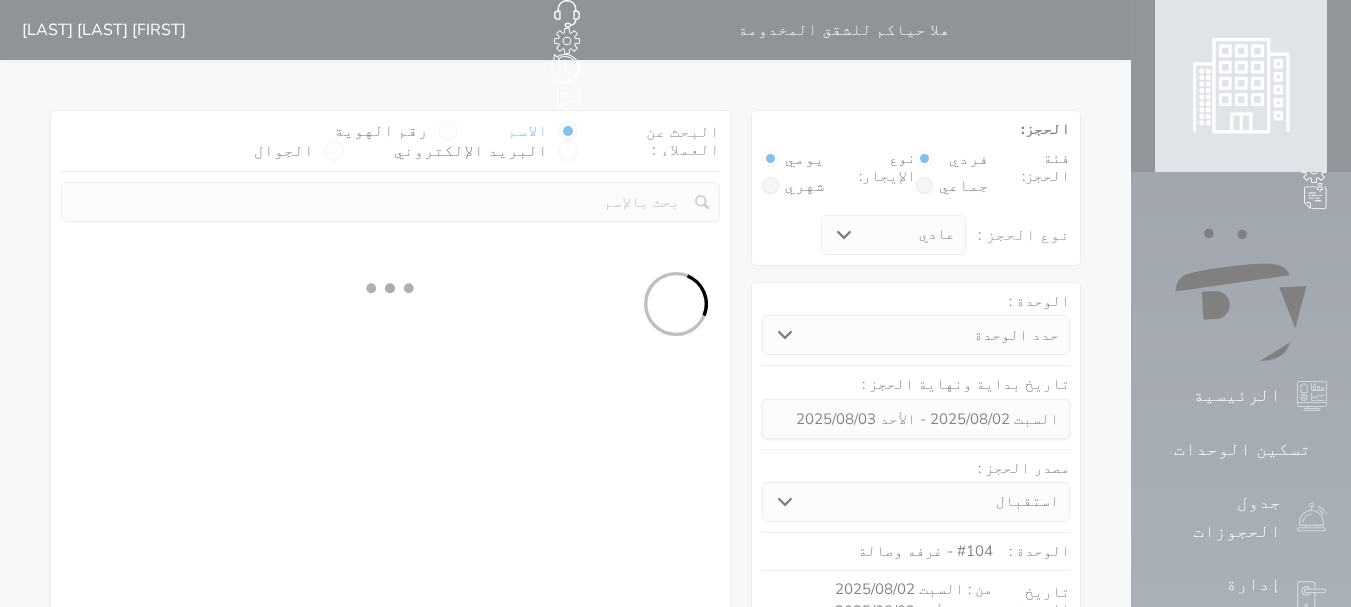 select on "113" 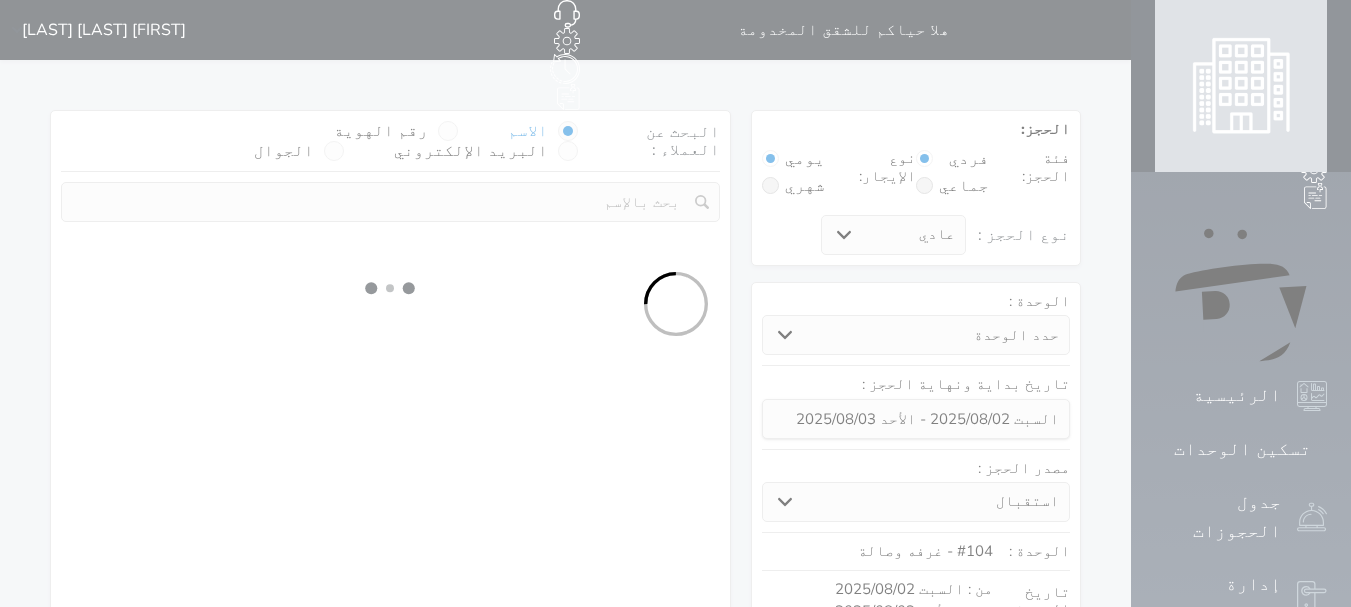 select on "1" 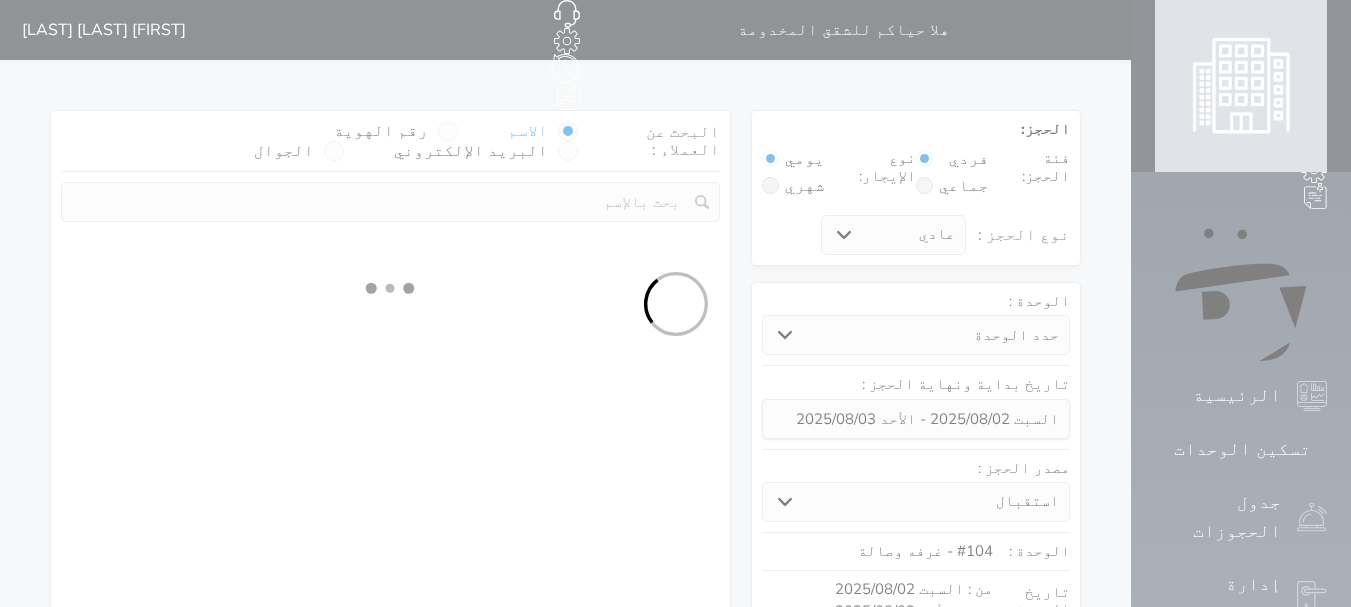 select 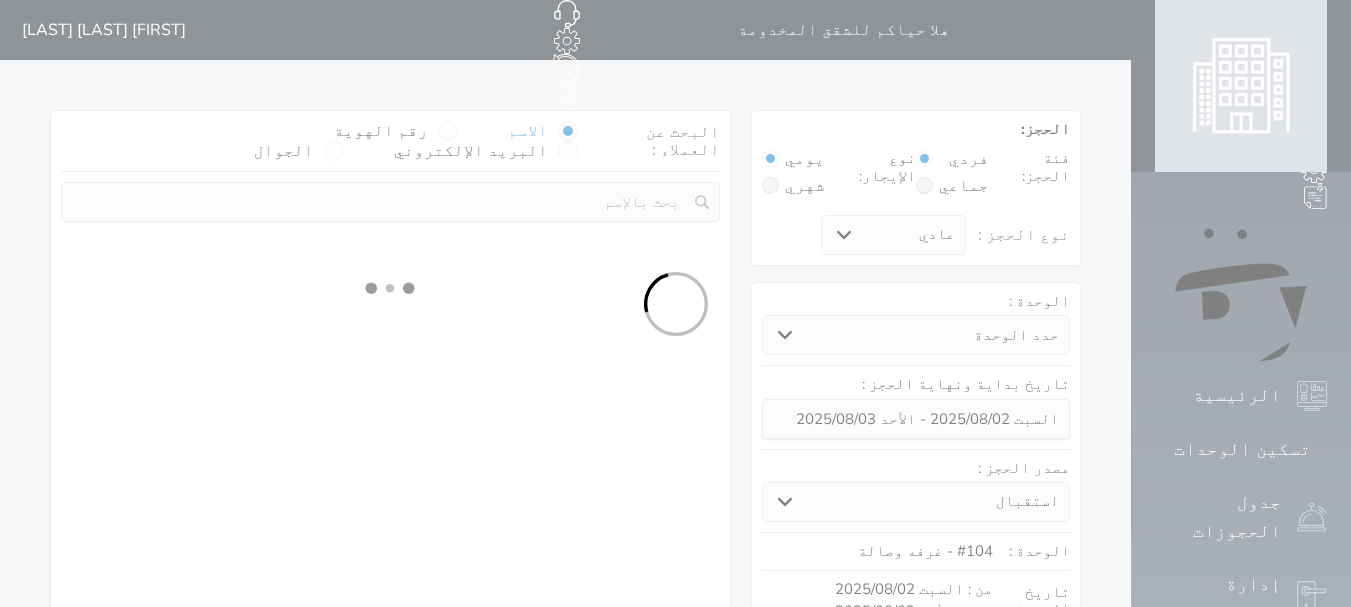 select on "7" 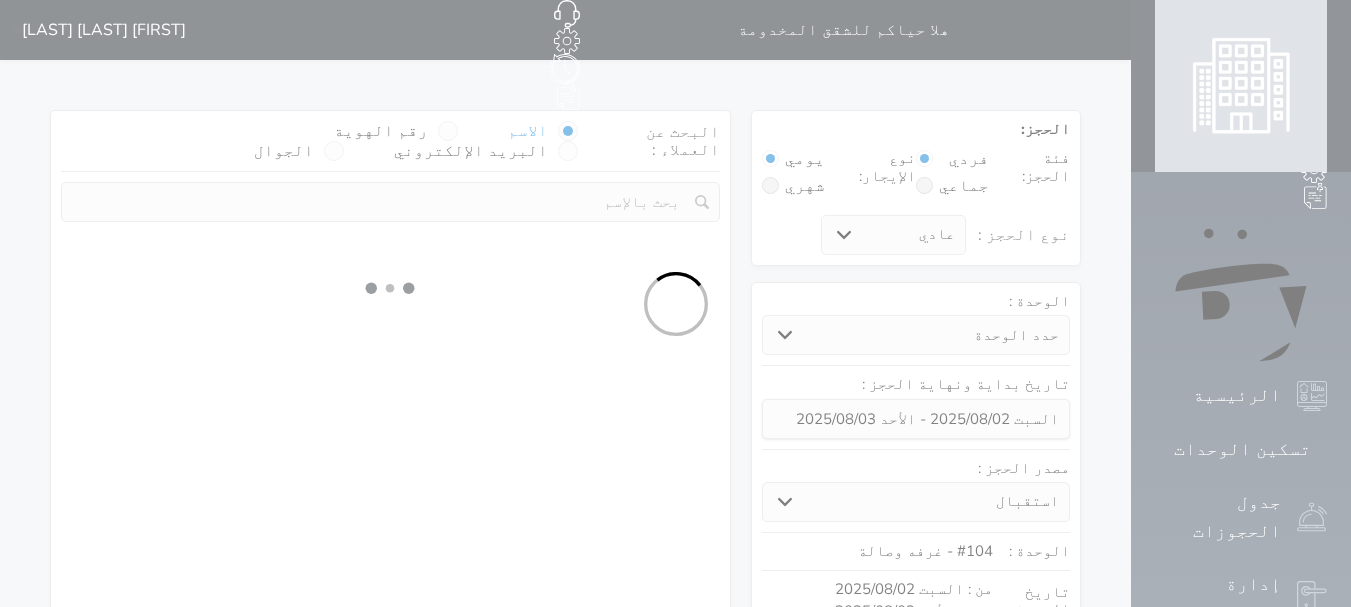 select 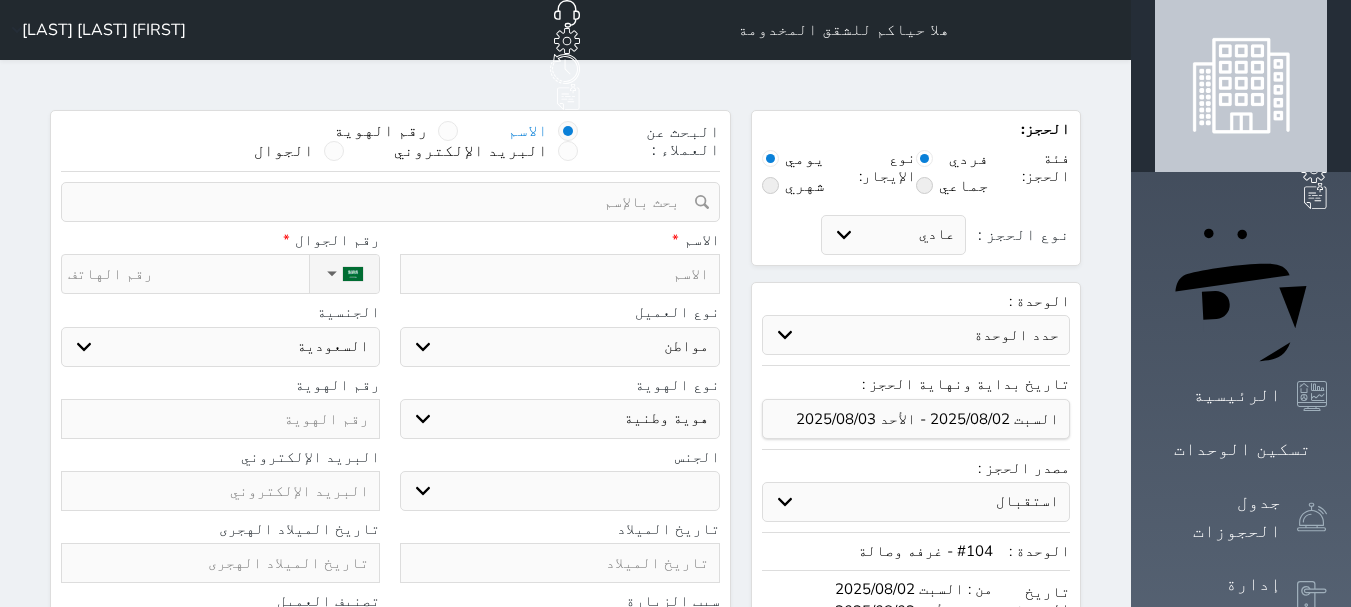 select 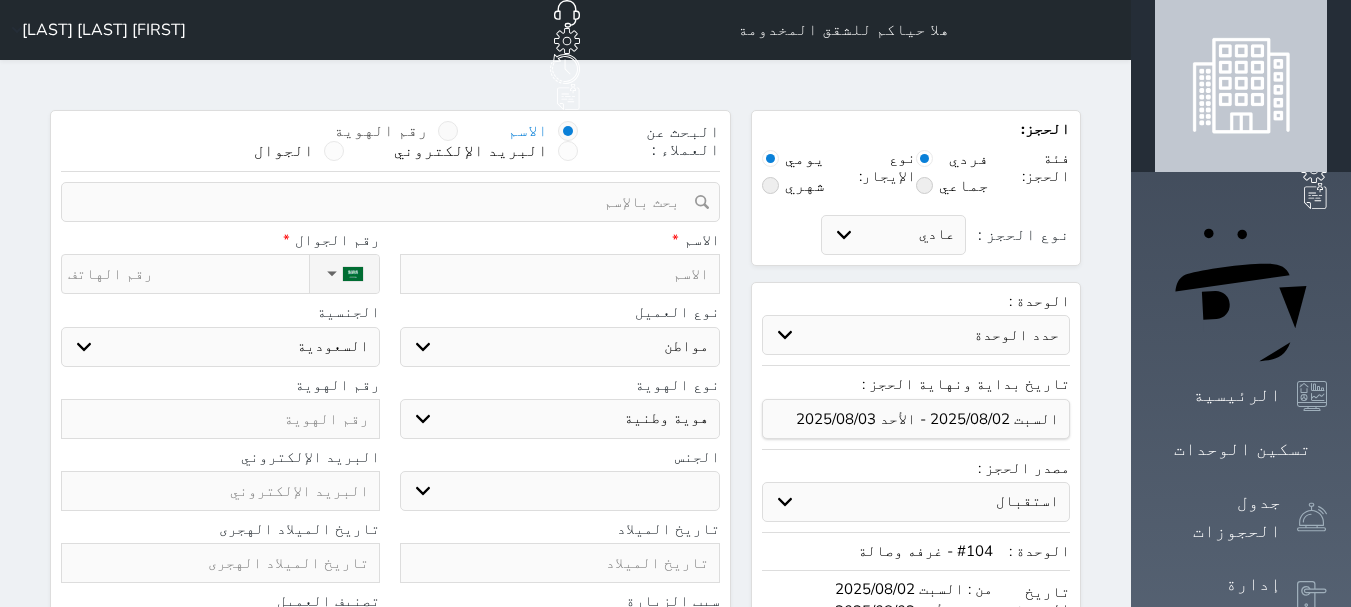 select 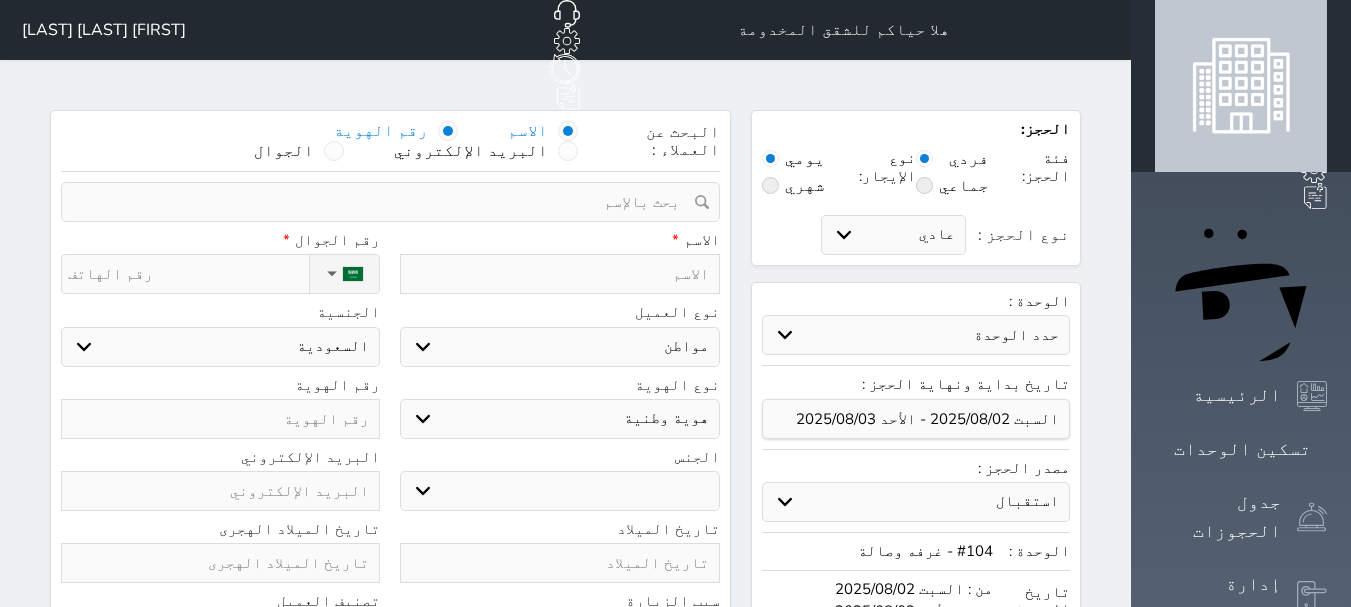 select 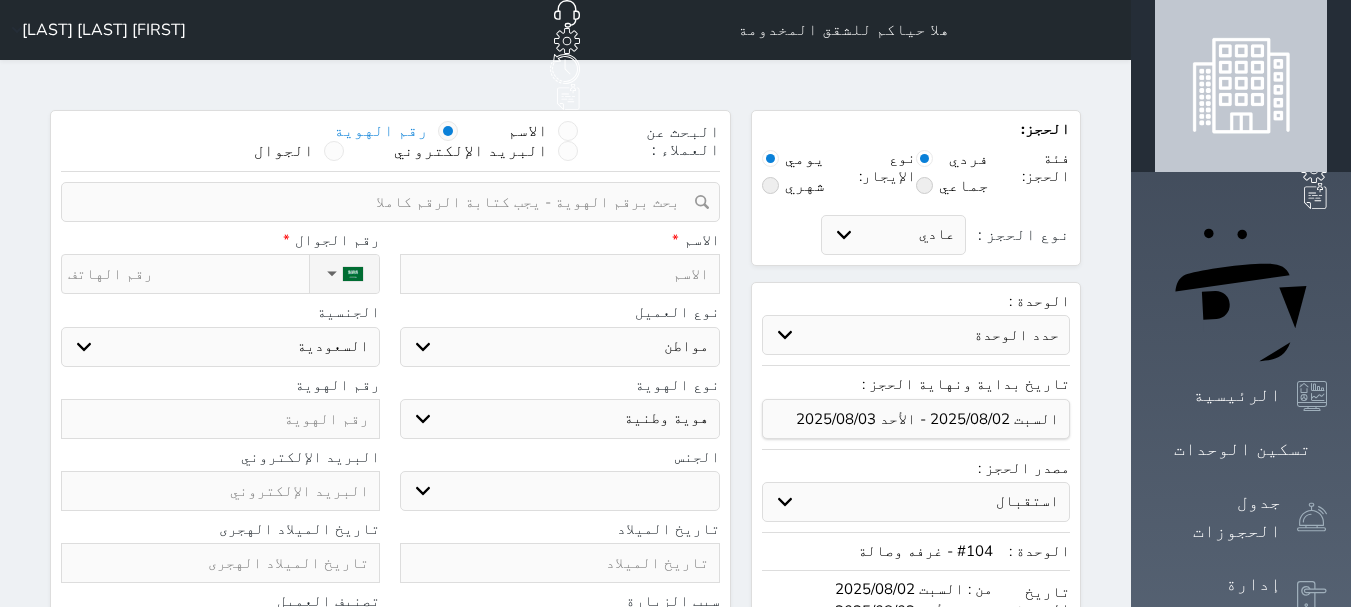 click at bounding box center [383, 202] 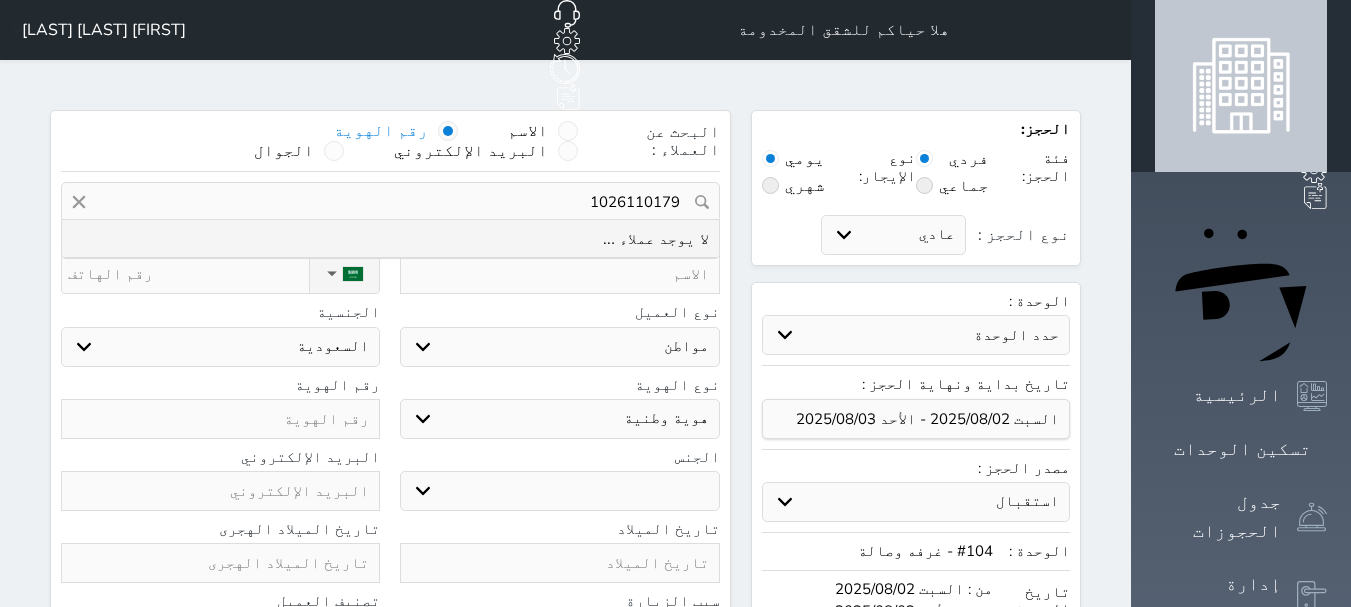 type on "1026110179" 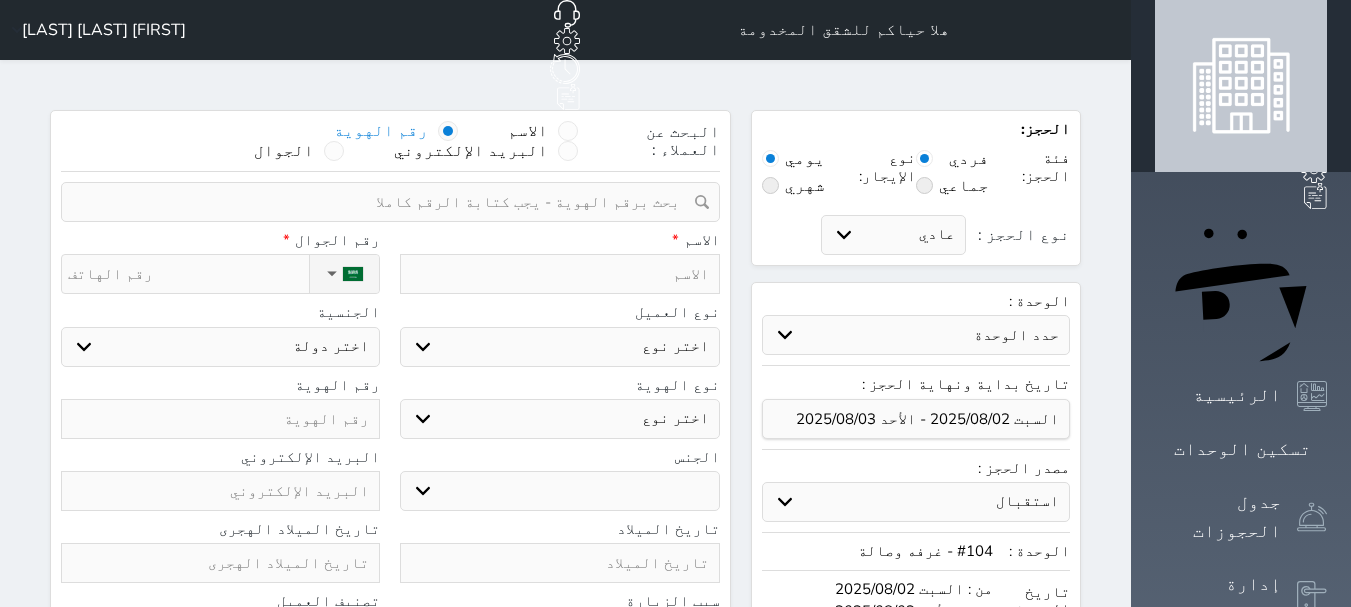 click at bounding box center [559, 274] 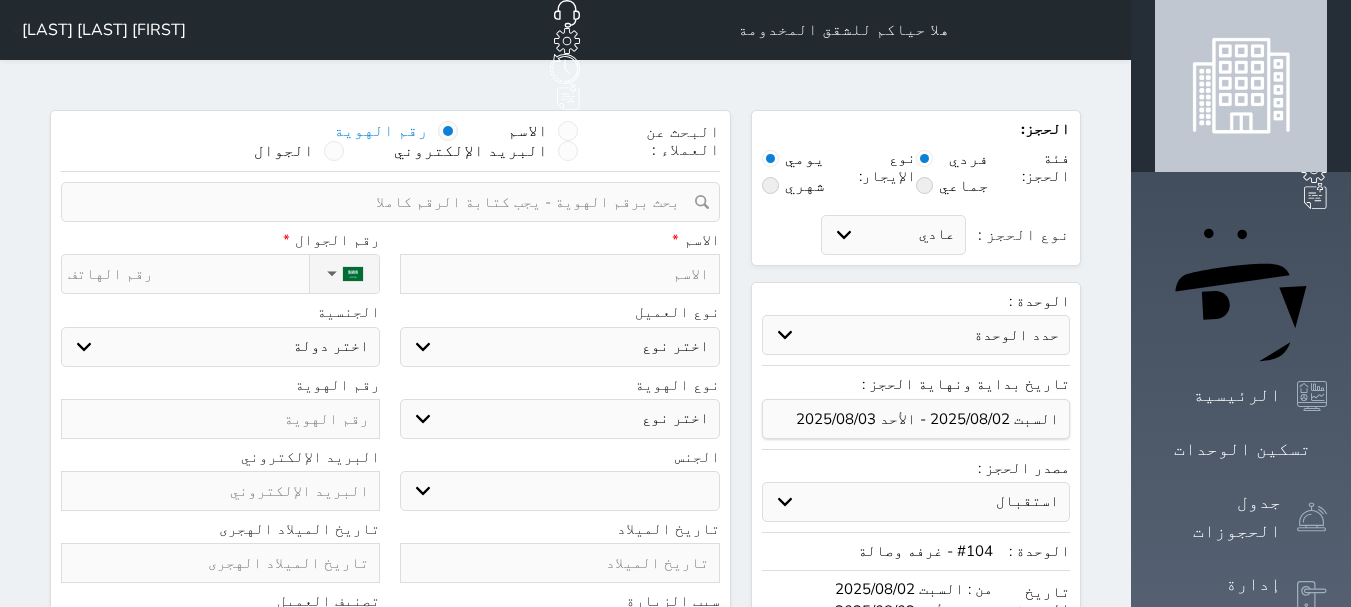 type on "م" 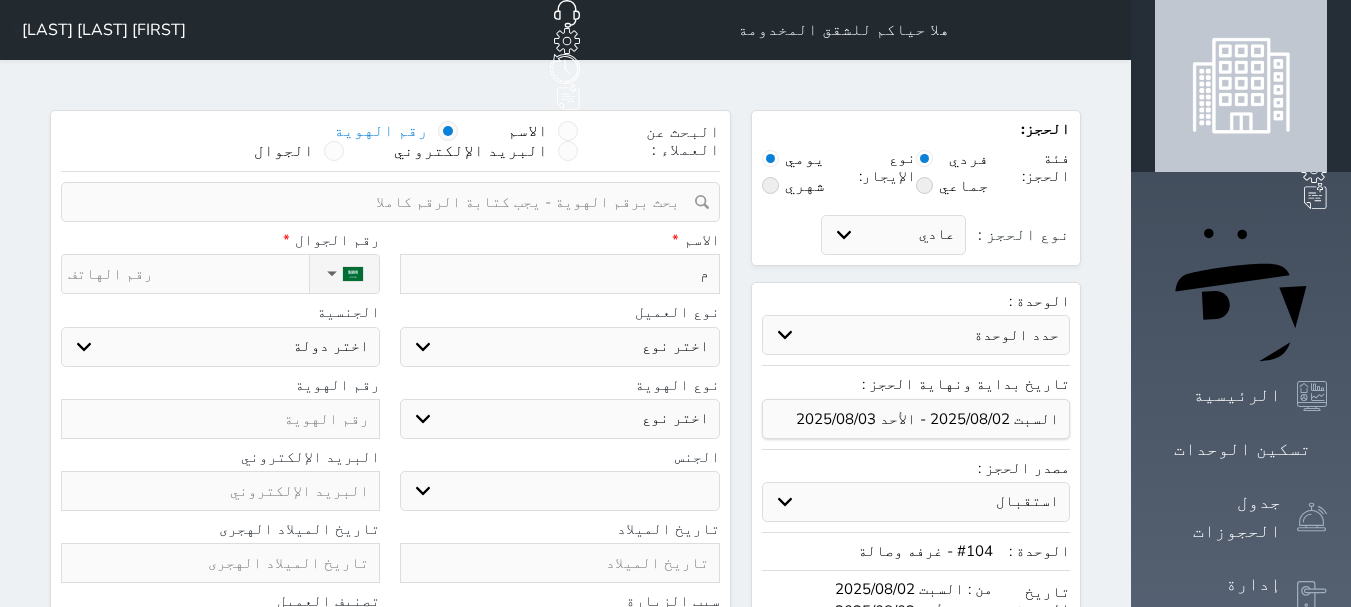 type on "مح" 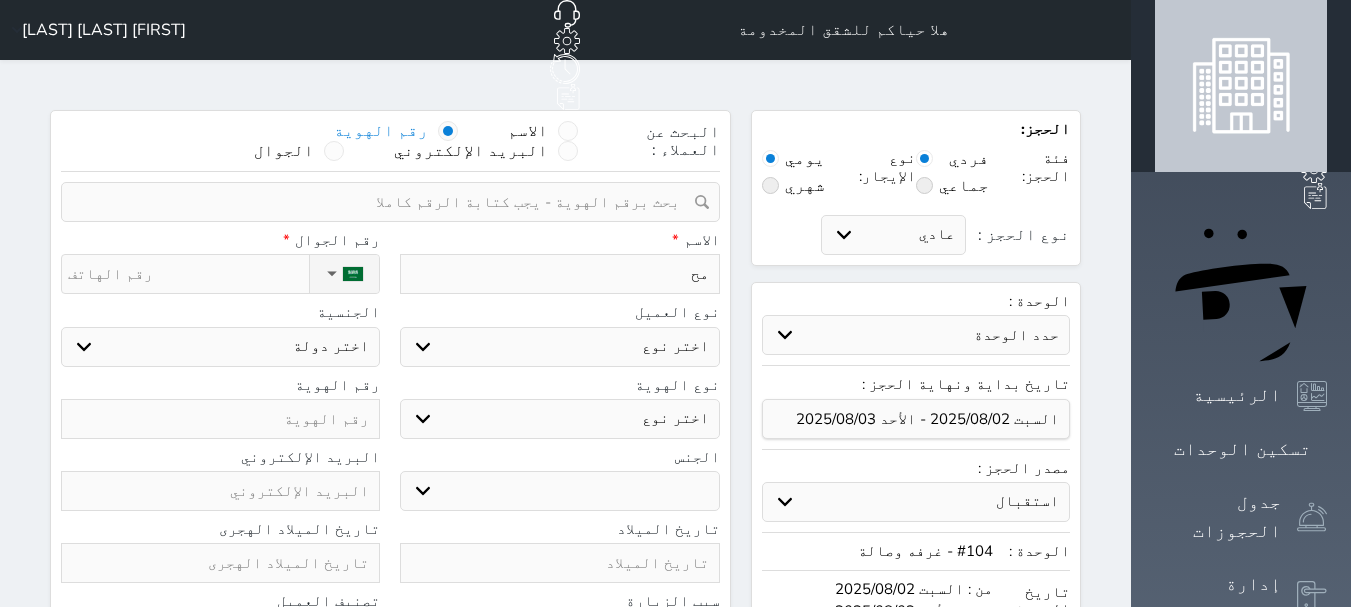 type on "محم" 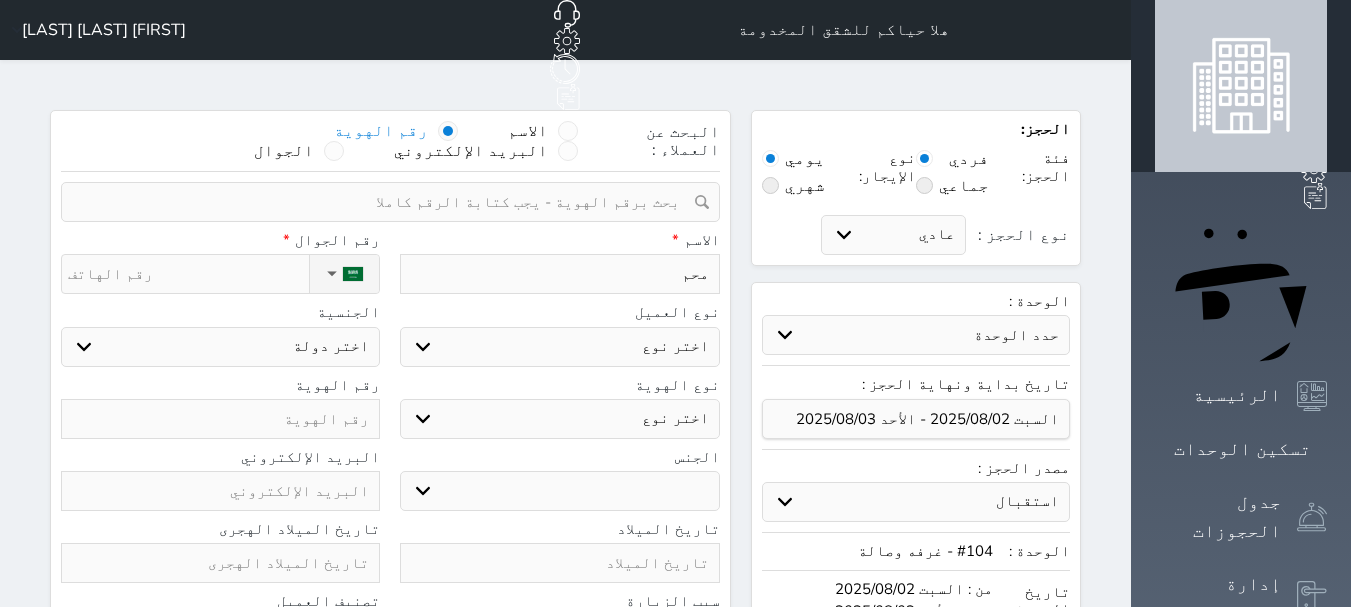 type on "محمد" 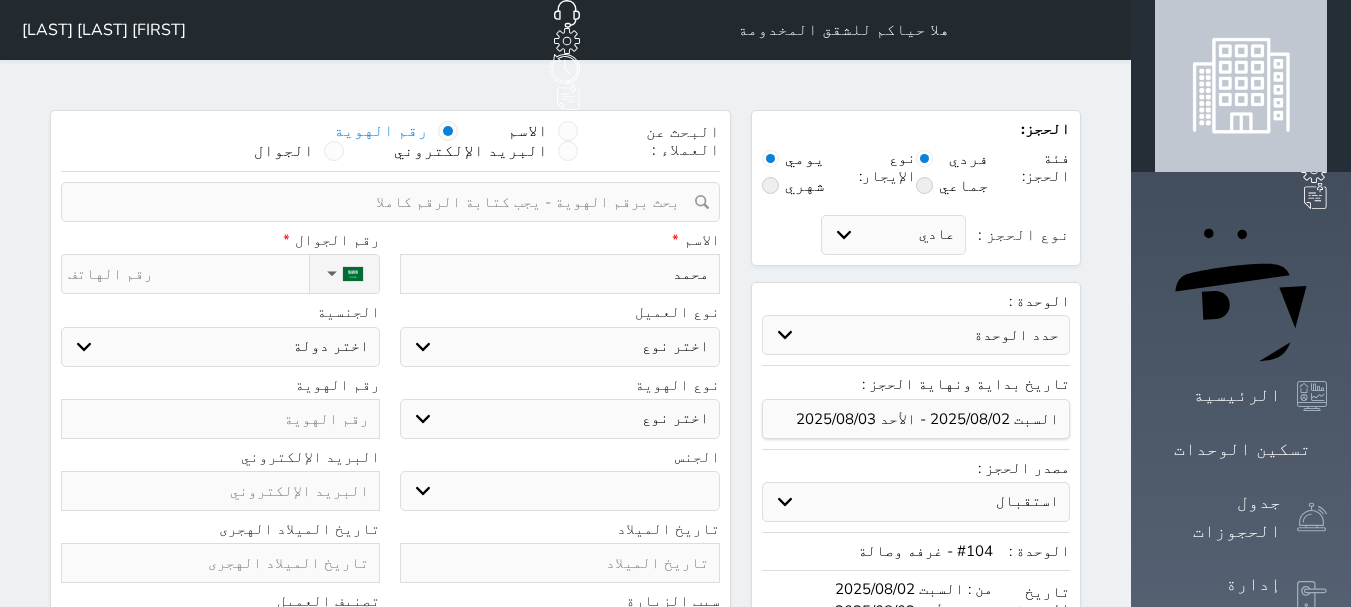 select 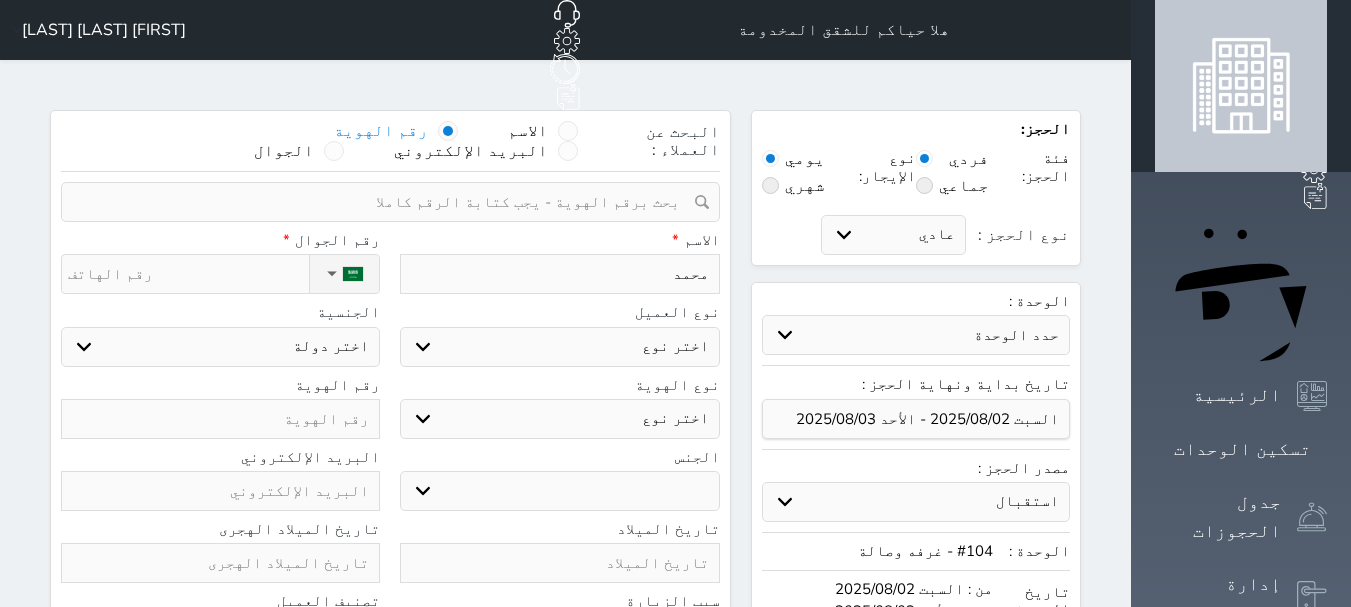 type on "[FIRST] [LAST]" 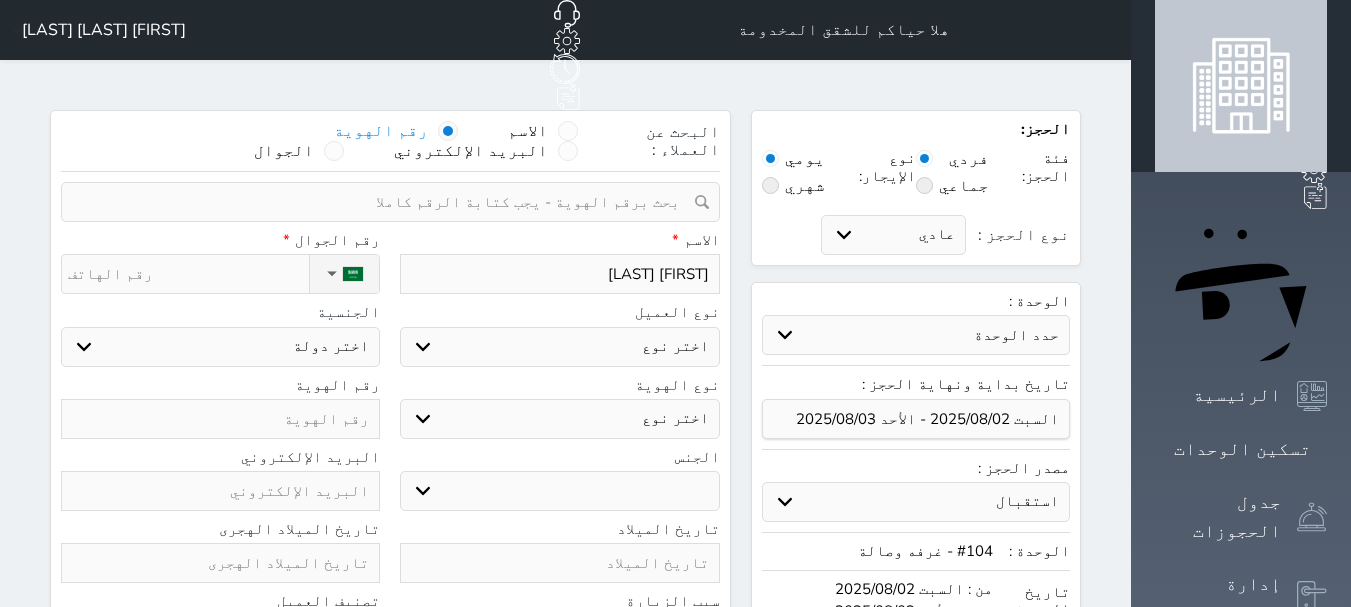 type on "محمد عب" 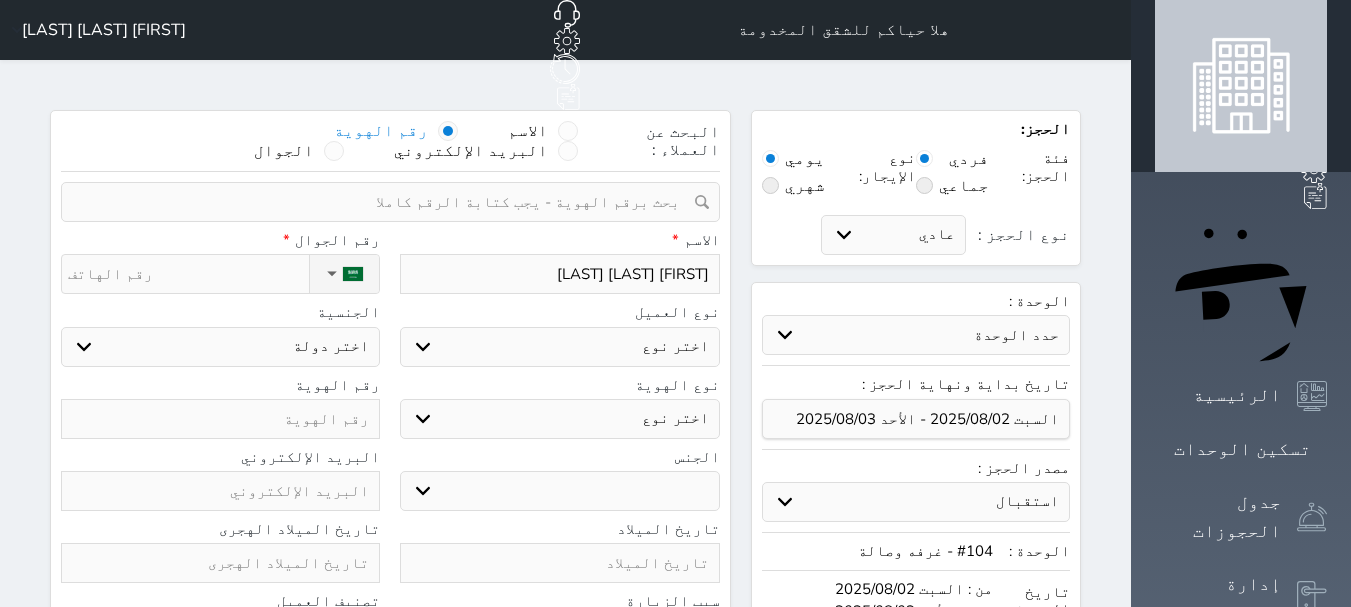 drag, startPoint x: 737, startPoint y: 296, endPoint x: 735, endPoint y: 317, distance: 21.095022 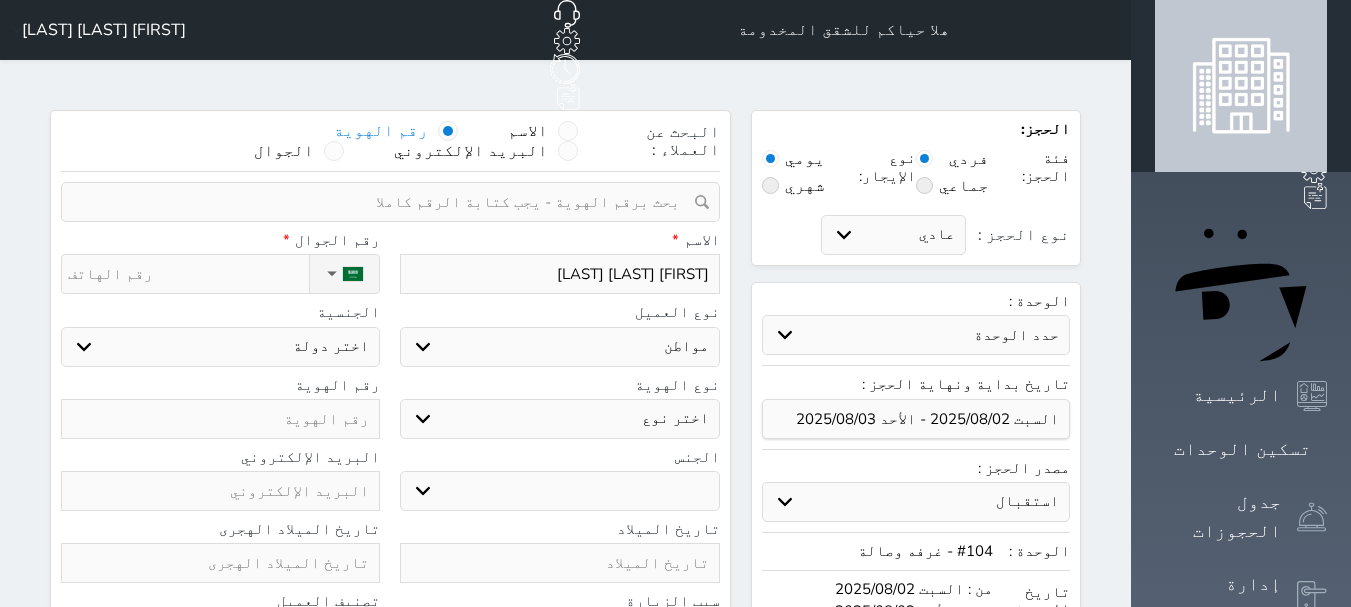 click on "اختر نوع   مواطن مواطن خليجي زائر مقيم" at bounding box center (559, 347) 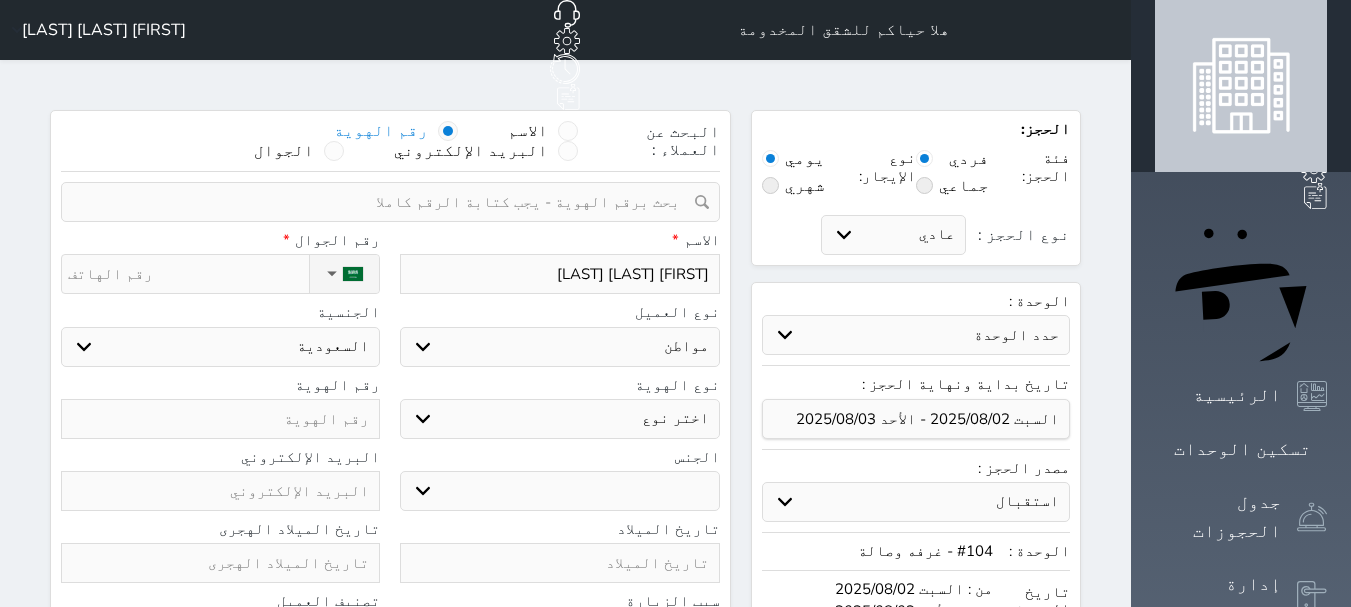 click on "اختر نوع   هوية وطنية هوية عائلية جواز السفر" at bounding box center (559, 419) 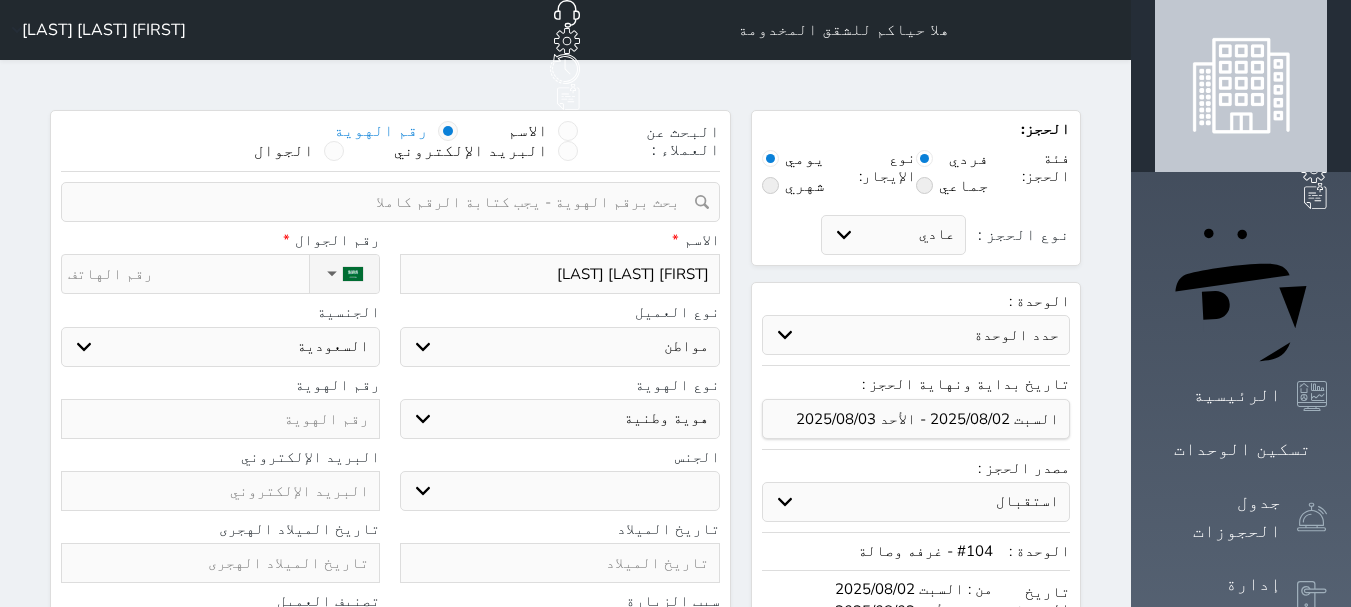 click on "اختر نوع   هوية وطنية هوية عائلية جواز السفر" at bounding box center [559, 419] 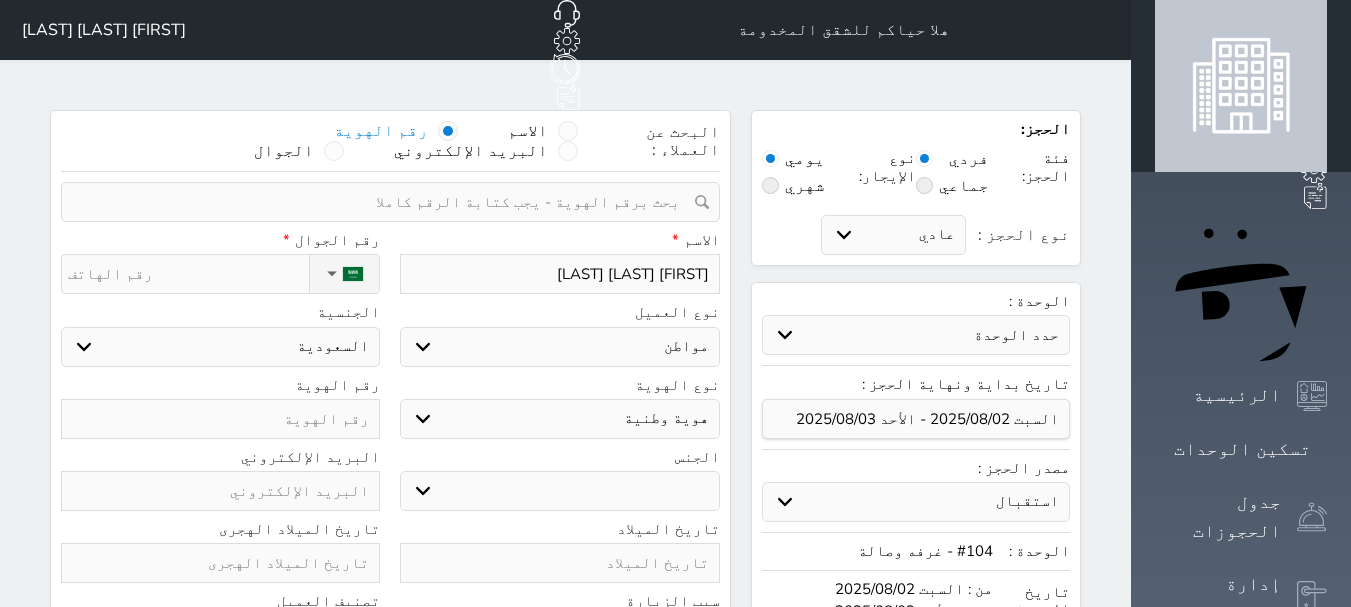 drag, startPoint x: 694, startPoint y: 428, endPoint x: 686, endPoint y: 456, distance: 29.12044 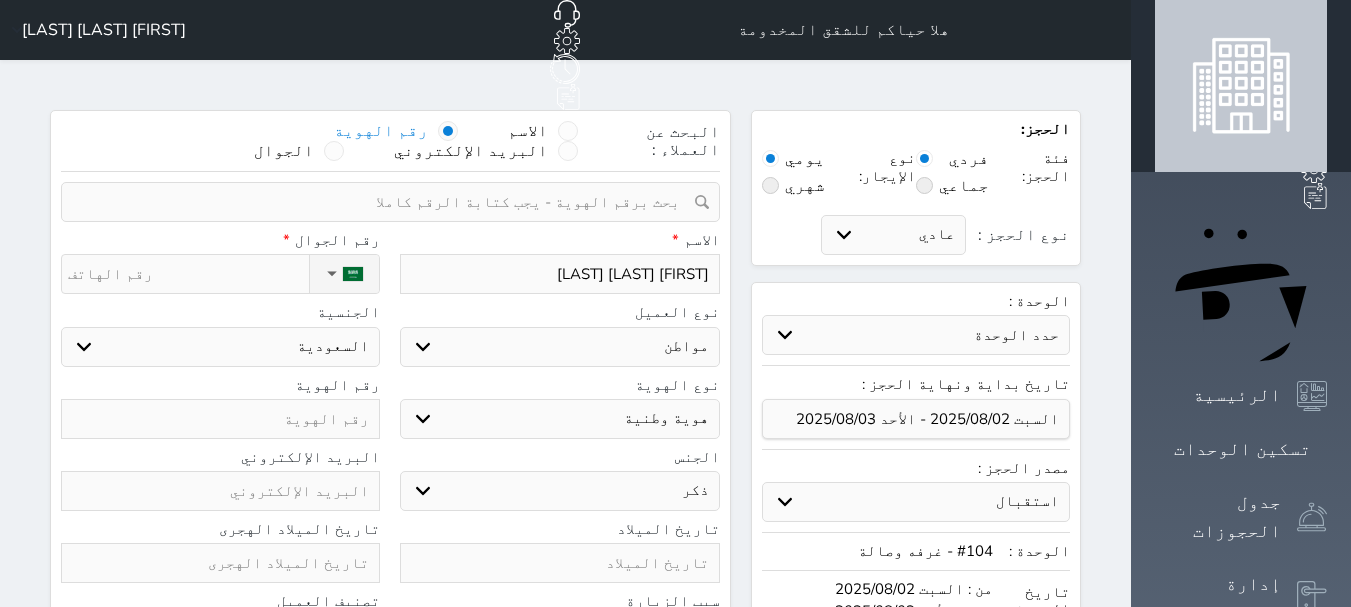 click on "ذكر   انثى" at bounding box center [559, 491] 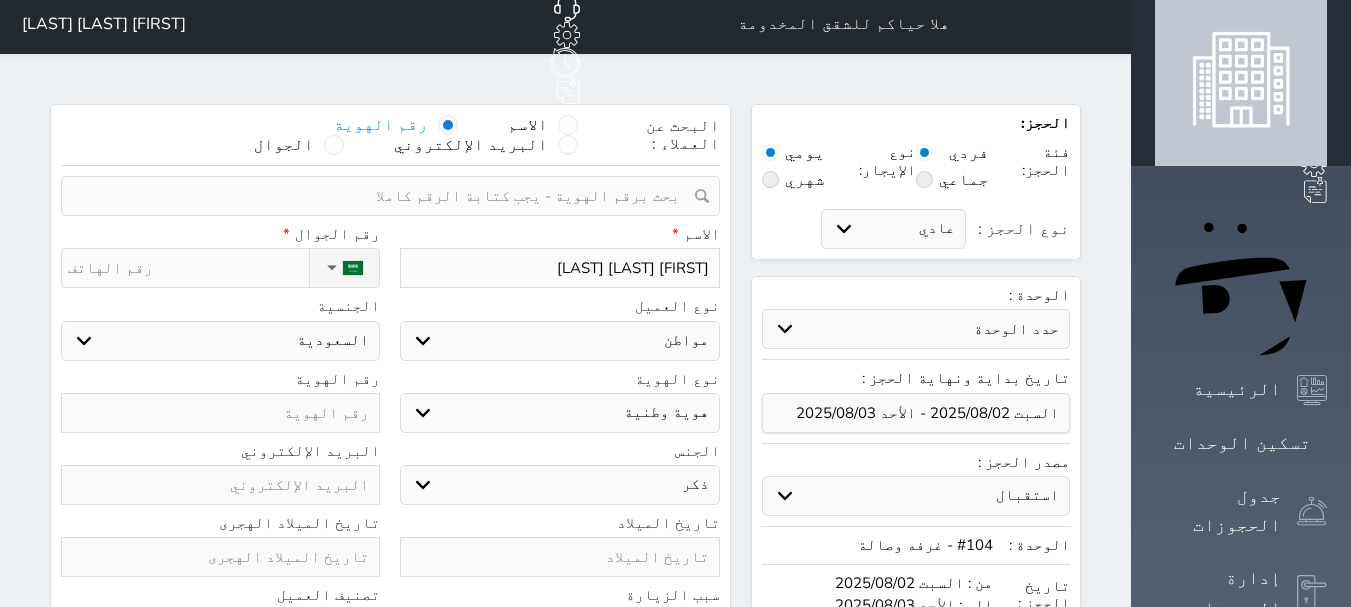 scroll, scrollTop: 300, scrollLeft: 0, axis: vertical 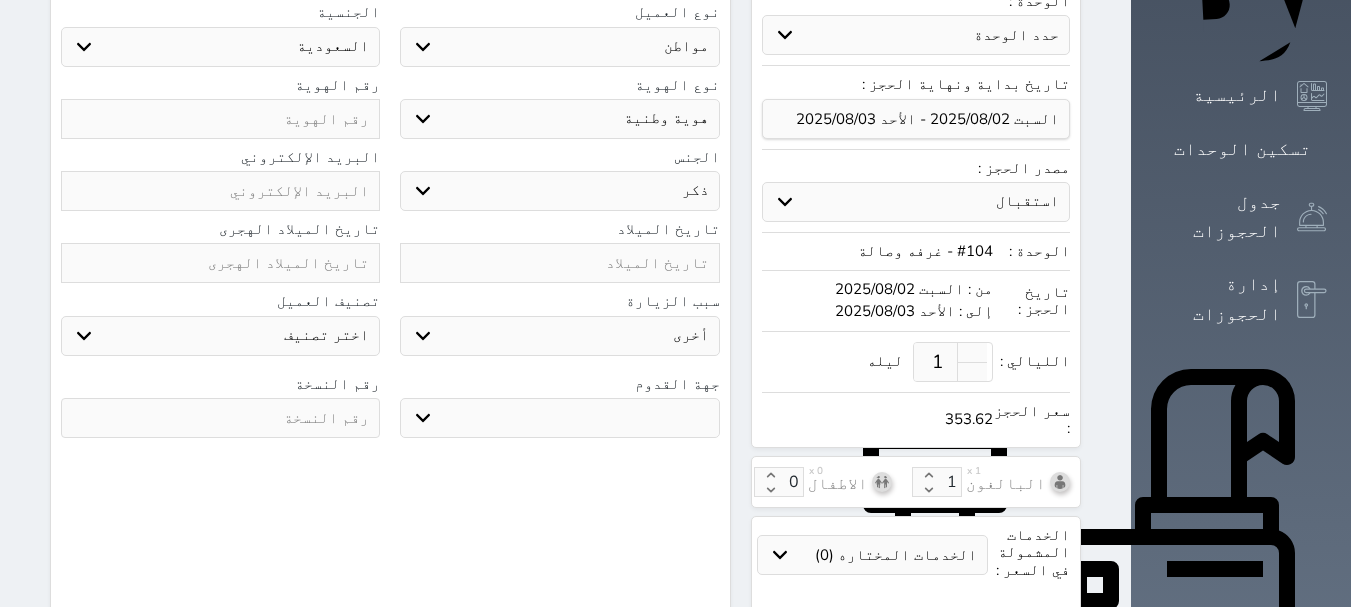 click on "جو بحر ارض" at bounding box center (559, 418) 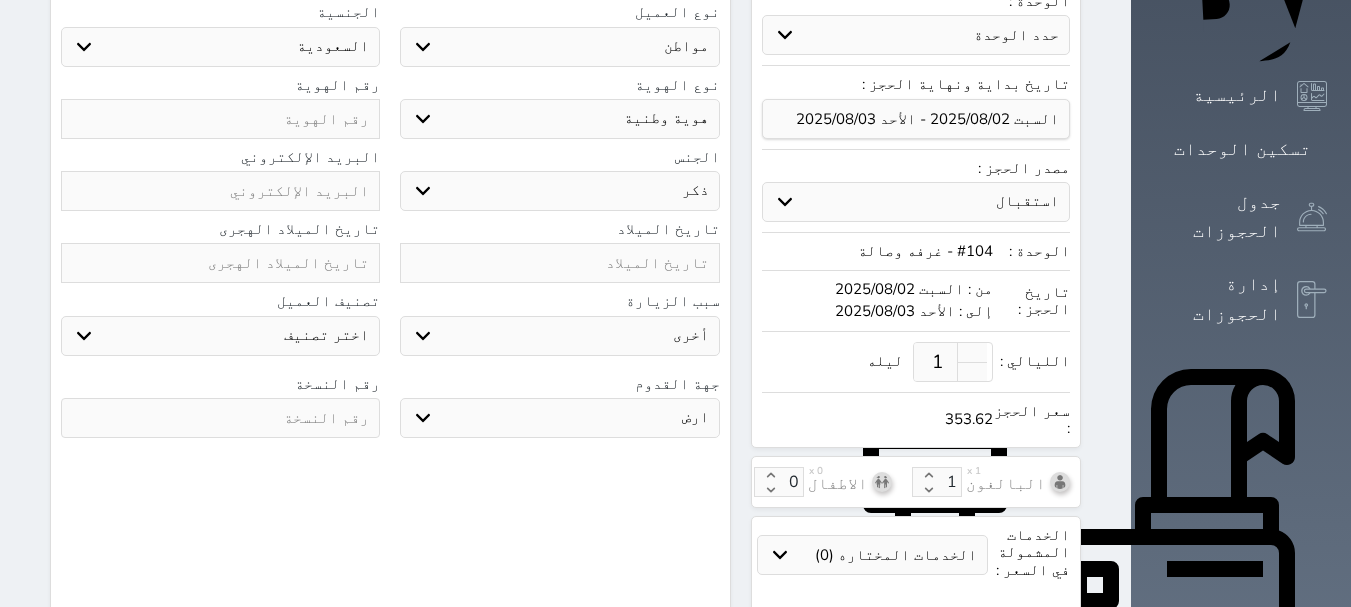 click on "جو بحر ارض" at bounding box center [559, 418] 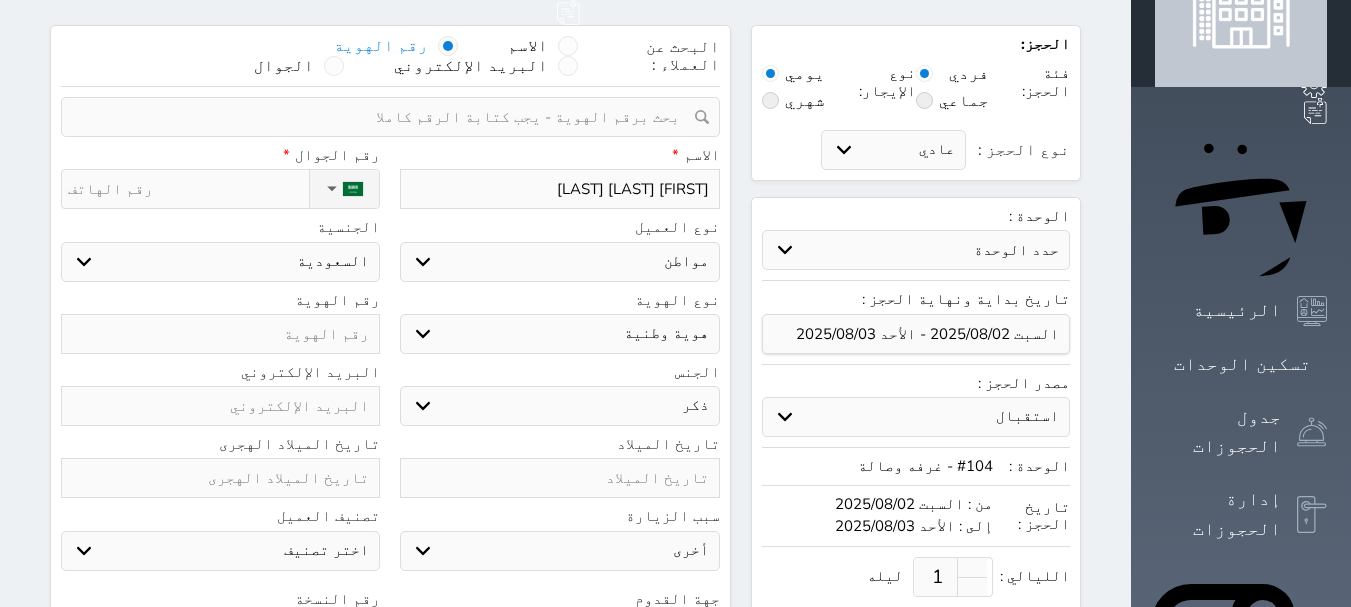 scroll, scrollTop: 0, scrollLeft: 0, axis: both 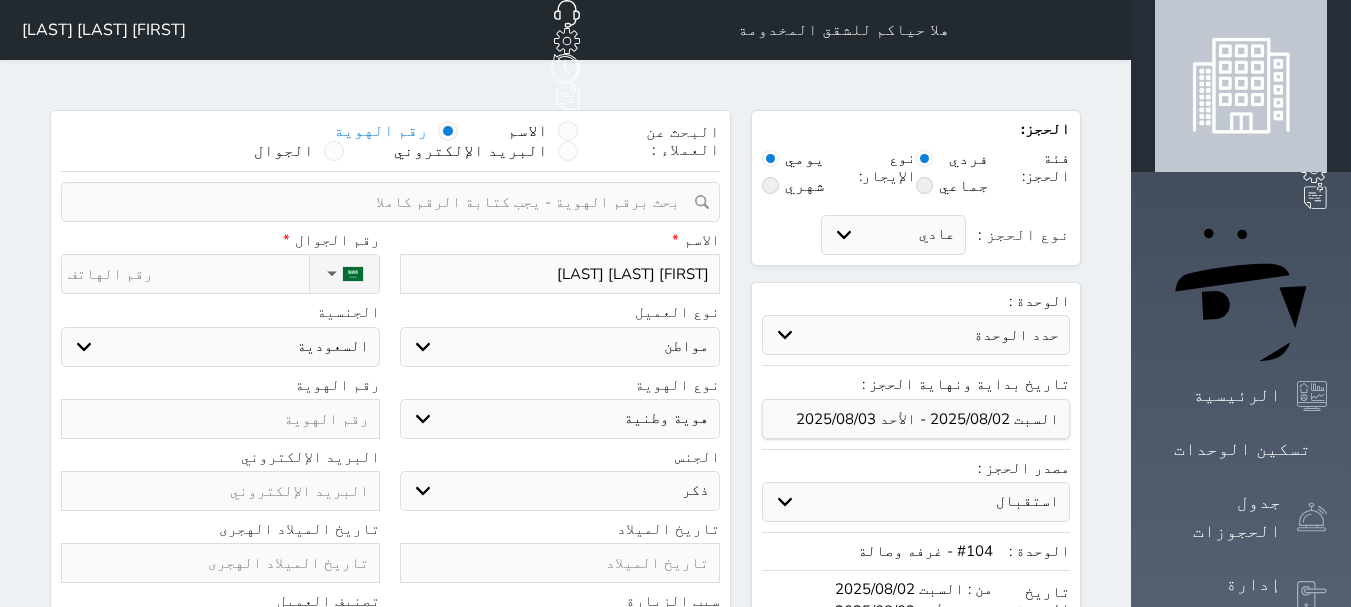 click on "نوع الحجز :" at bounding box center (188, 274) 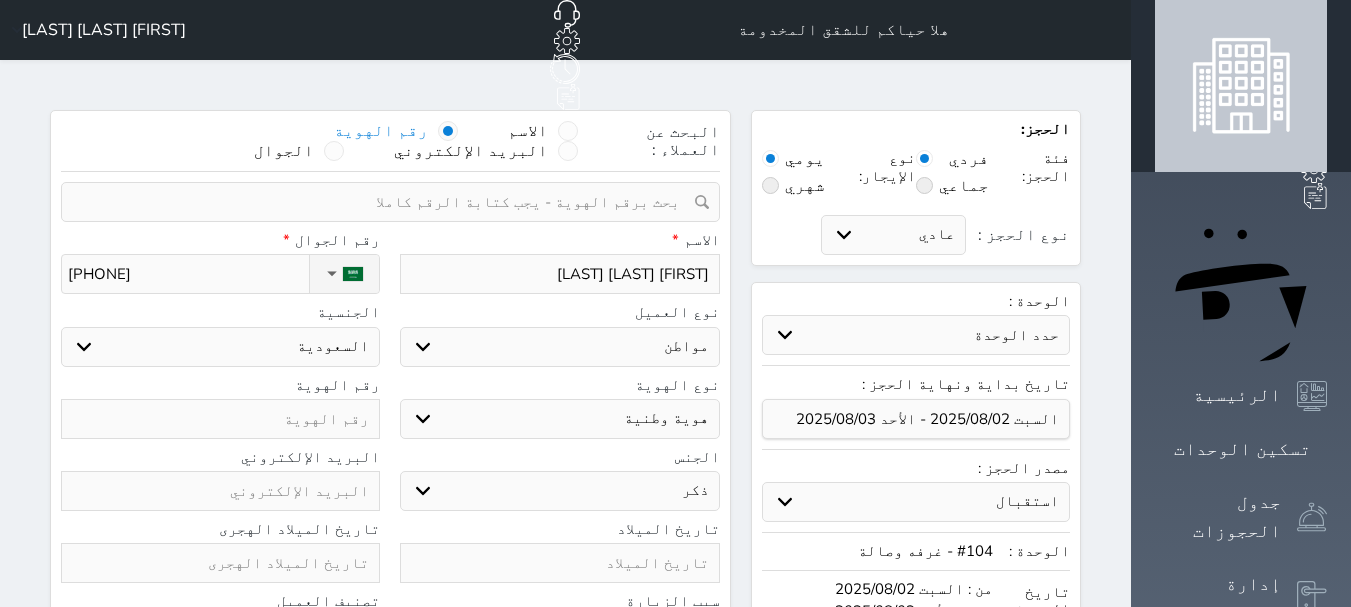 click at bounding box center [220, 419] 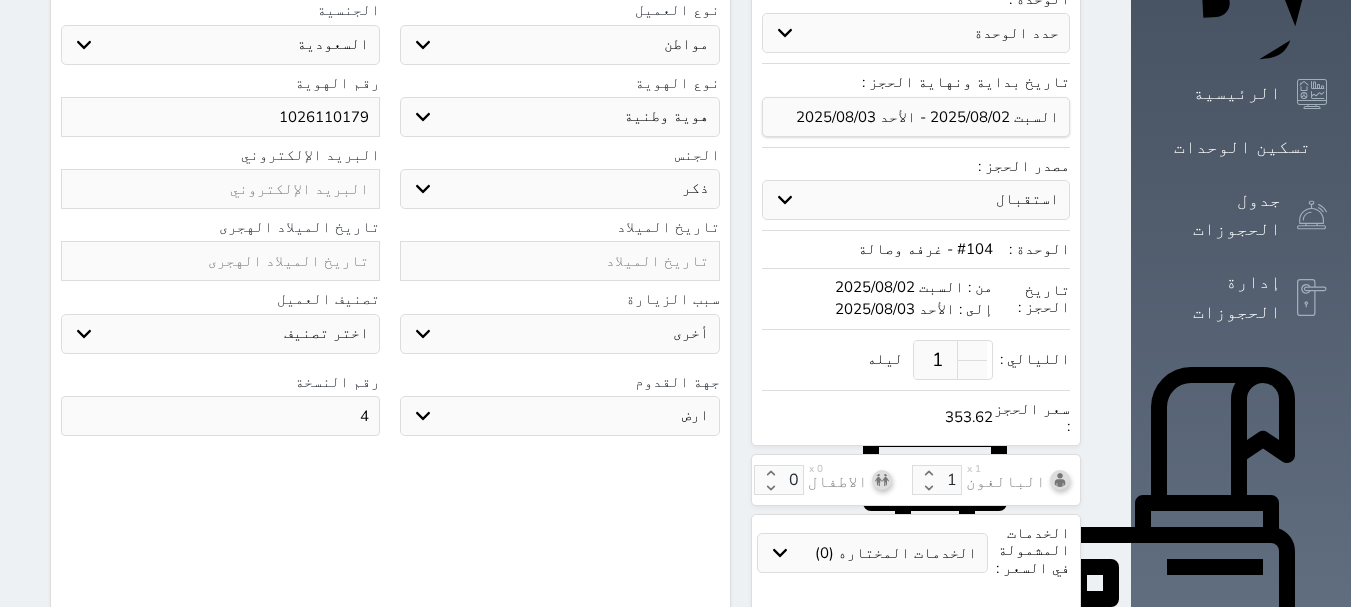 scroll, scrollTop: 620, scrollLeft: 0, axis: vertical 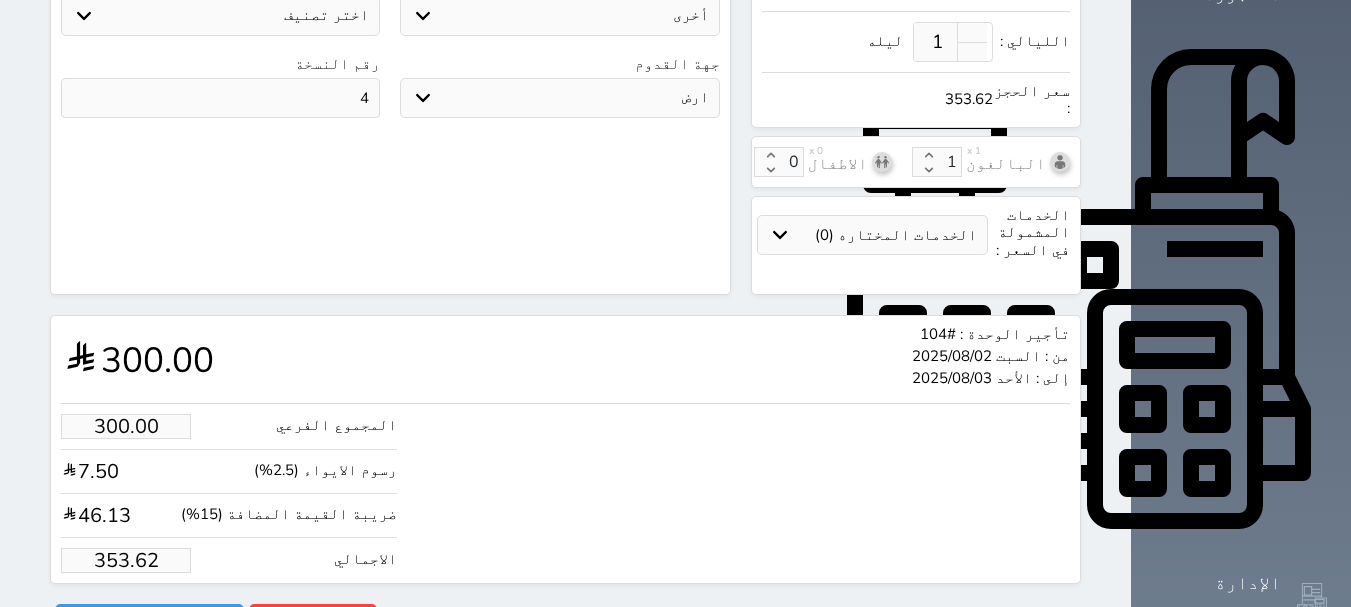 click on "353.62" at bounding box center [126, 560] 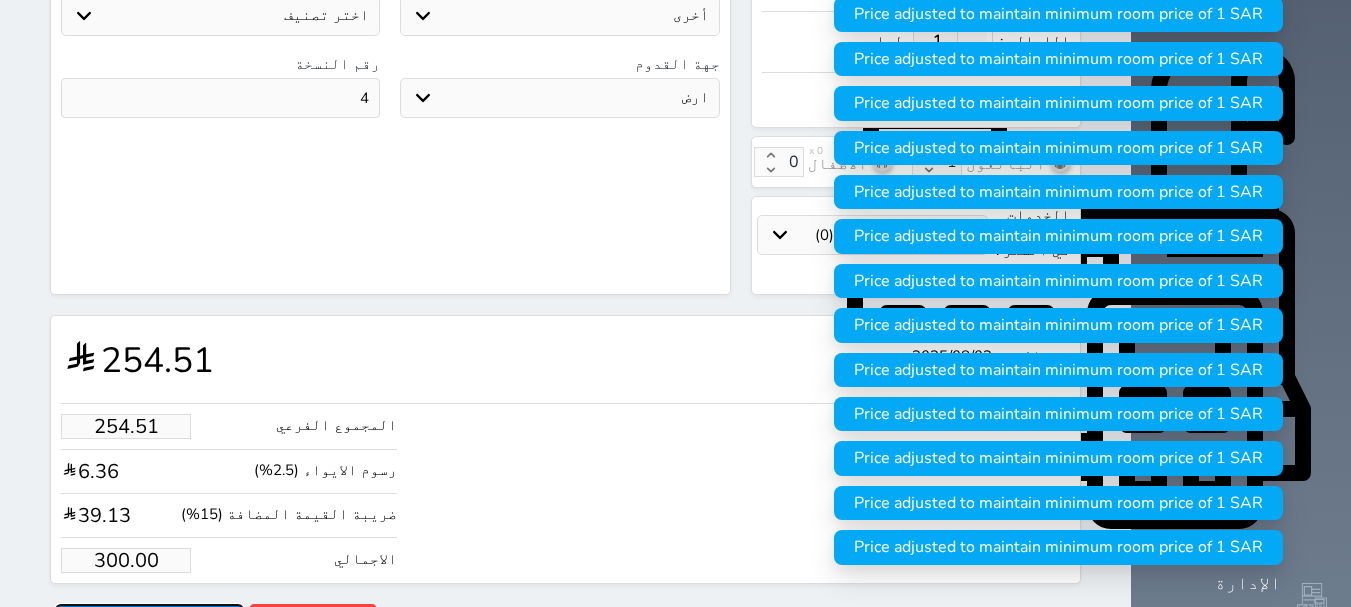 click on "حجز" at bounding box center (149, 621) 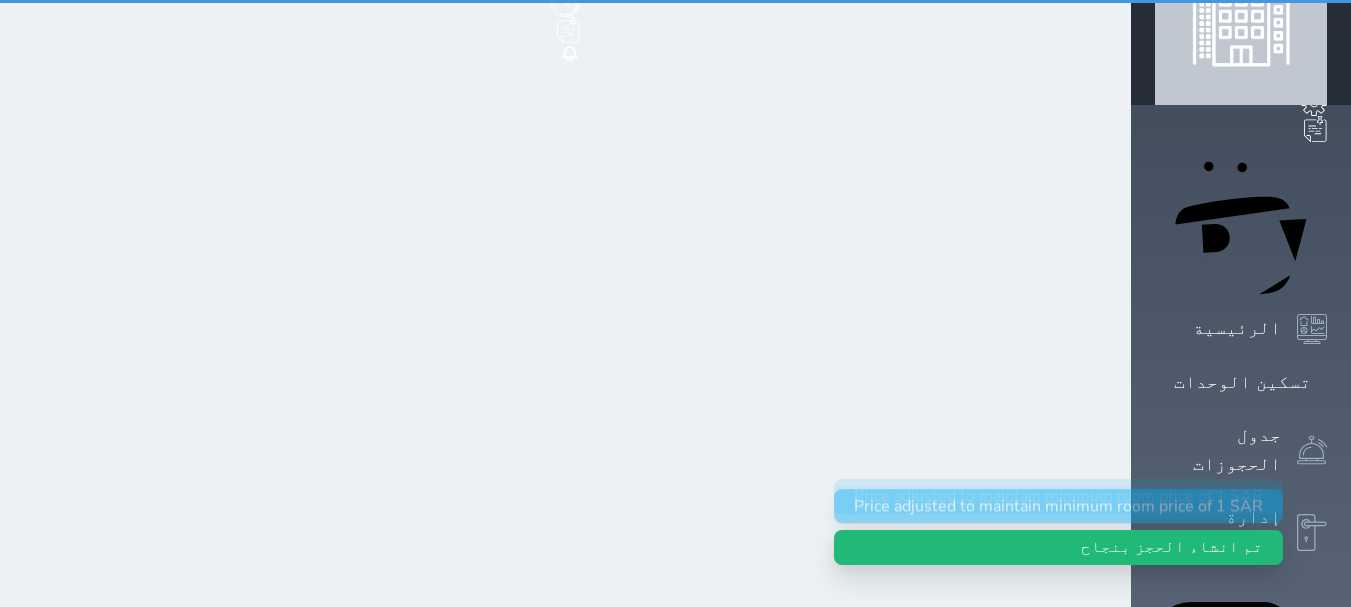 scroll, scrollTop: 0, scrollLeft: 0, axis: both 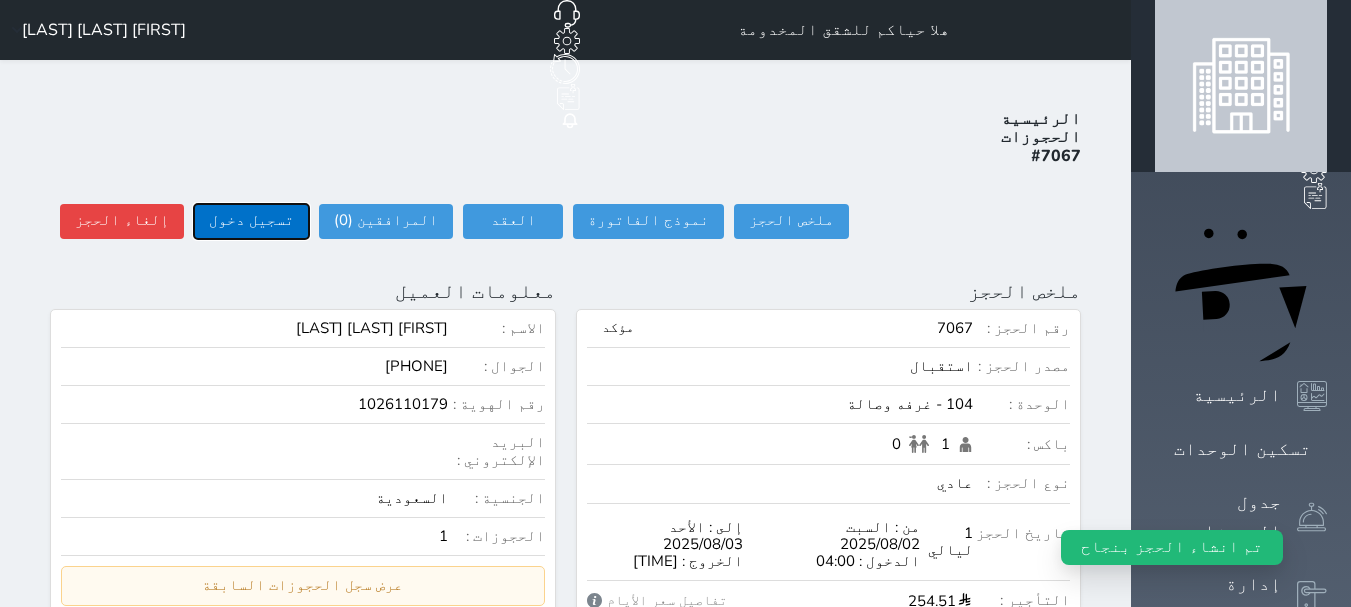 click on "تسجيل دخول" at bounding box center [251, 221] 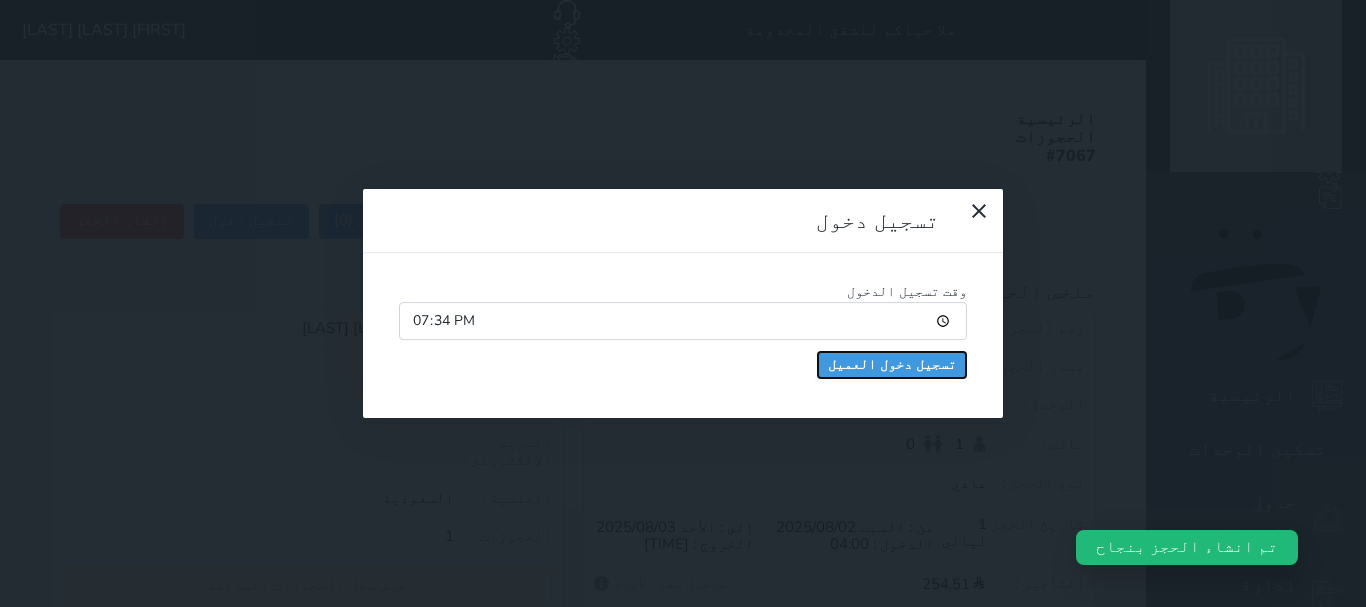 drag, startPoint x: 586, startPoint y: 187, endPoint x: 575, endPoint y: 232, distance: 46.32494 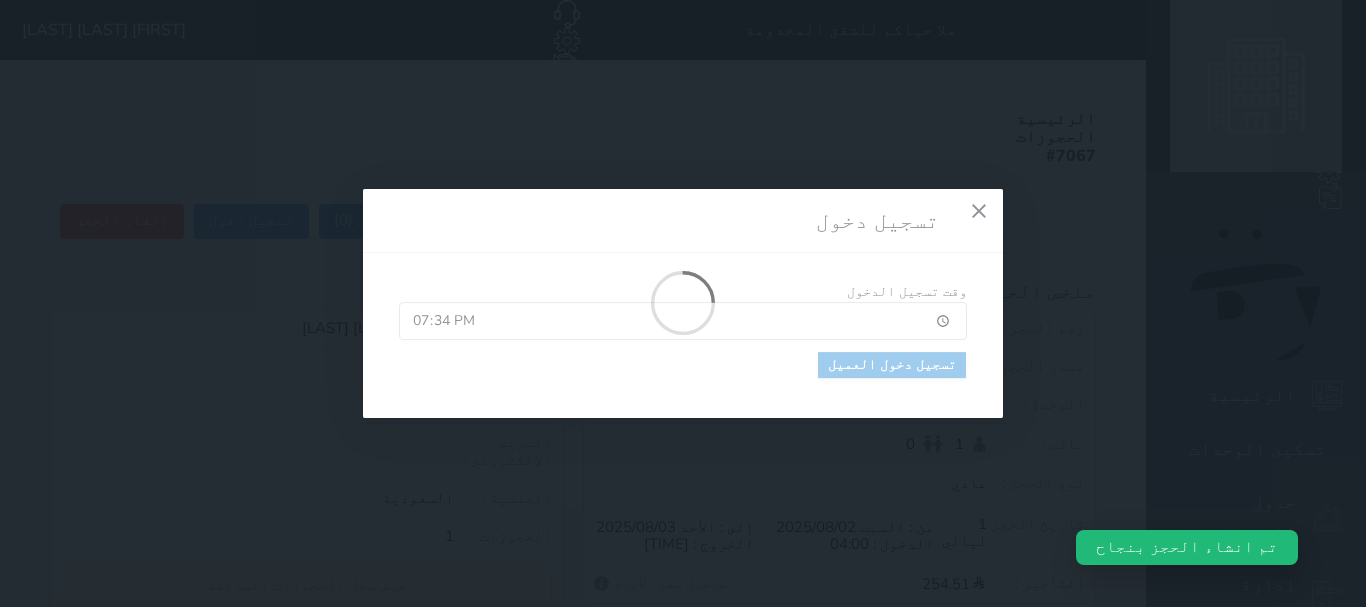 click on "تسجيل دخول                 وقت تسجيل الدخول    [TIME]   تسجيل دخول العميل" at bounding box center (683, 303) 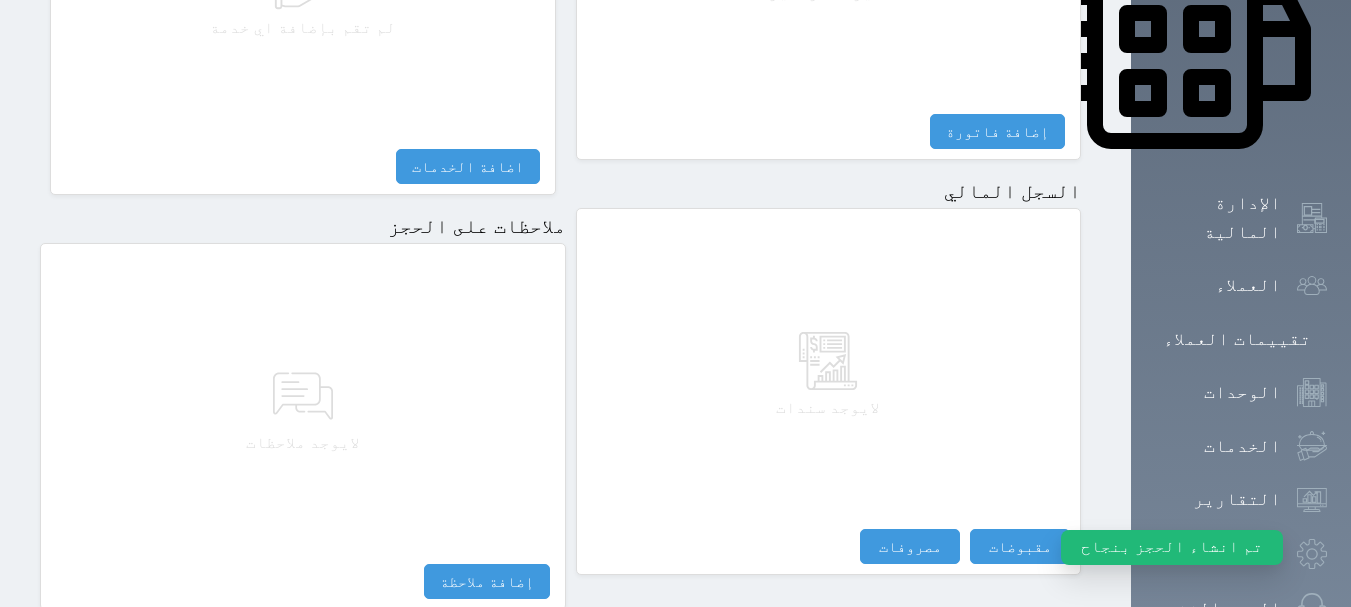 scroll, scrollTop: 1095, scrollLeft: 0, axis: vertical 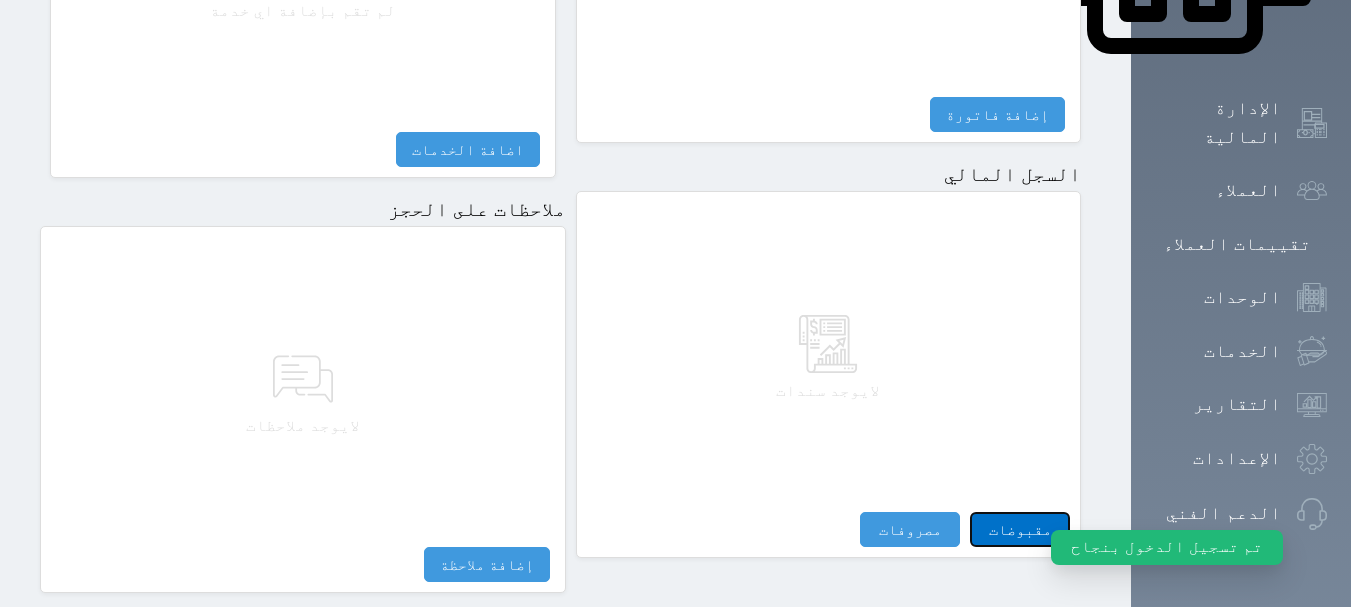 click on "مقبوضات" at bounding box center [1020, 529] 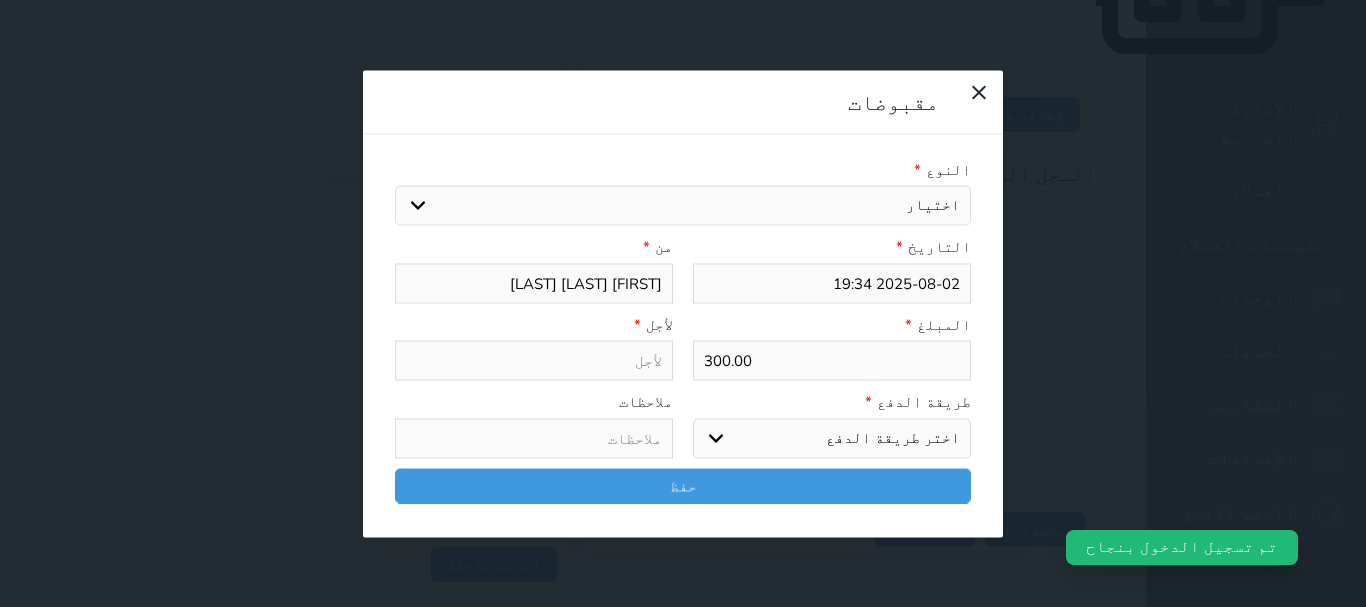 drag, startPoint x: 772, startPoint y: 136, endPoint x: 773, endPoint y: 150, distance: 14.035668 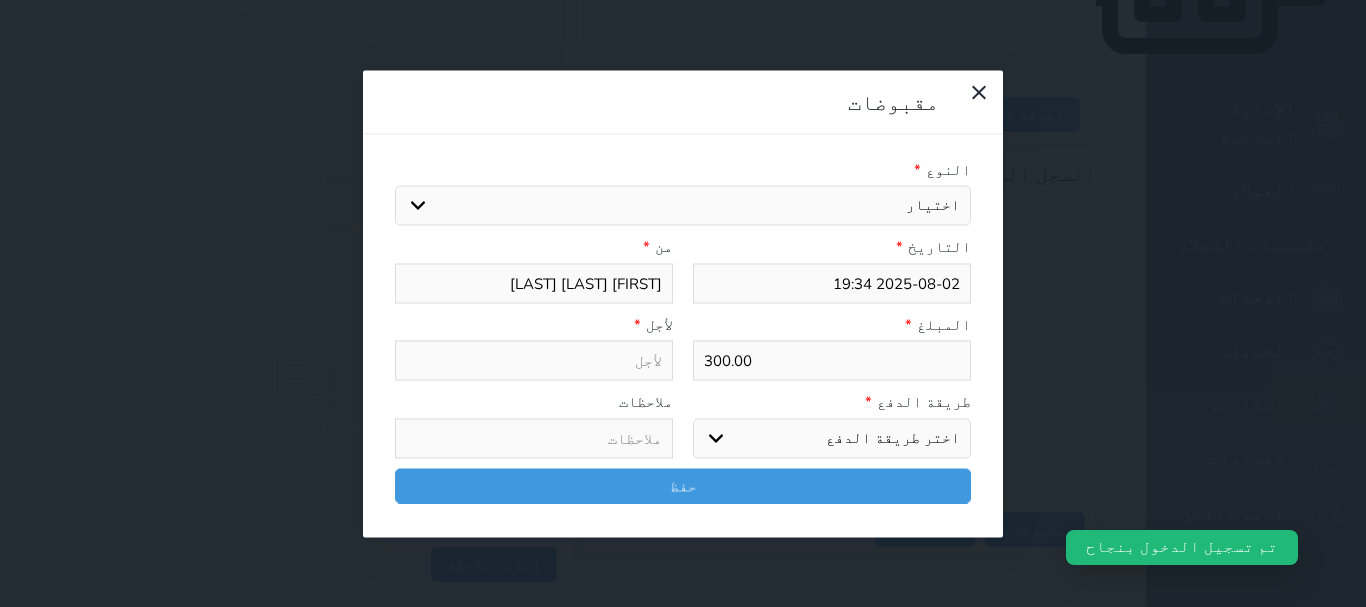 click on "اختيار   مقبوضات عامة قيمة إيجار فواتير تامين عربون لا ينطبق آخر مغسلة واي فاي - الإنترنت مواقف السيارات طعام الأغذية والمشروبات مشروبات المشروبات الباردة المشروبات الساخنة الإفطار غداء عشاء مخبز و كعك حمام سباحة الصالة الرياضية سبا و خدمات الجمال اختيار وإسقاط (خدمات النقل) ميني بار كابل - تلفزيون سرير إضافي تصفيف الشعر التسوق خدمات الجولات السياحية المنظمة خدمات الدليل السياحي تجديد ايجار شقه رقم" at bounding box center (683, 206) 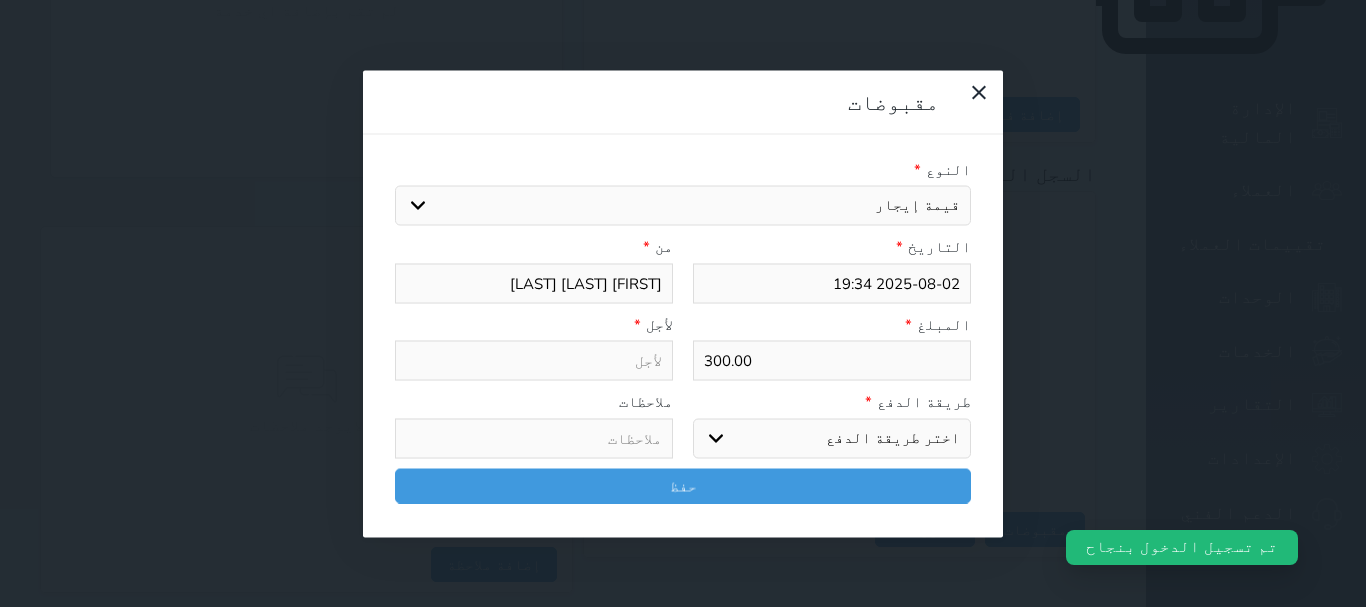 click on "اختيار   مقبوضات عامة قيمة إيجار فواتير تامين عربون لا ينطبق آخر مغسلة واي فاي - الإنترنت مواقف السيارات طعام الأغذية والمشروبات مشروبات المشروبات الباردة المشروبات الساخنة الإفطار غداء عشاء مخبز و كعك حمام سباحة الصالة الرياضية سبا و خدمات الجمال اختيار وإسقاط (خدمات النقل) ميني بار كابل - تلفزيون سرير إضافي تصفيف الشعر التسوق خدمات الجولات السياحية المنظمة خدمات الدليل السياحي تجديد ايجار شقه رقم" at bounding box center [683, 206] 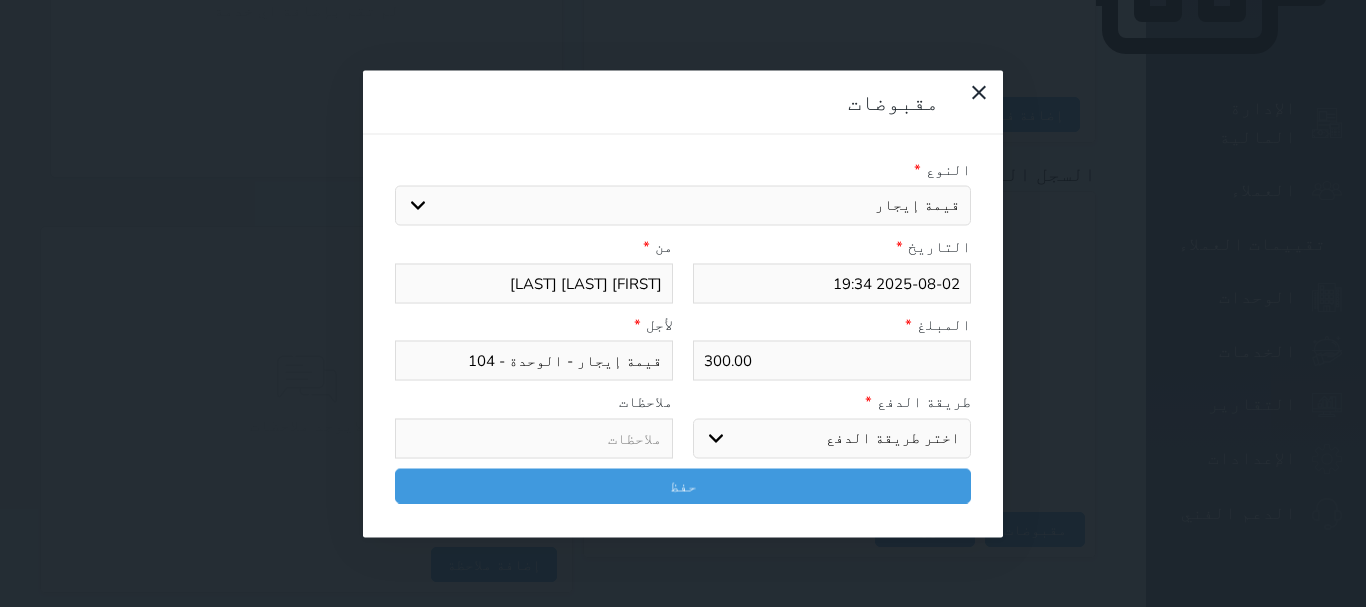 drag, startPoint x: 785, startPoint y: 363, endPoint x: 789, endPoint y: 387, distance: 24.33105 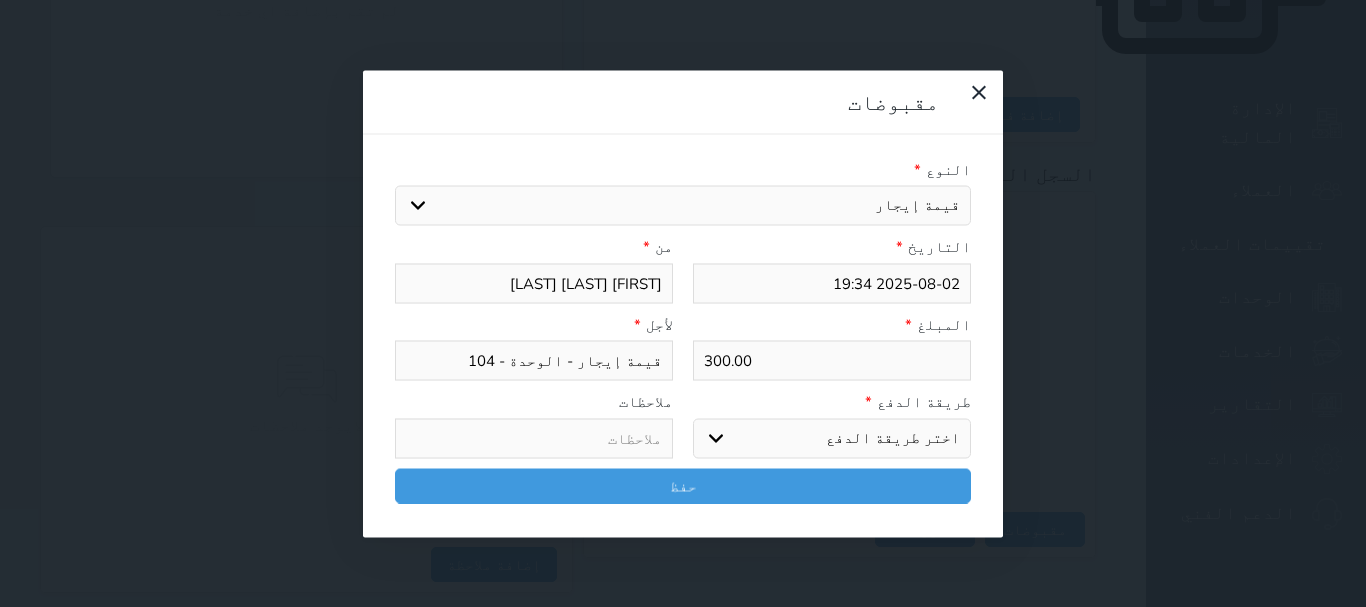 click on "اختر طريقة الدفع   دفع نقدى   تحويل بنكى   مدى   بطاقة ائتمان   آجل" at bounding box center (832, 438) 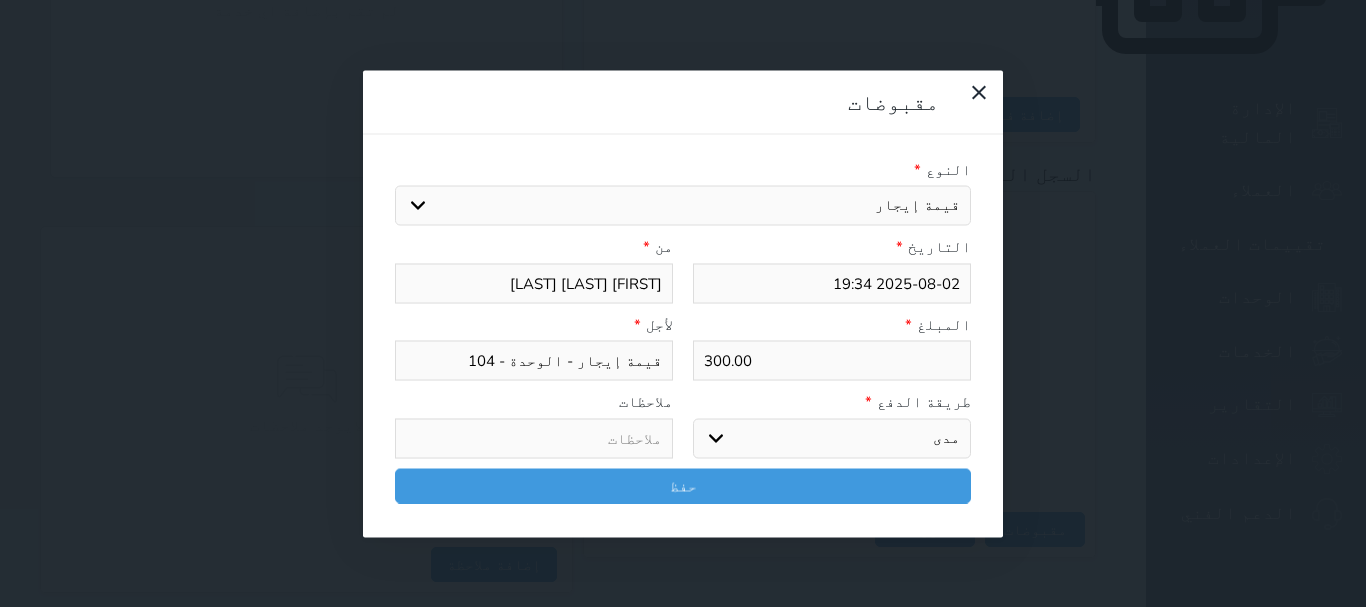 click on "اختر طريقة الدفع   دفع نقدى   تحويل بنكى   مدى   بطاقة ائتمان   آجل" at bounding box center (832, 438) 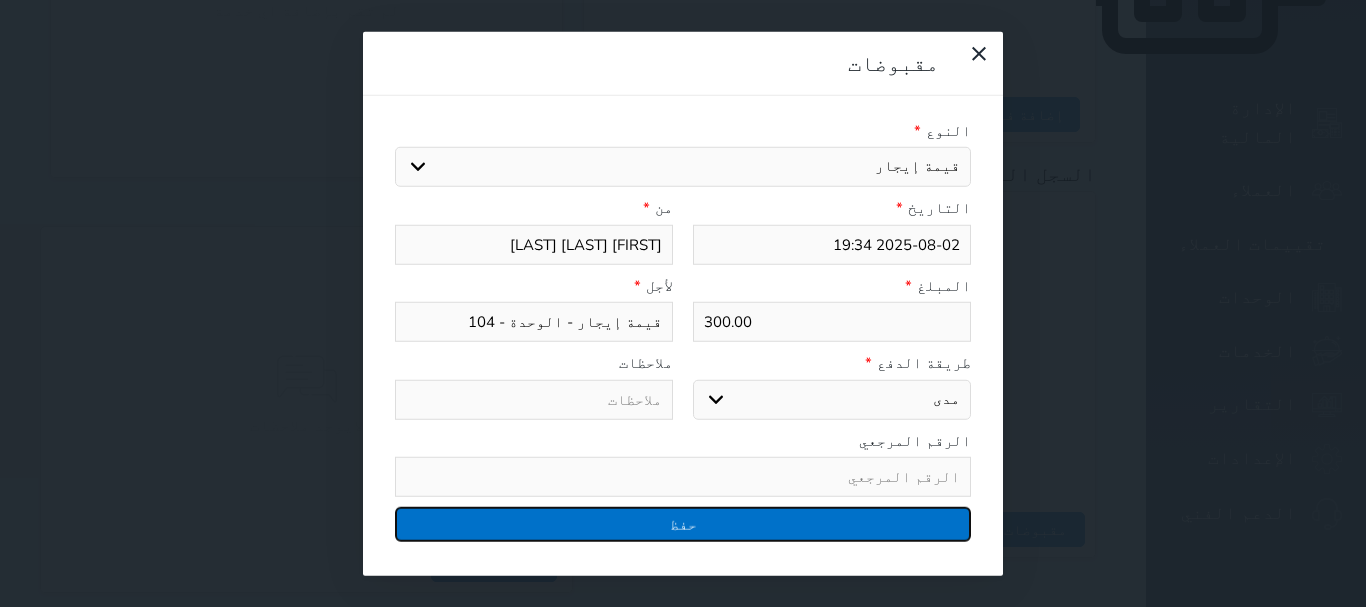 click on "حفظ" at bounding box center [683, 524] 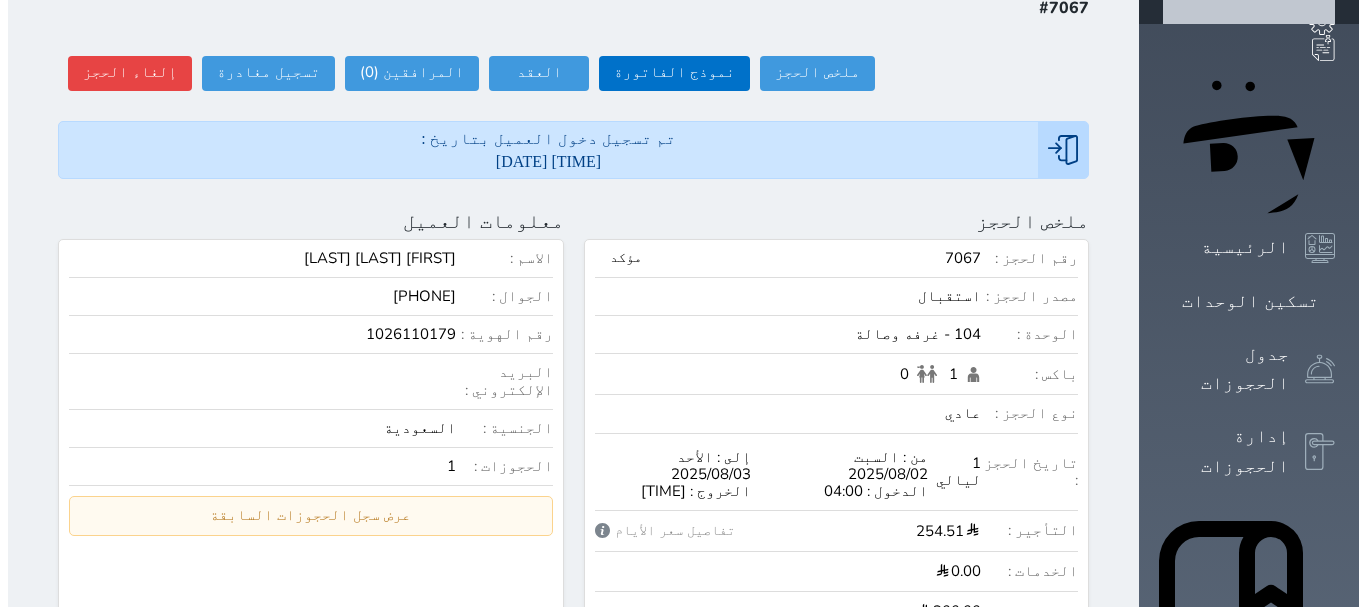 scroll, scrollTop: 0, scrollLeft: 0, axis: both 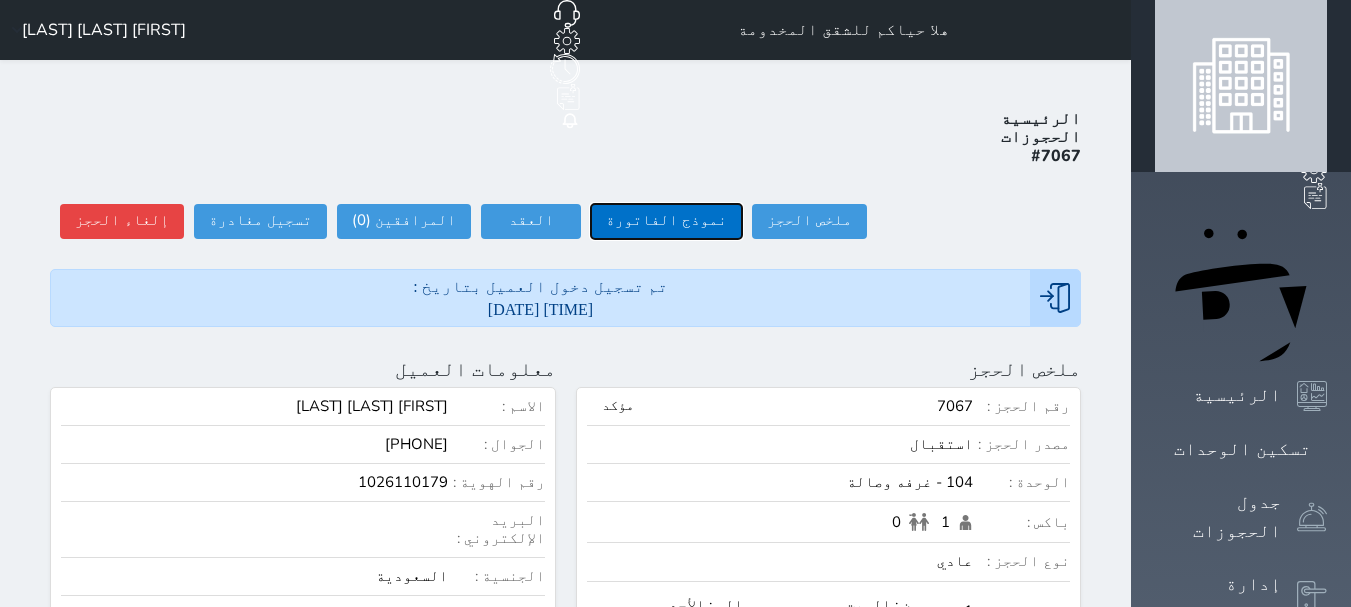 click on "نموذج الفاتورة" at bounding box center [666, 221] 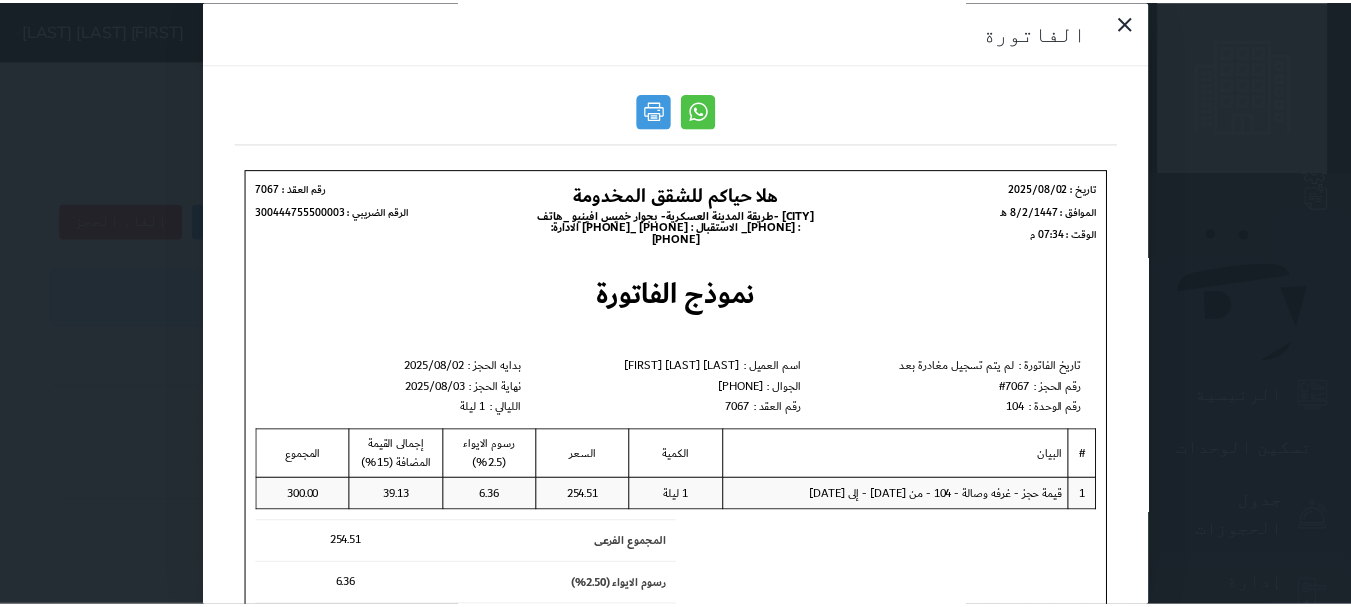 scroll, scrollTop: 0, scrollLeft: 0, axis: both 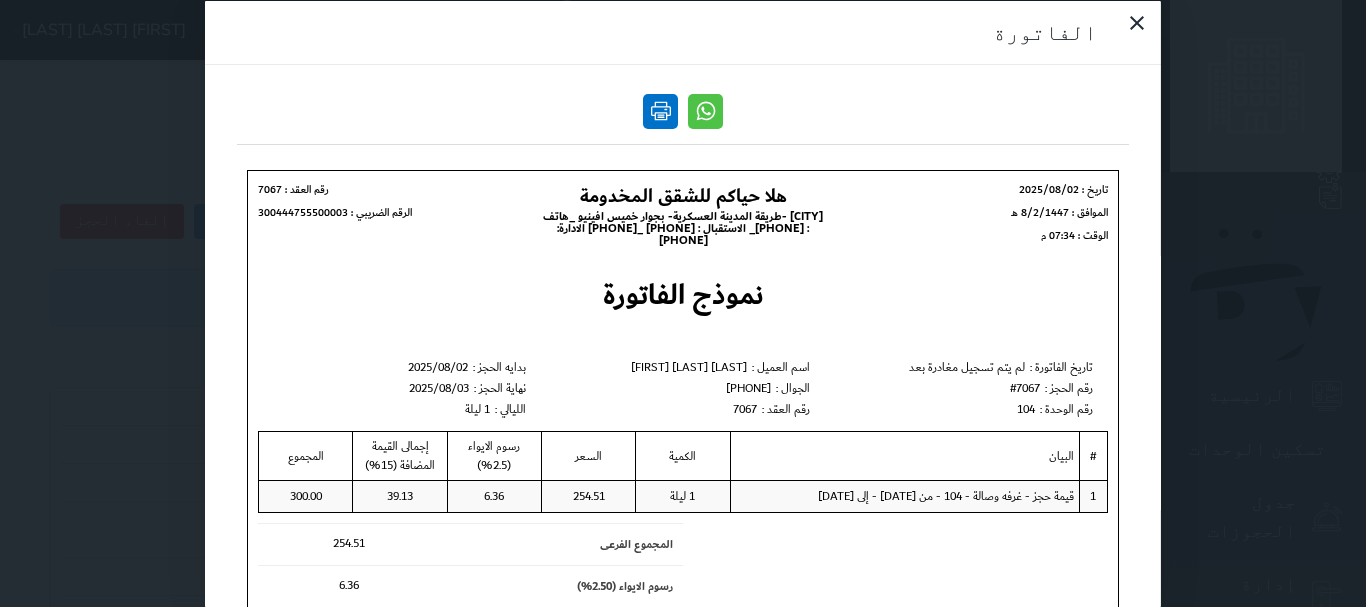 click at bounding box center [660, 110] 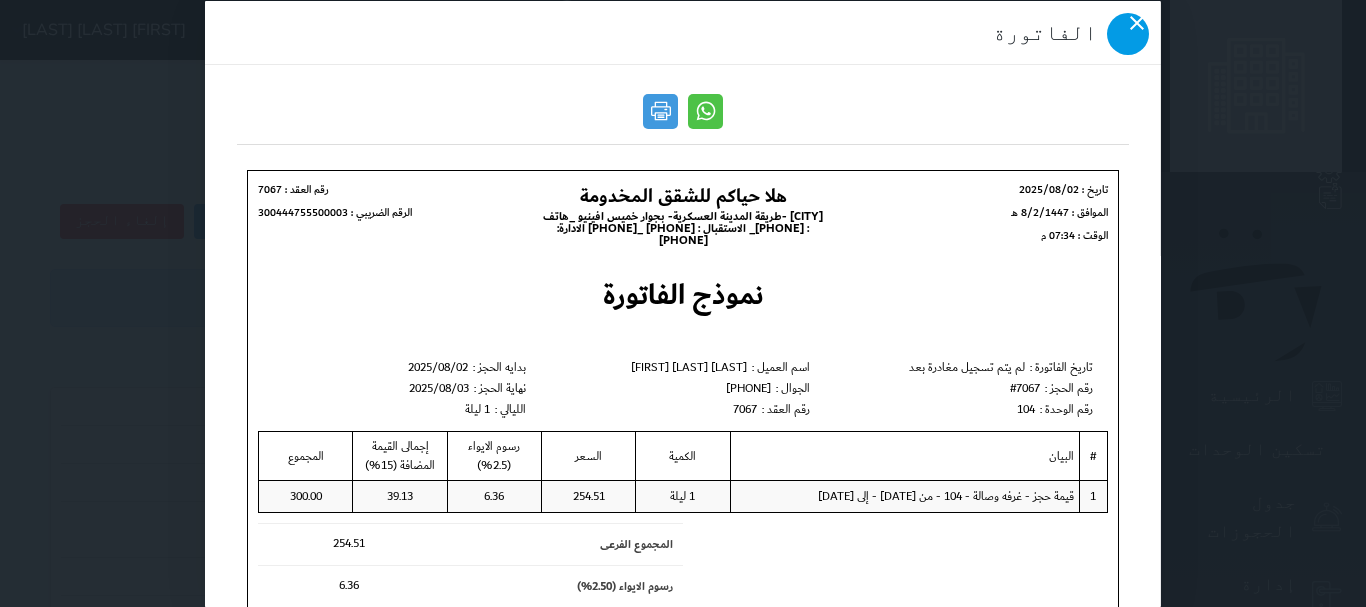 click 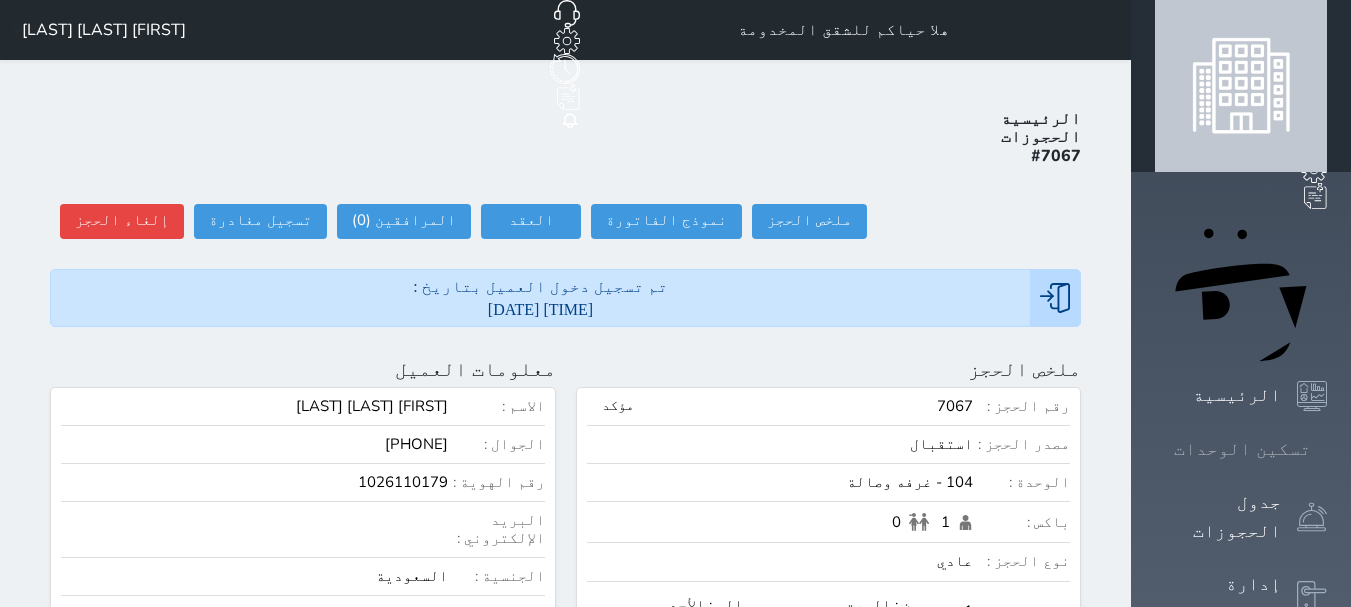 click at bounding box center [1327, 449] 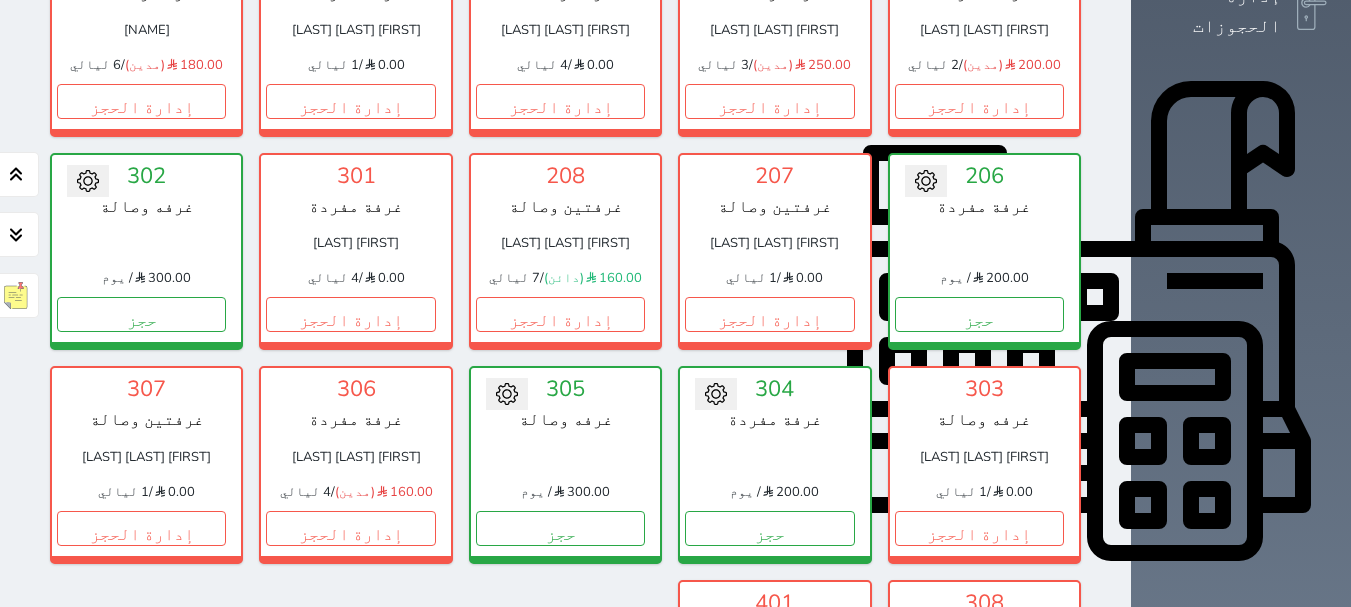 scroll, scrollTop: 178, scrollLeft: 0, axis: vertical 